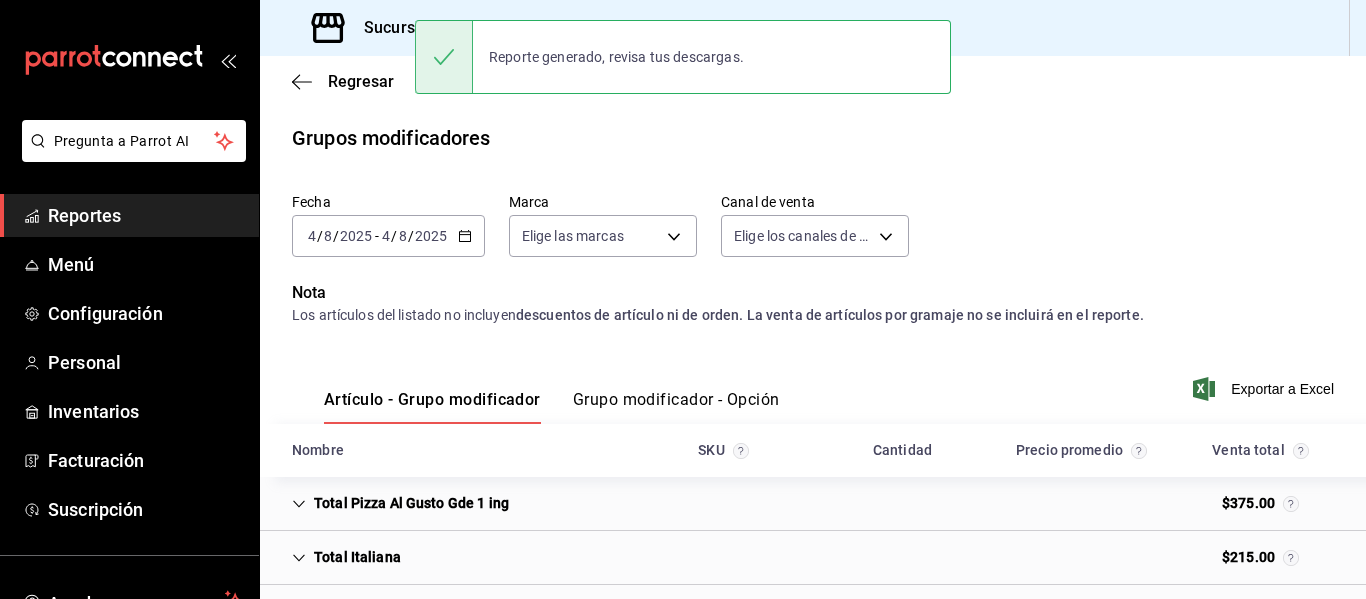 scroll, scrollTop: 0, scrollLeft: 0, axis: both 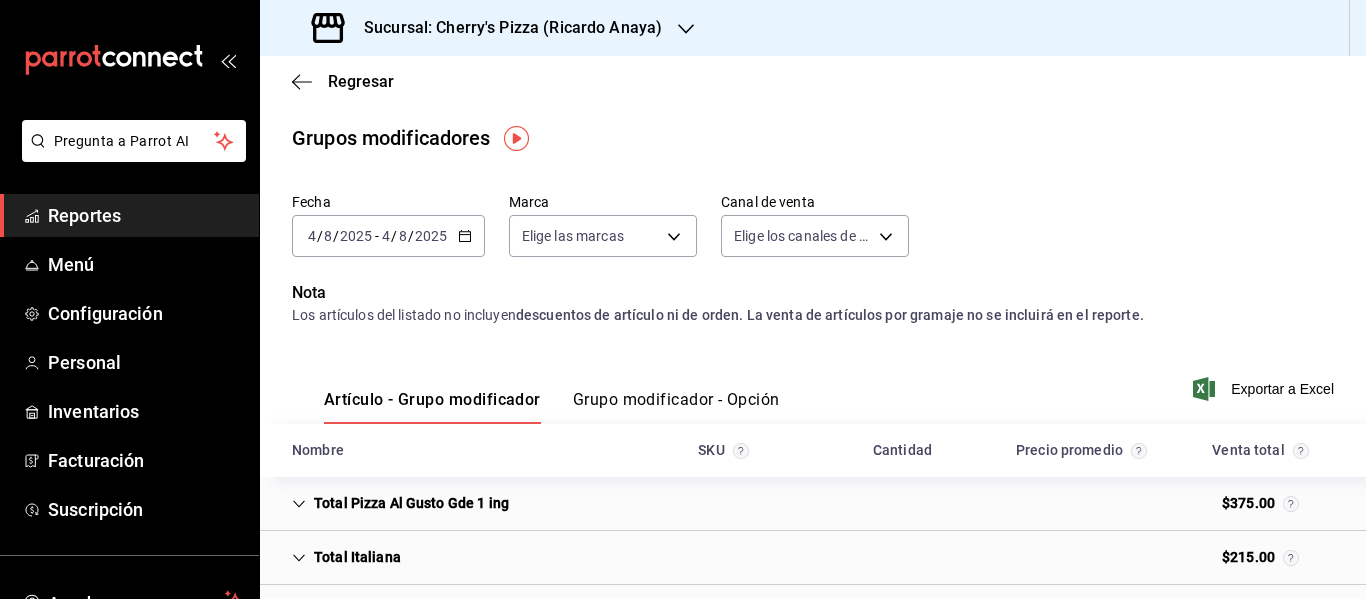 click on "2025-08-04 4 / 8 / 2025 - 2025-08-04 4 / 8 / 2025" at bounding box center (388, 236) 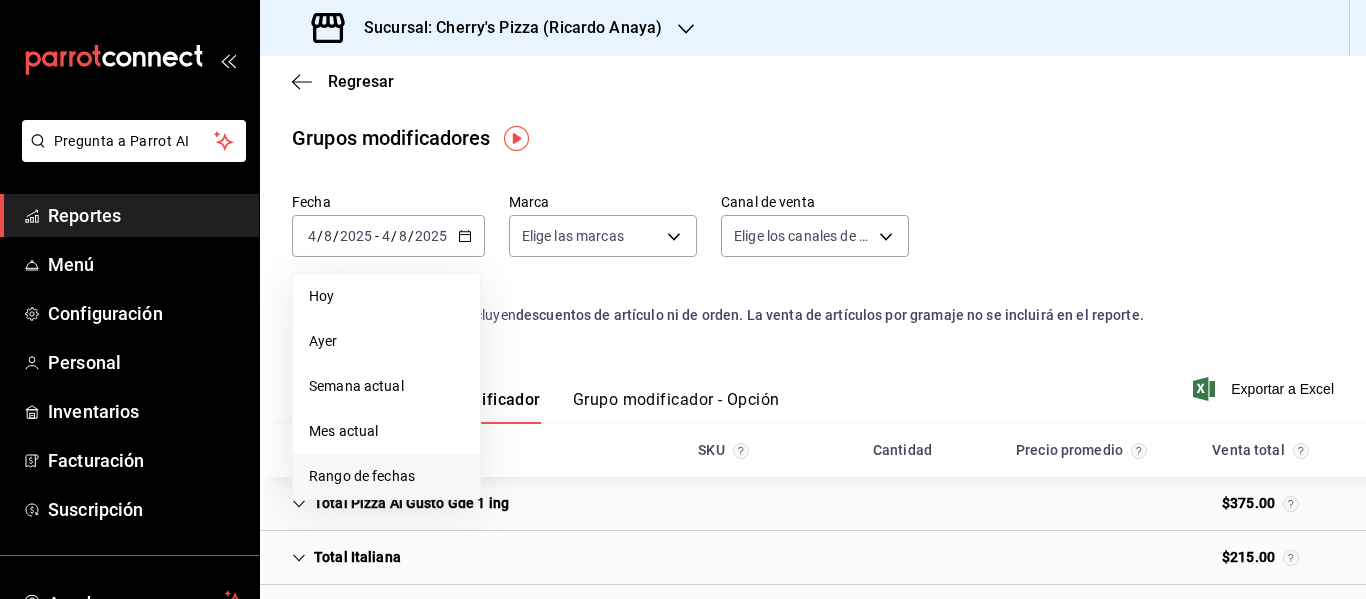 click on "Rango de fechas" at bounding box center [386, 476] 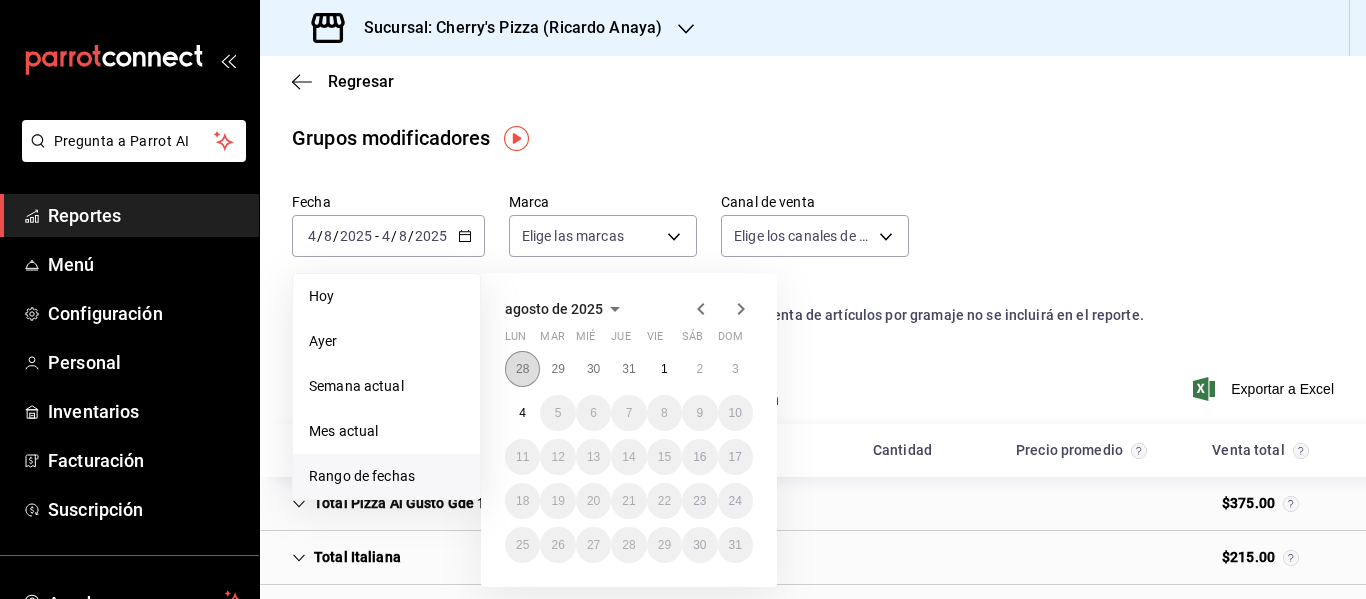click on "28" at bounding box center [522, 369] 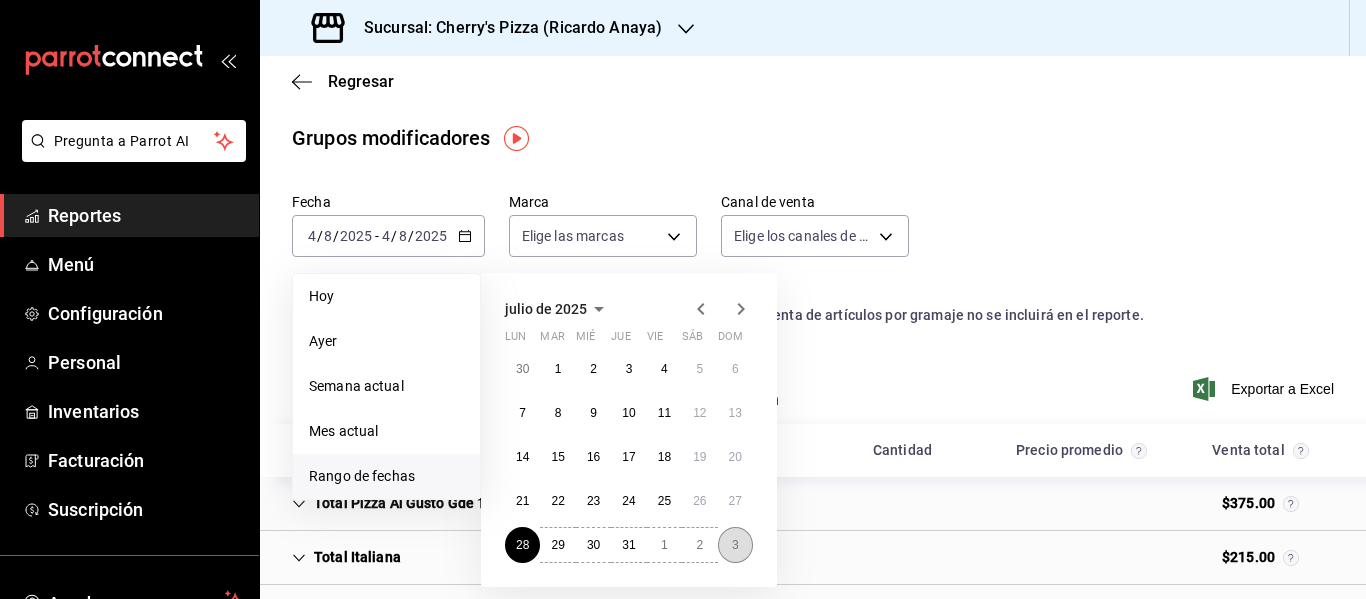 click on "3" at bounding box center (735, 545) 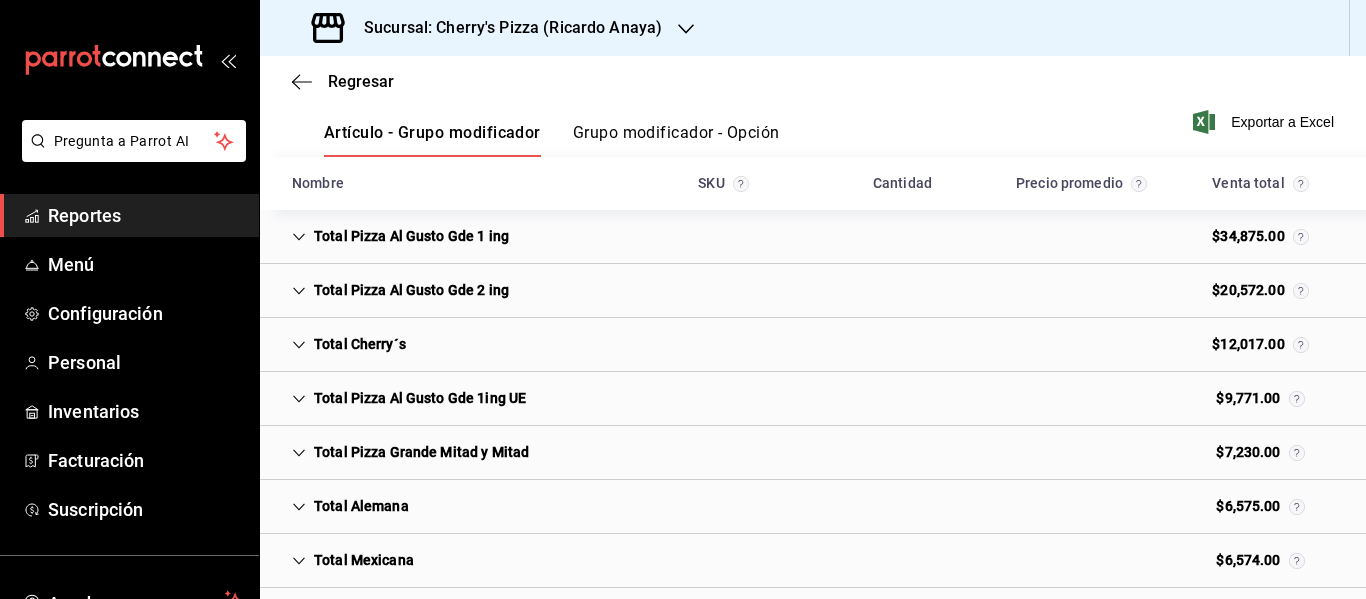 scroll, scrollTop: 0, scrollLeft: 0, axis: both 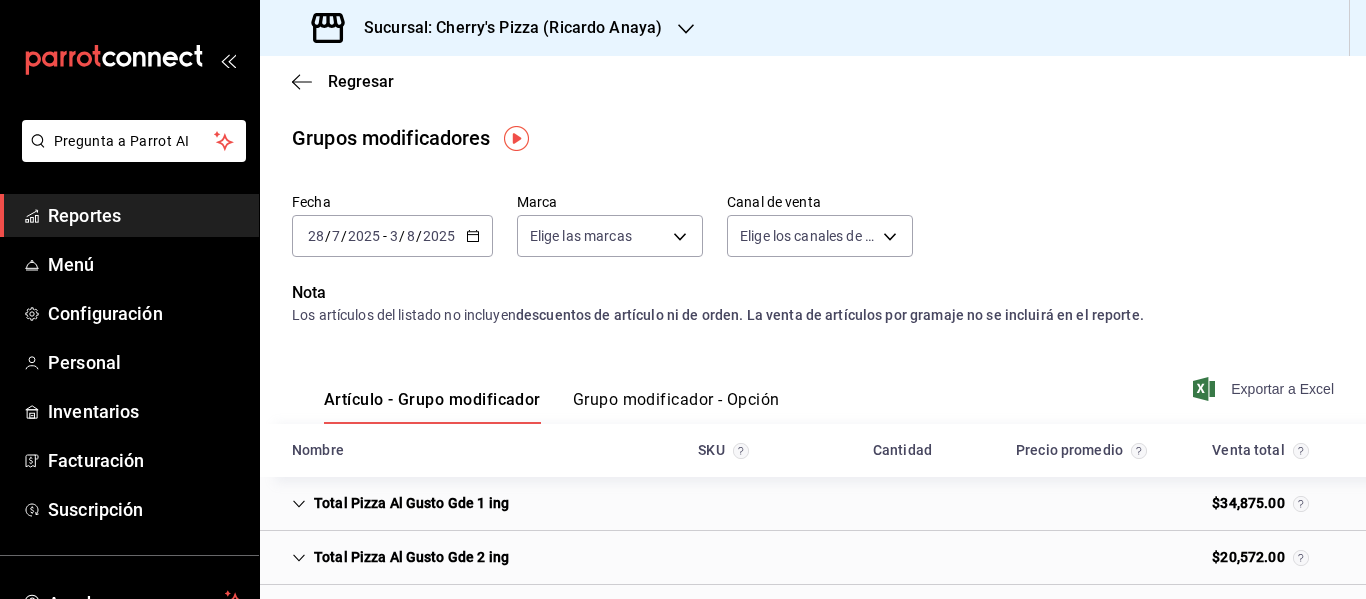 click on "Exportar a Excel" at bounding box center (1265, 389) 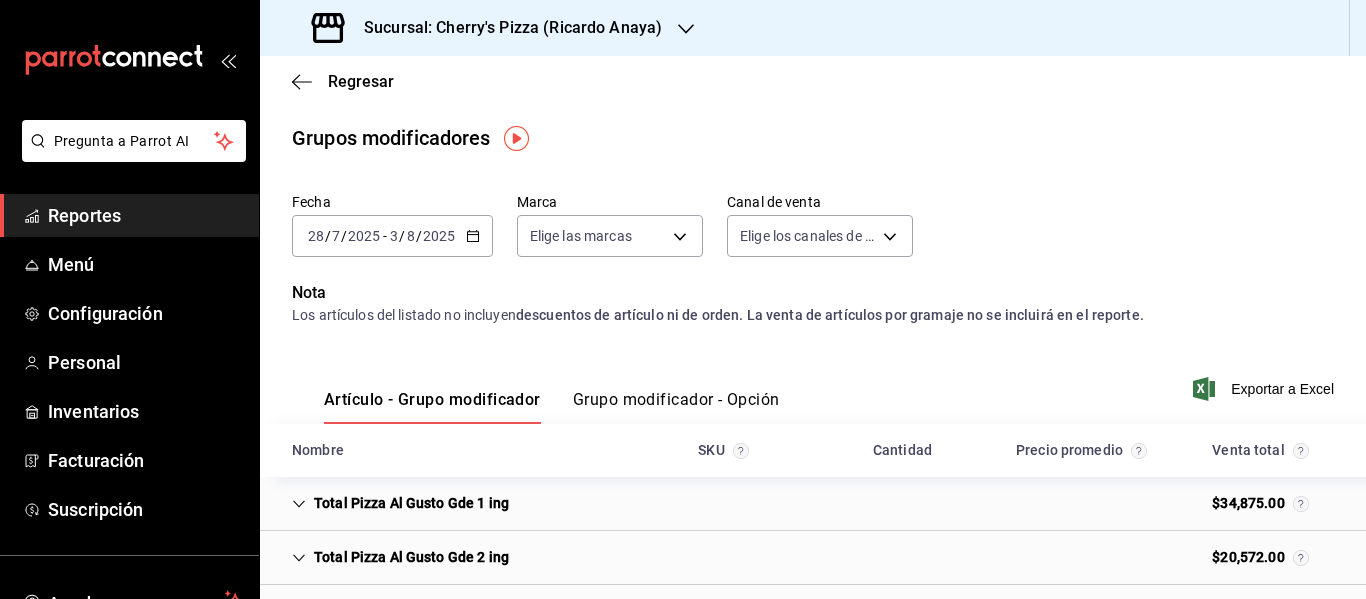 click on "Reportes" at bounding box center [145, 215] 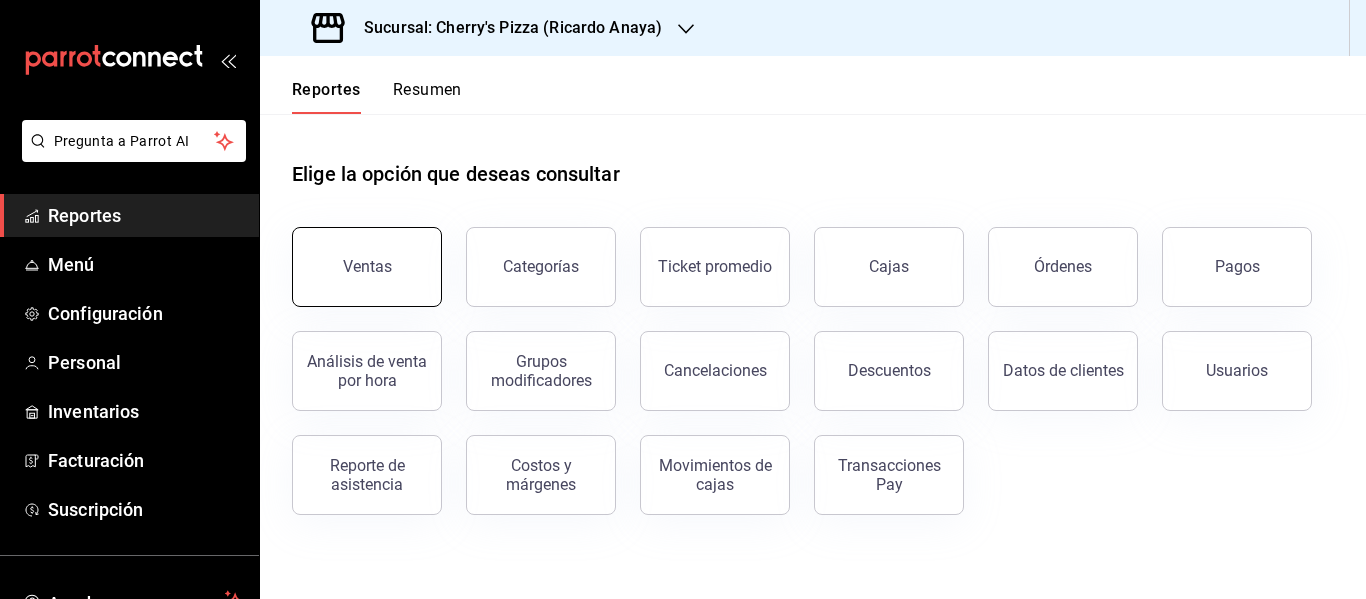 click on "Ventas" at bounding box center (355, 255) 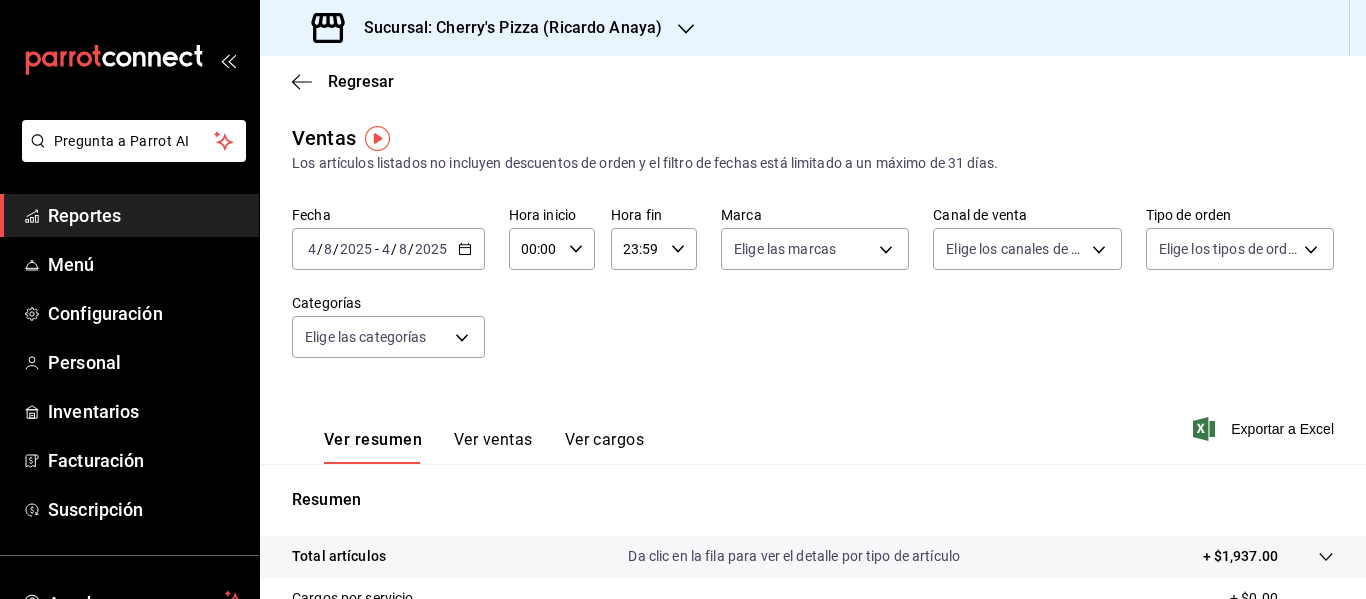 click on "2025" at bounding box center [431, 249] 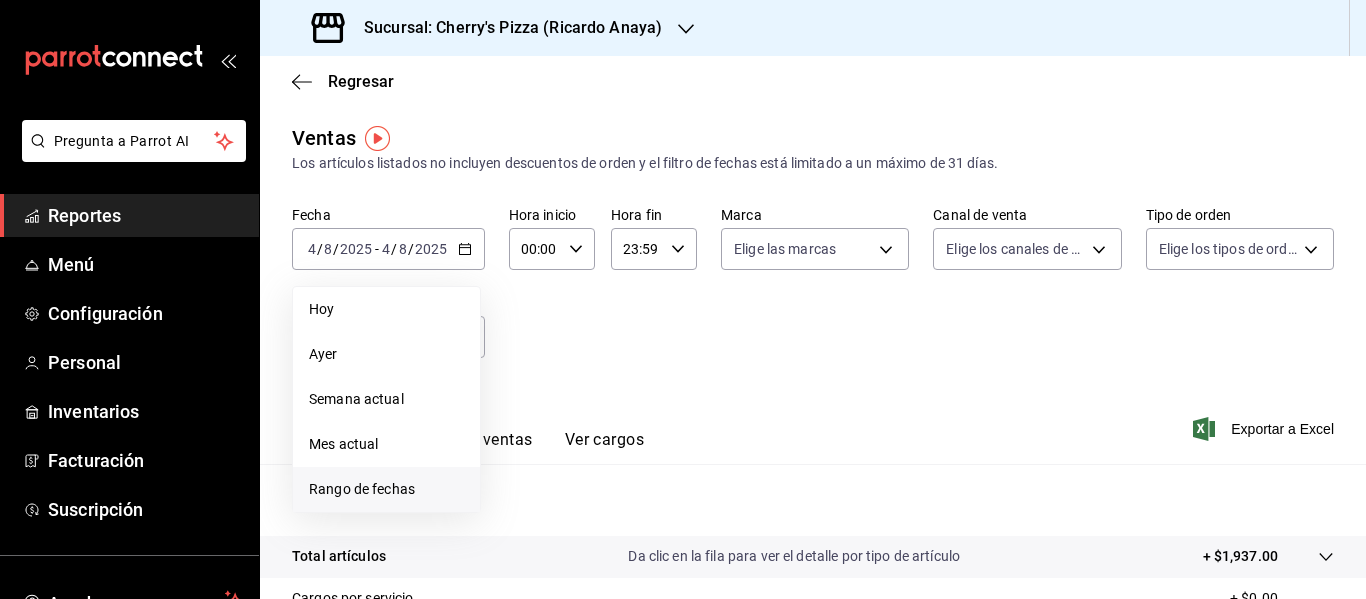 click on "Rango de fechas" at bounding box center (386, 489) 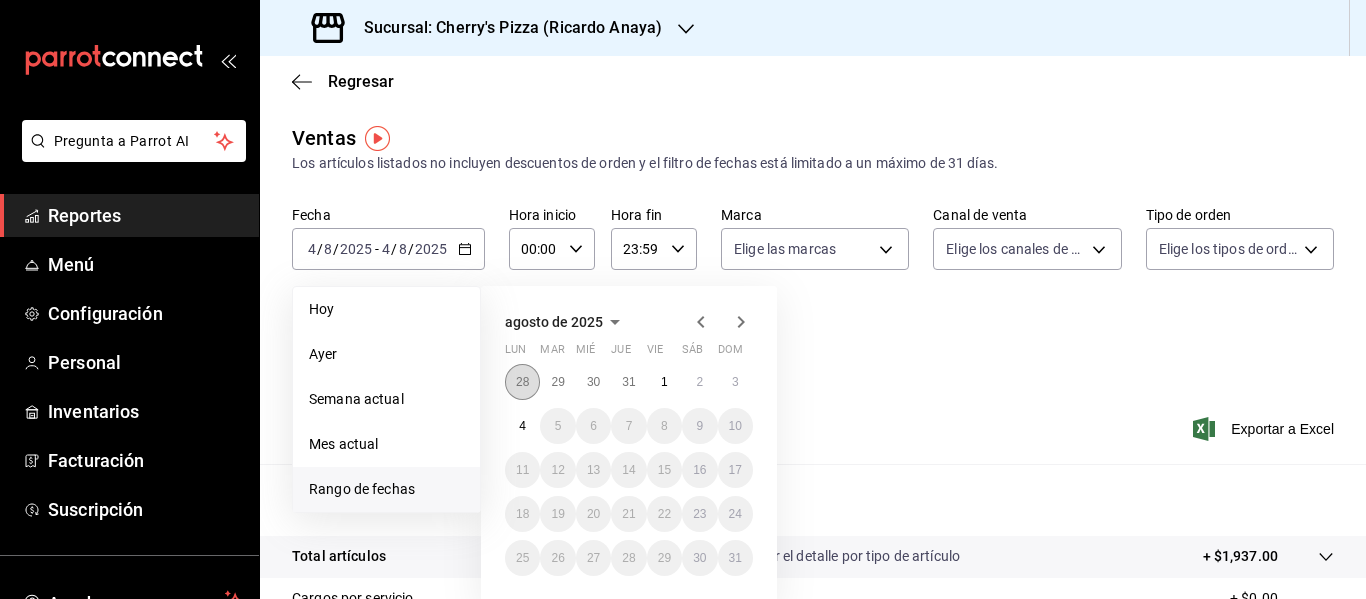 click on "28" at bounding box center [522, 382] 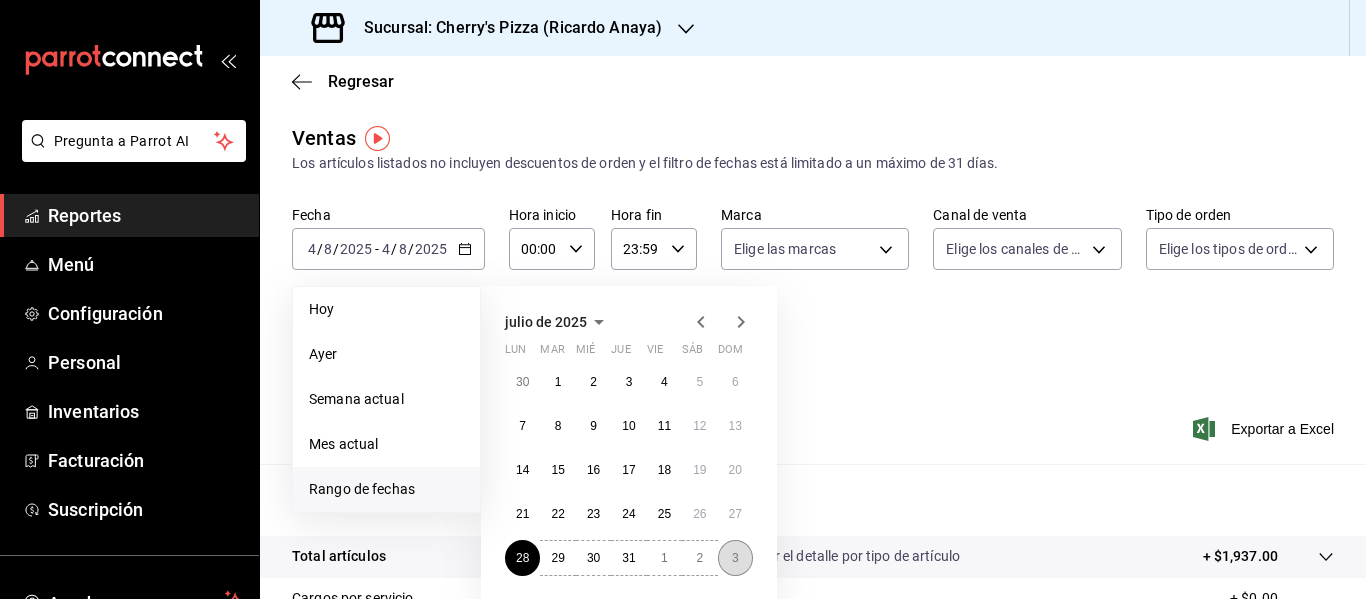 click on "3" at bounding box center (735, 558) 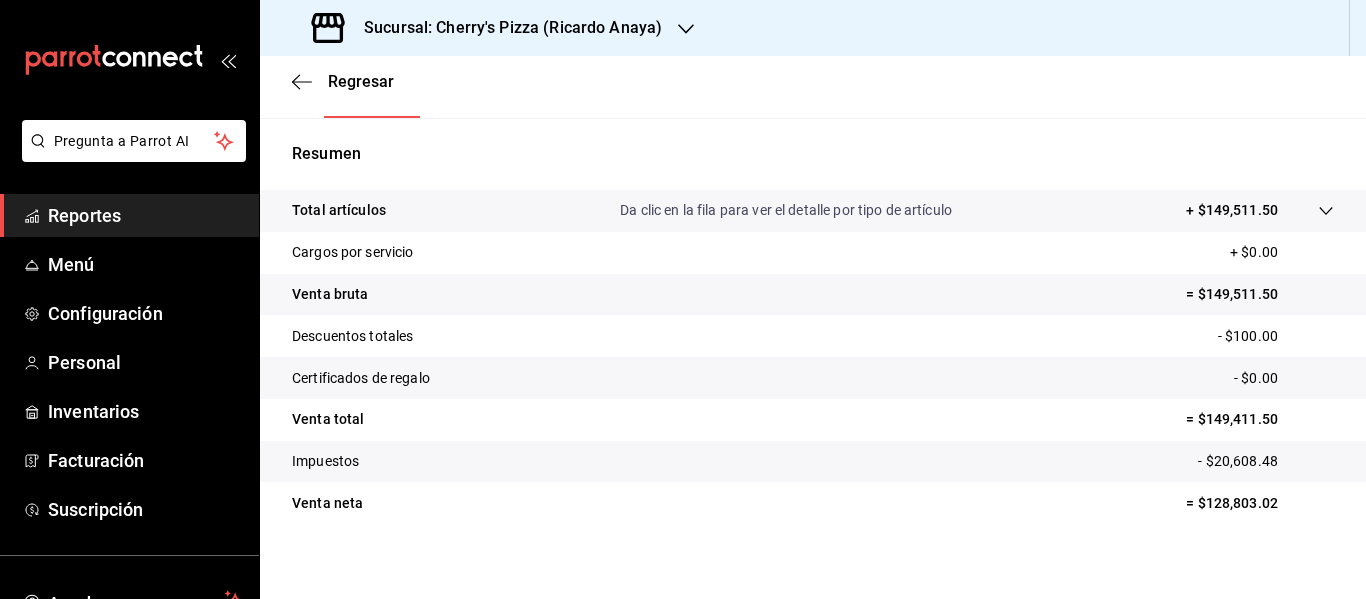 scroll, scrollTop: 359, scrollLeft: 0, axis: vertical 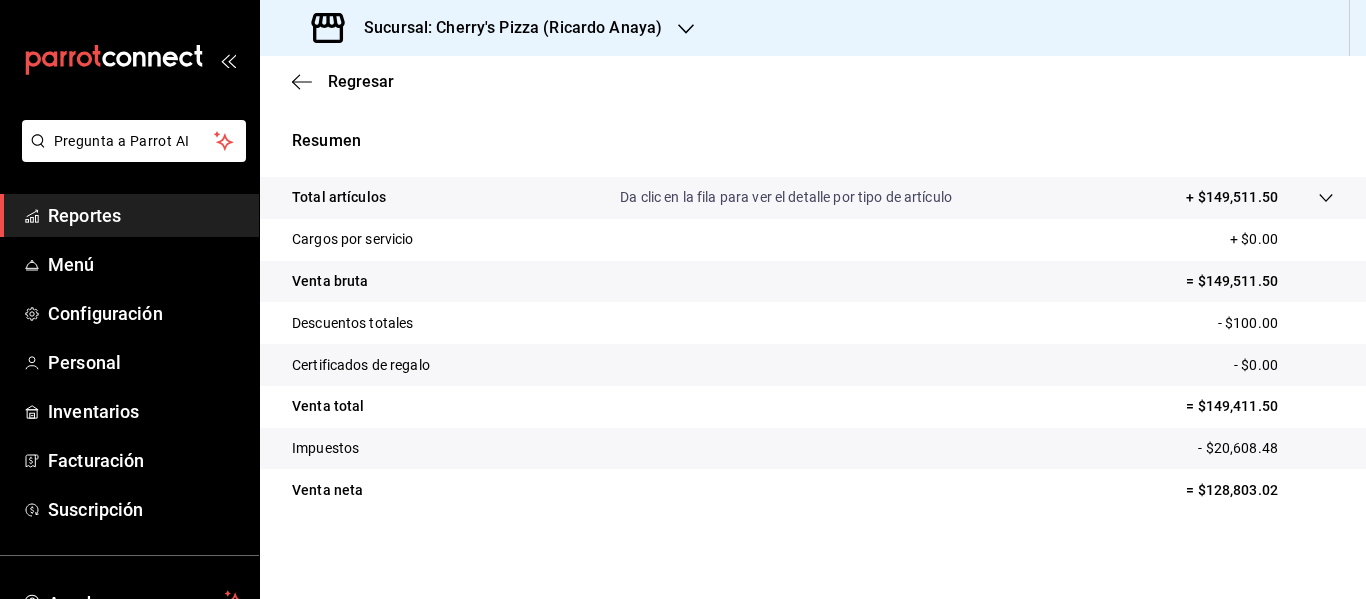 click 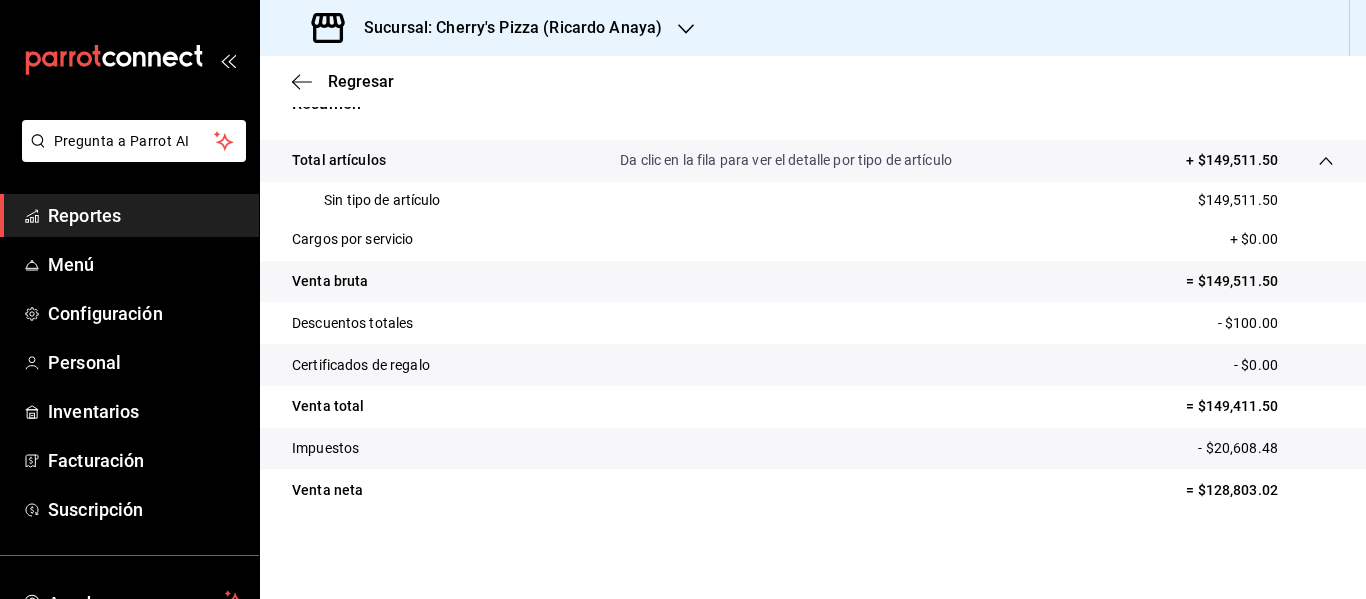 scroll, scrollTop: 96, scrollLeft: 0, axis: vertical 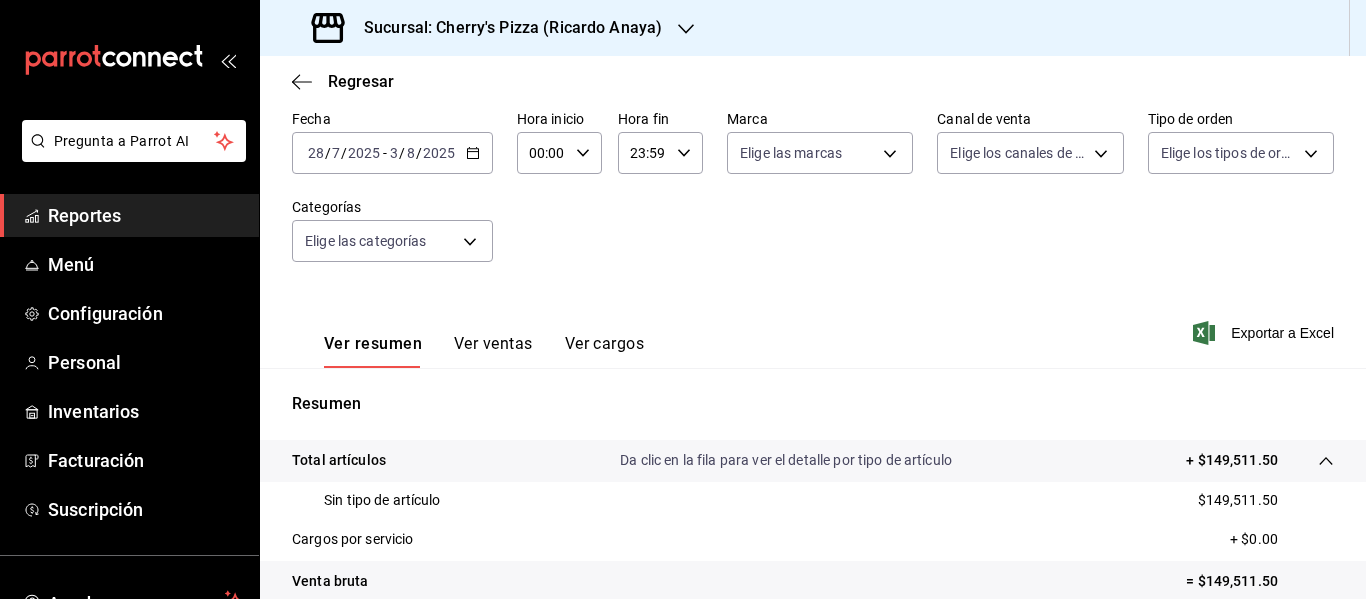 click on "Ver ventas" at bounding box center (493, 351) 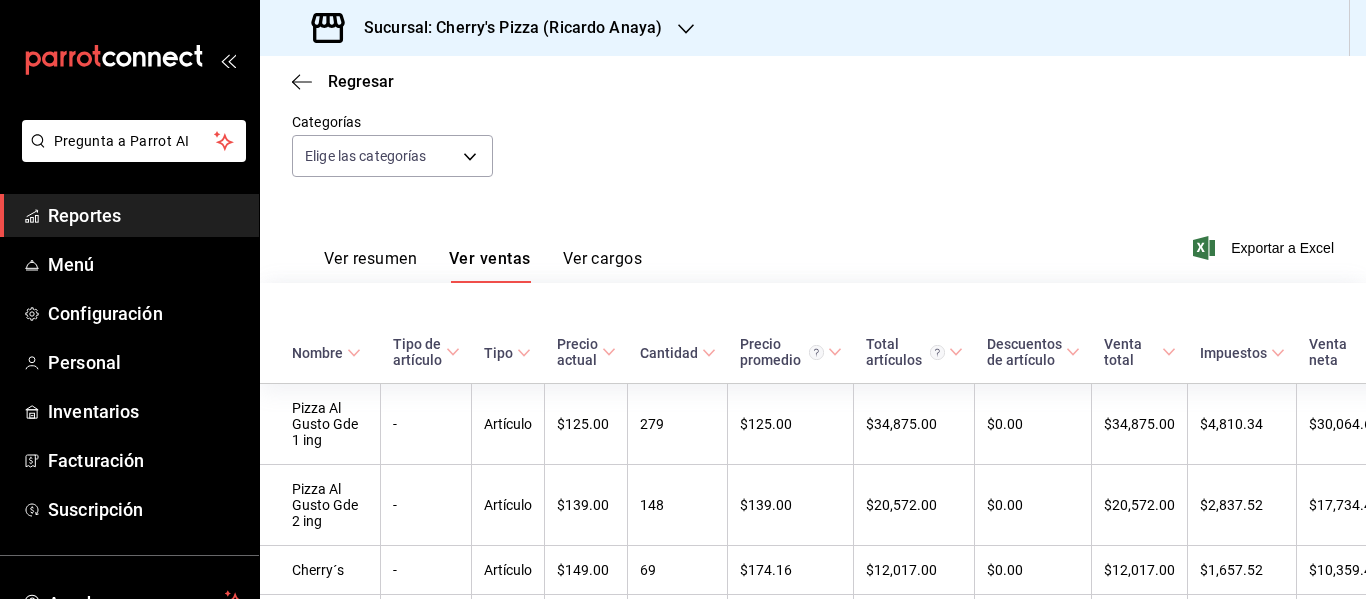 scroll, scrollTop: 40, scrollLeft: 0, axis: vertical 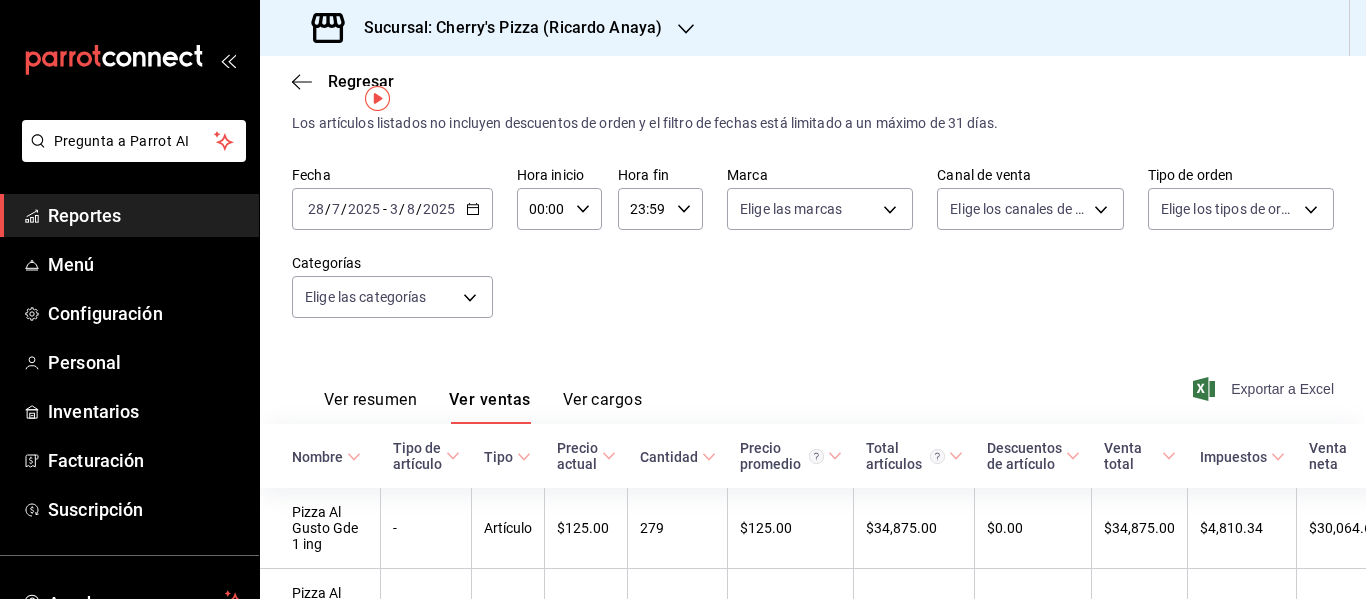 click on "Exportar a Excel" at bounding box center [1265, 389] 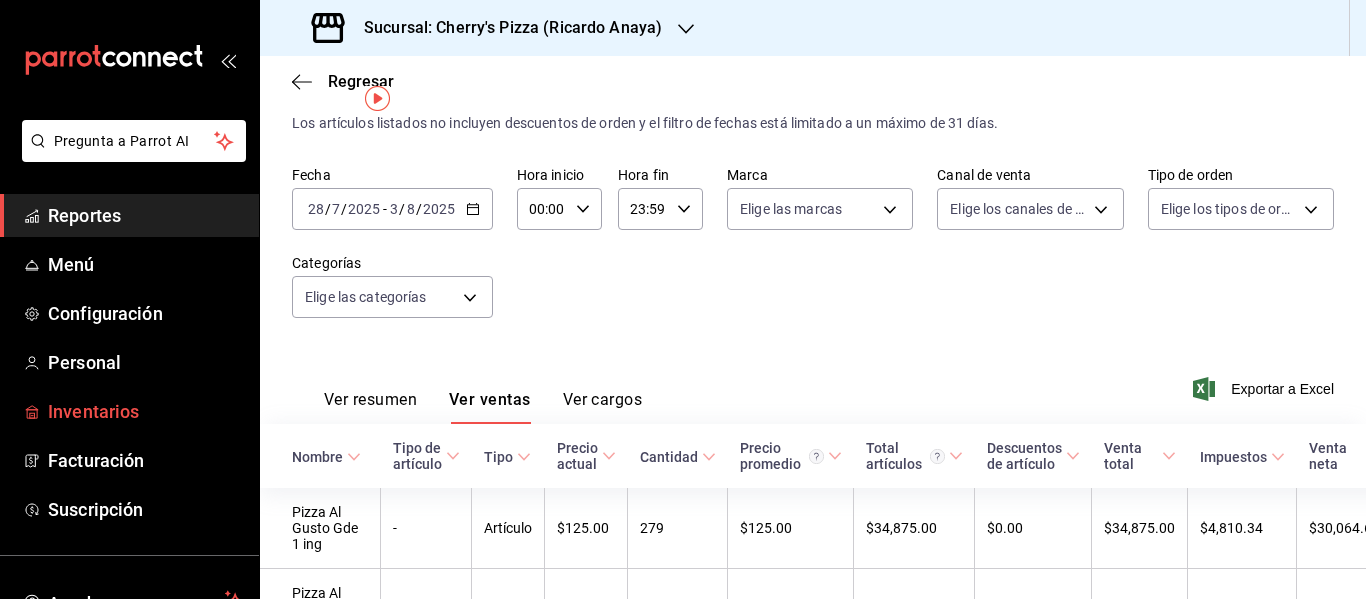 click on "Inventarios" at bounding box center [145, 411] 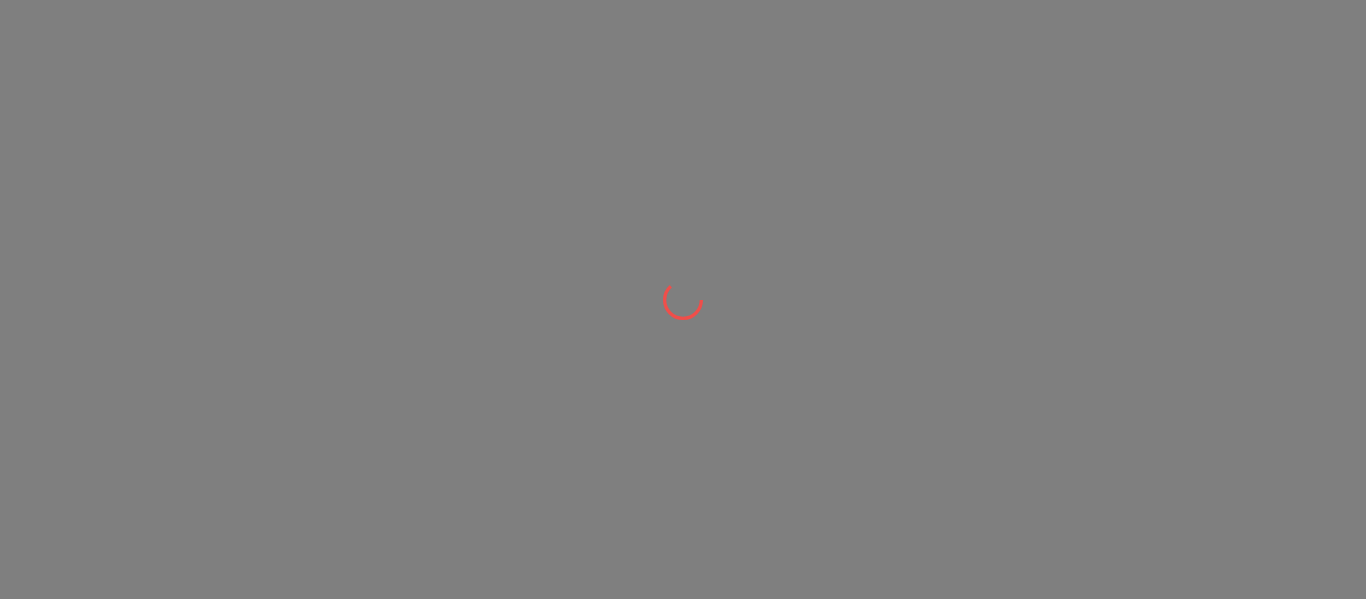 scroll, scrollTop: 0, scrollLeft: 0, axis: both 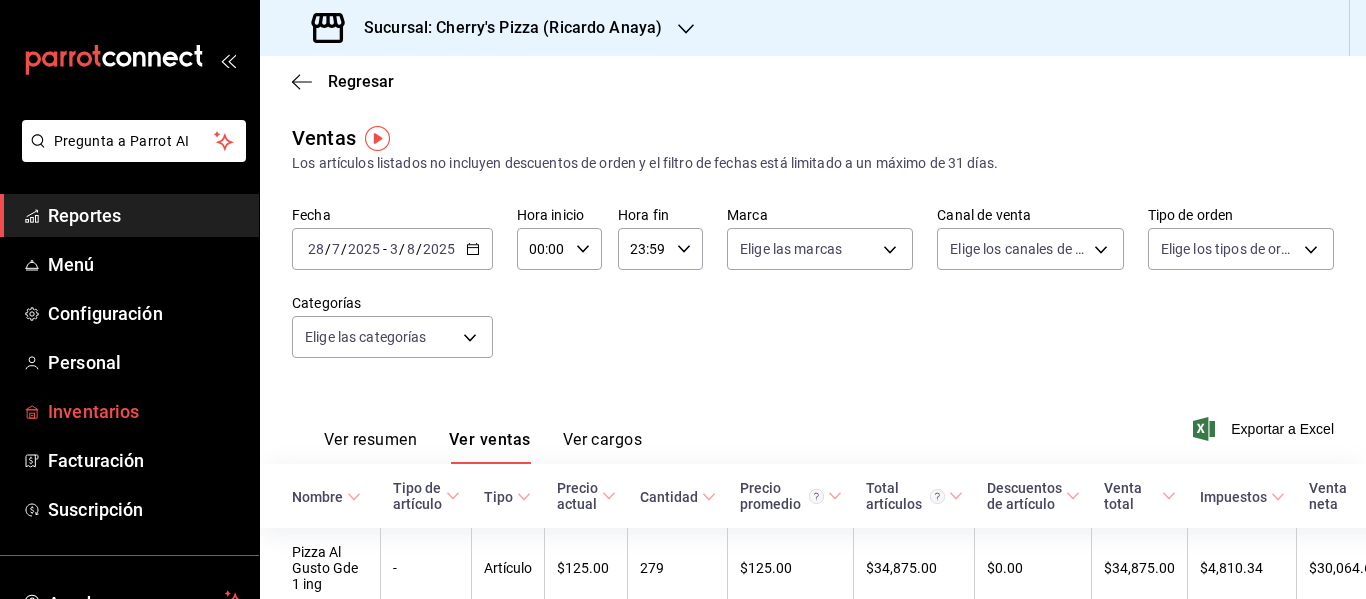 click on "Inventarios" at bounding box center (145, 411) 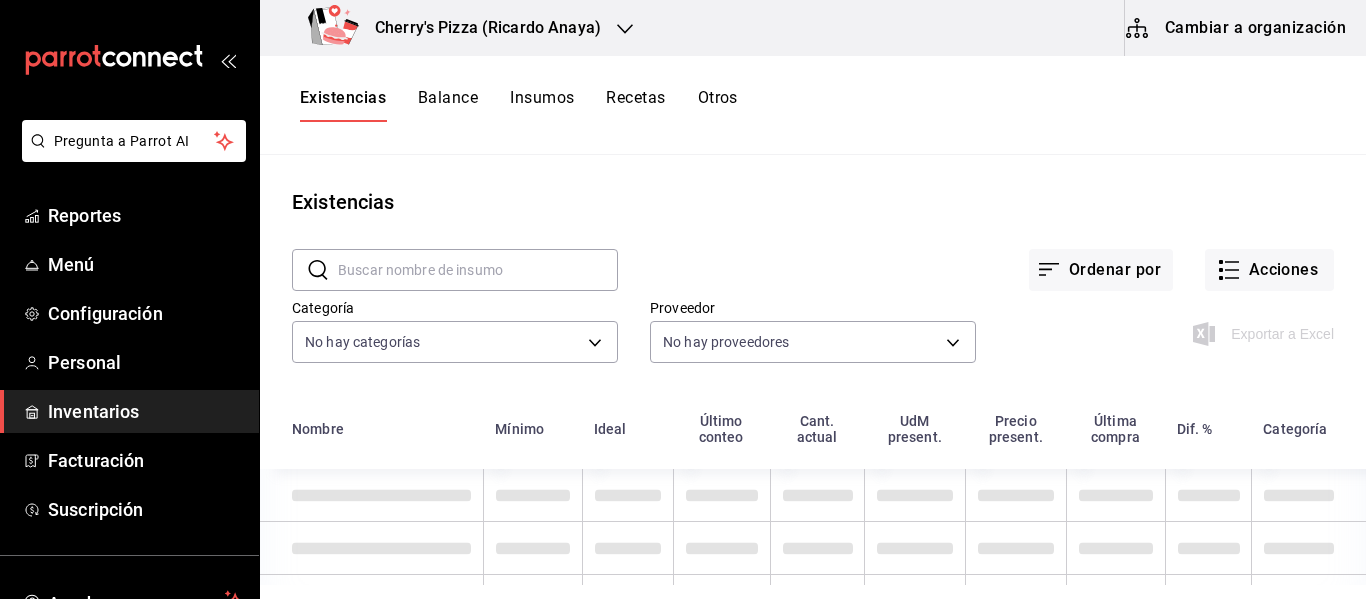 click on "Cambiar a organización" at bounding box center (1237, 28) 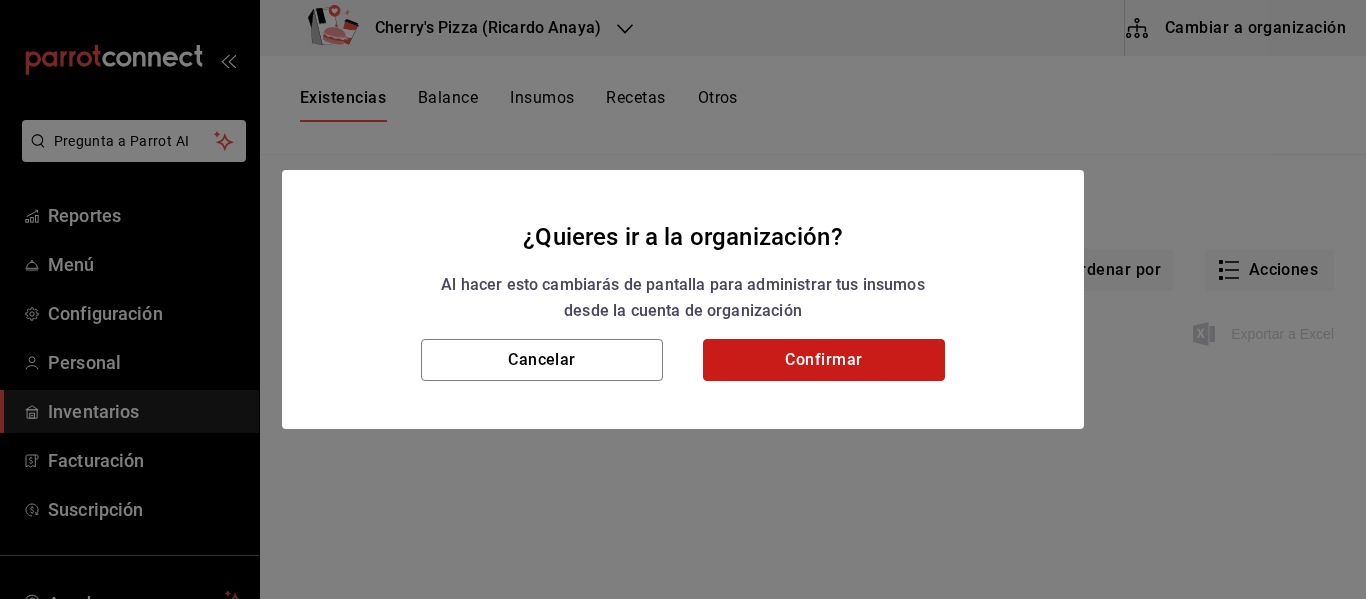 click on "Confirmar" at bounding box center [824, 360] 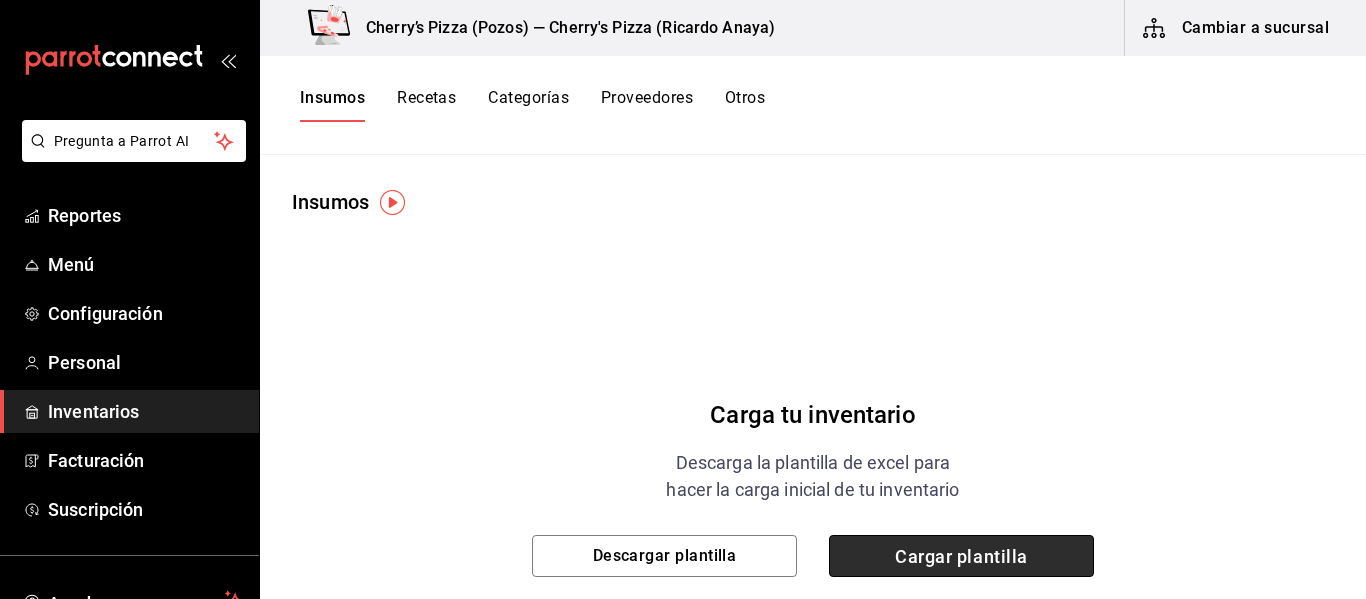 click on "Cargar plantilla" at bounding box center (961, 556) 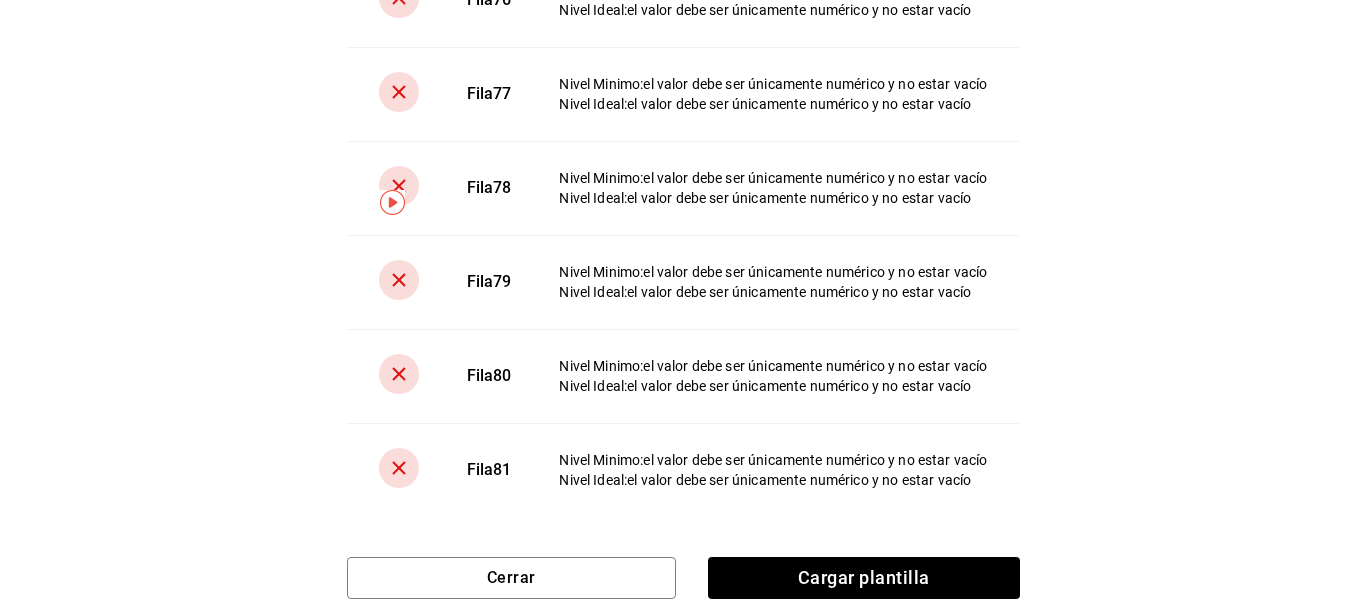 scroll, scrollTop: 6901, scrollLeft: 0, axis: vertical 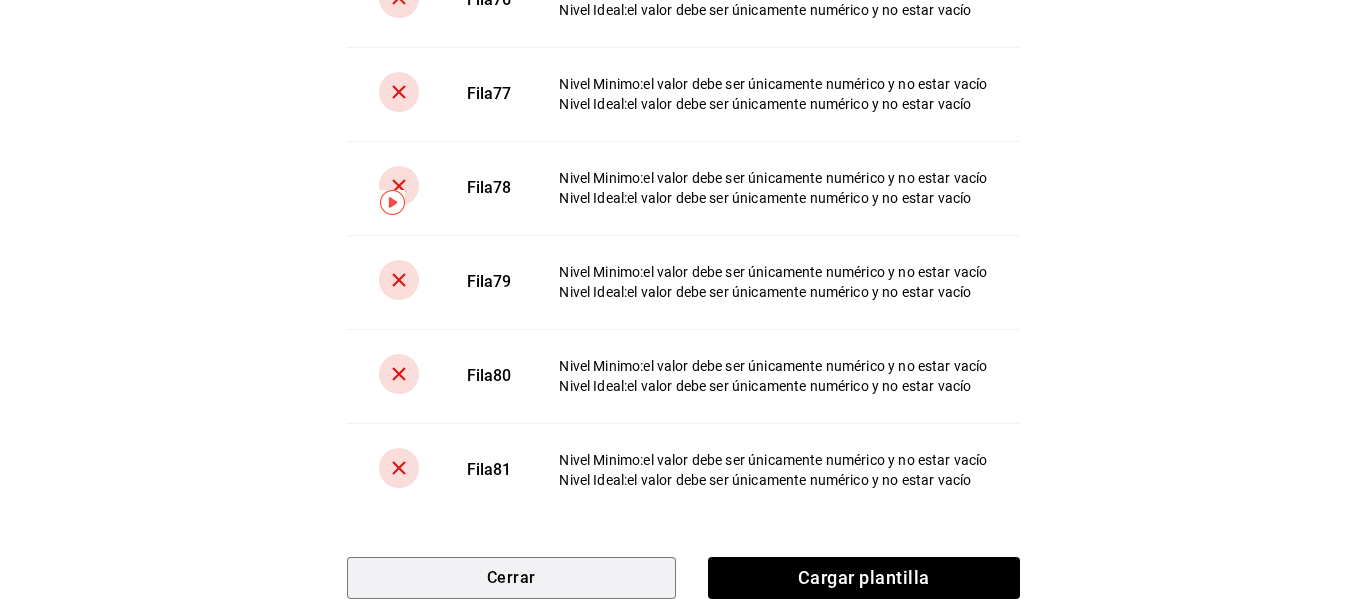 click on "Cerrar" at bounding box center (512, 578) 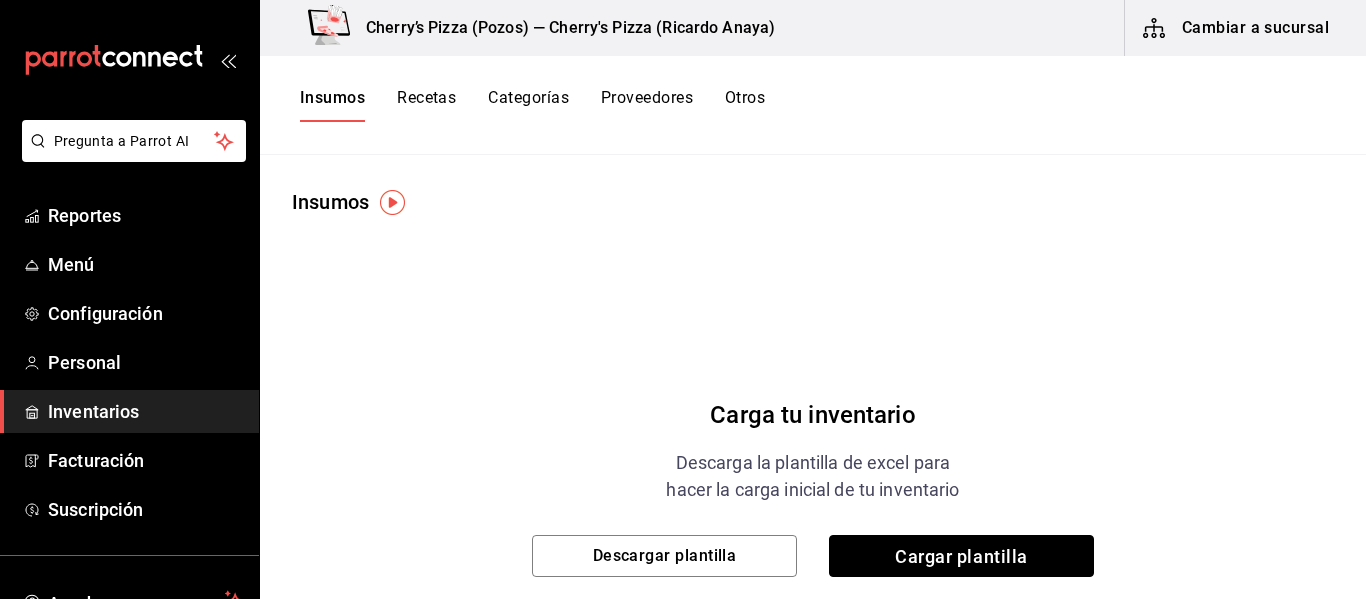 scroll, scrollTop: 0, scrollLeft: 0, axis: both 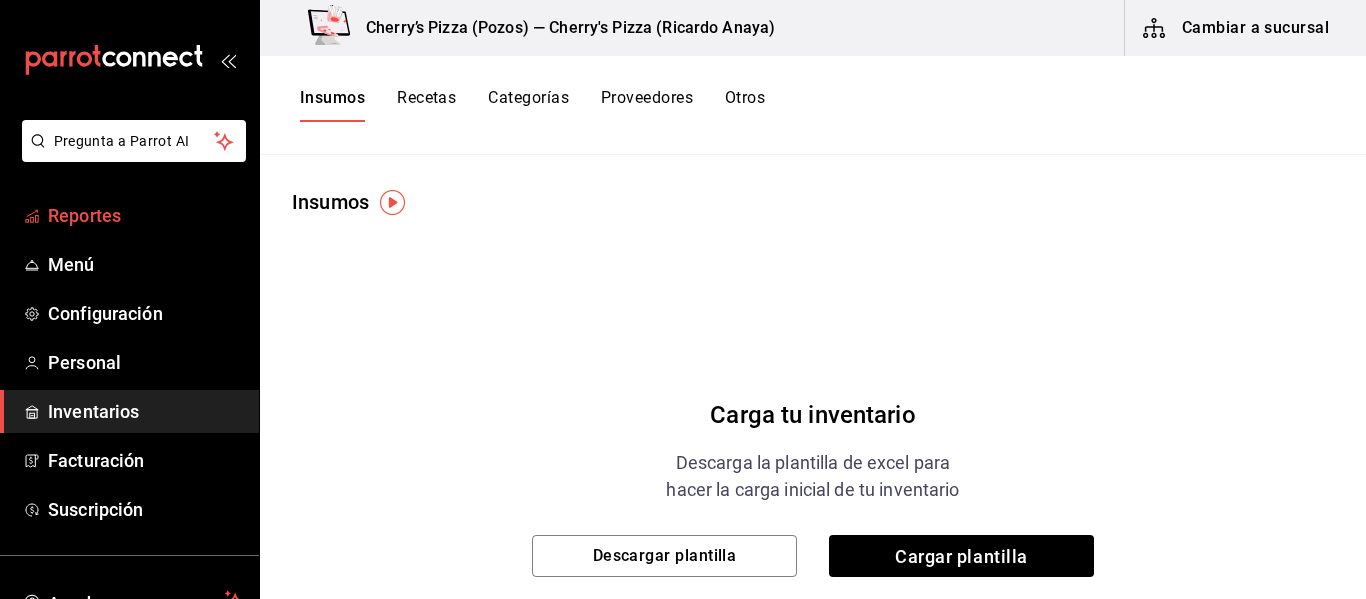 click on "Reportes" at bounding box center (145, 215) 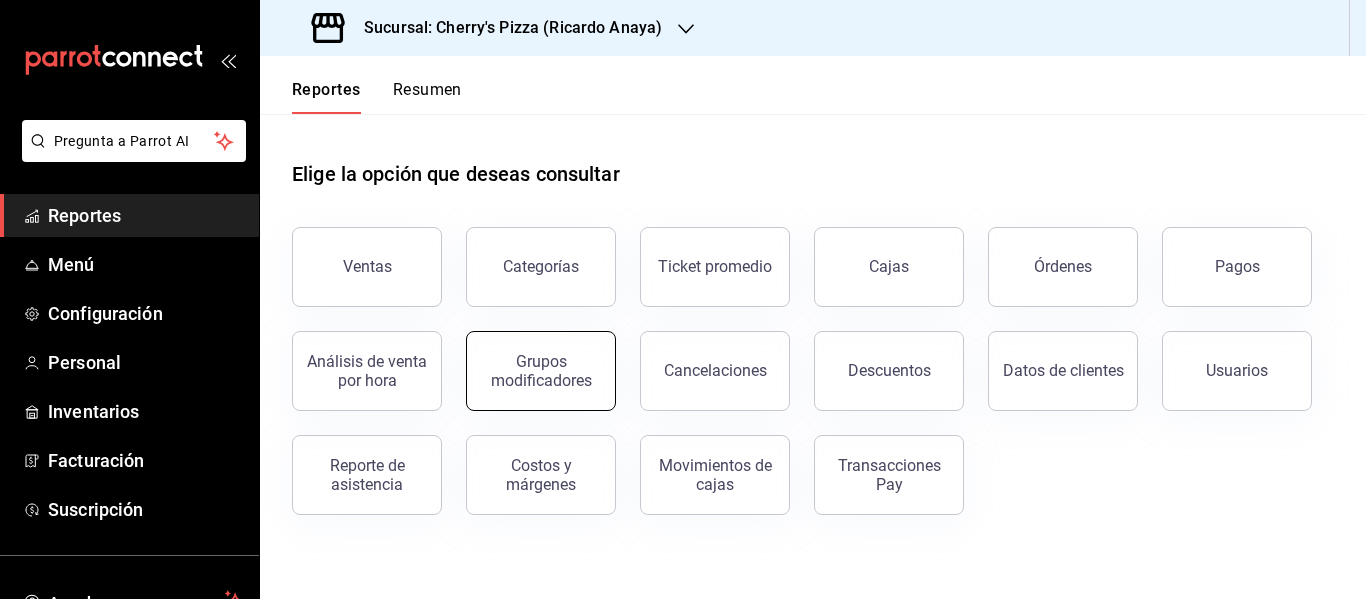 click on "Grupos modificadores" at bounding box center [541, 371] 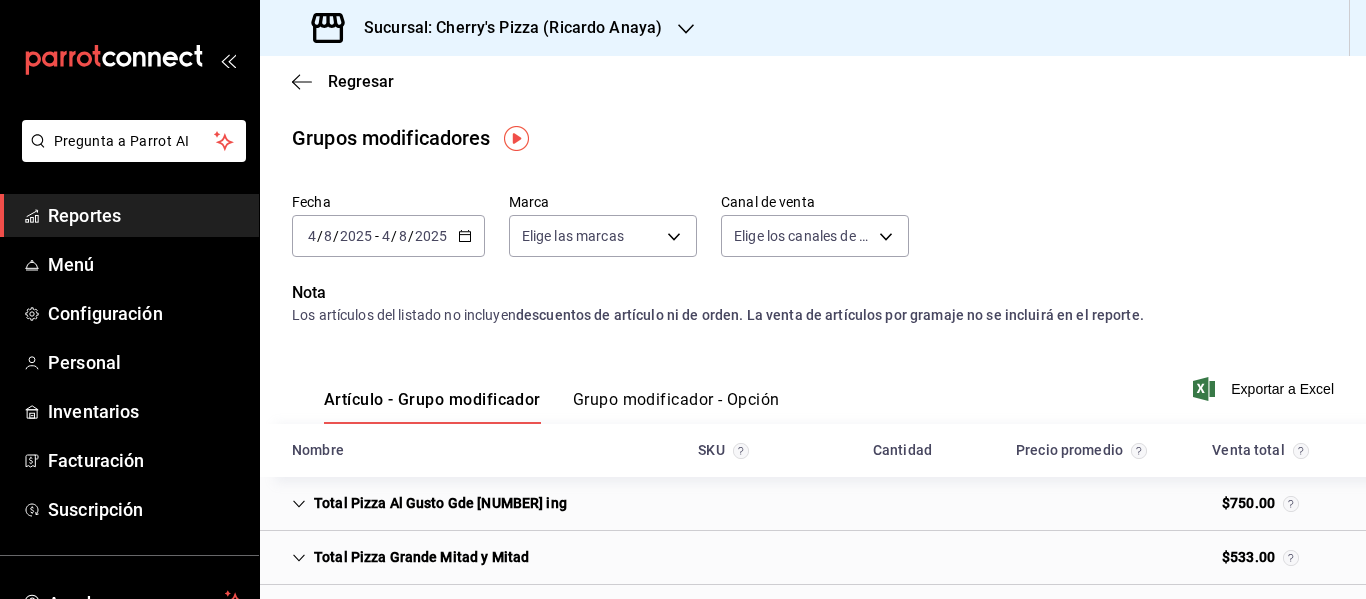 scroll, scrollTop: 200, scrollLeft: 0, axis: vertical 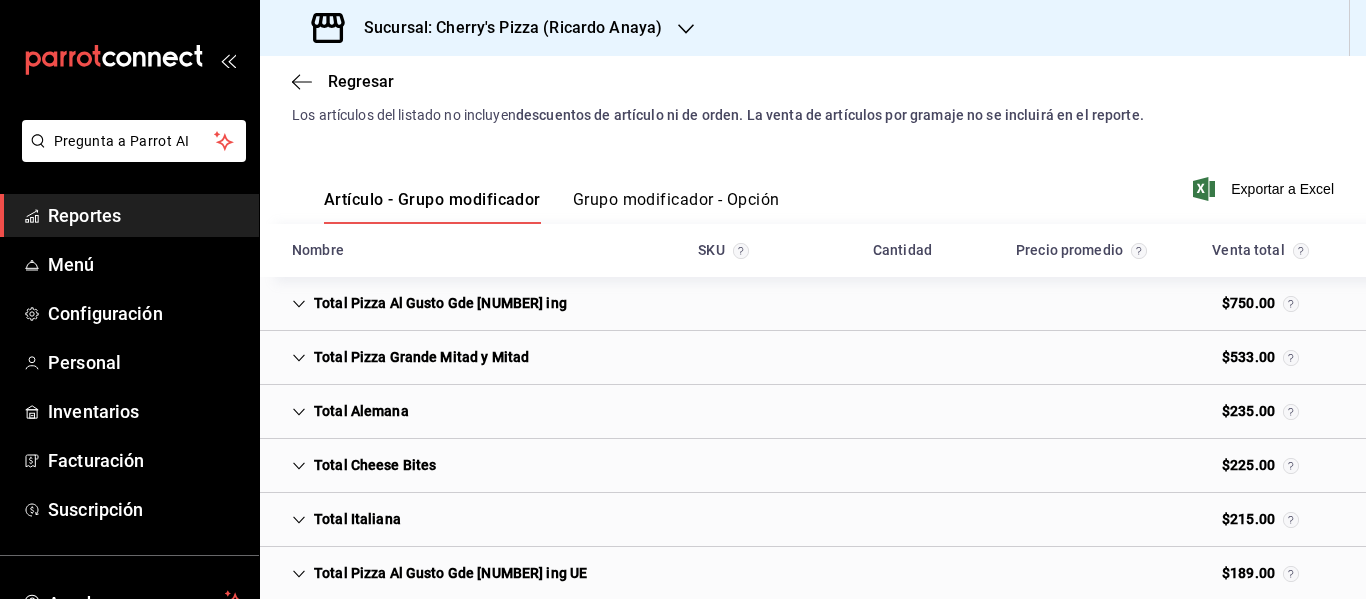 click on "Total Pizza Al Gusto Gde [NUMBER] ing" at bounding box center (429, 303) 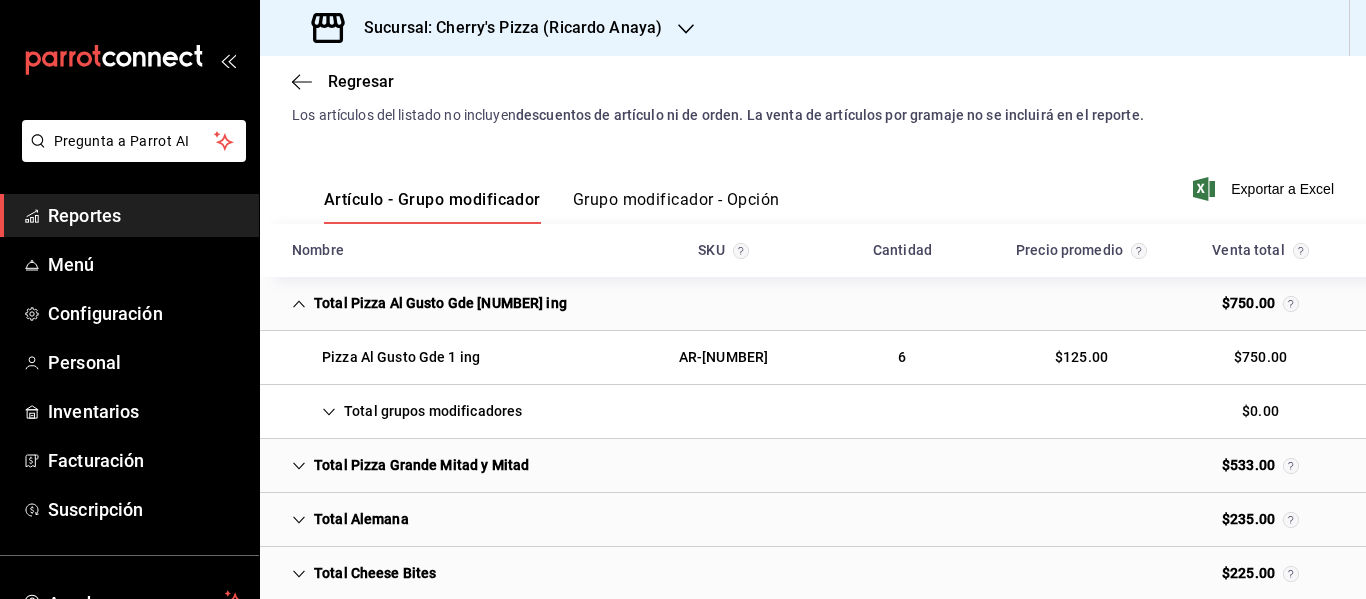 click on "Total grupos modificadores" at bounding box center [407, 411] 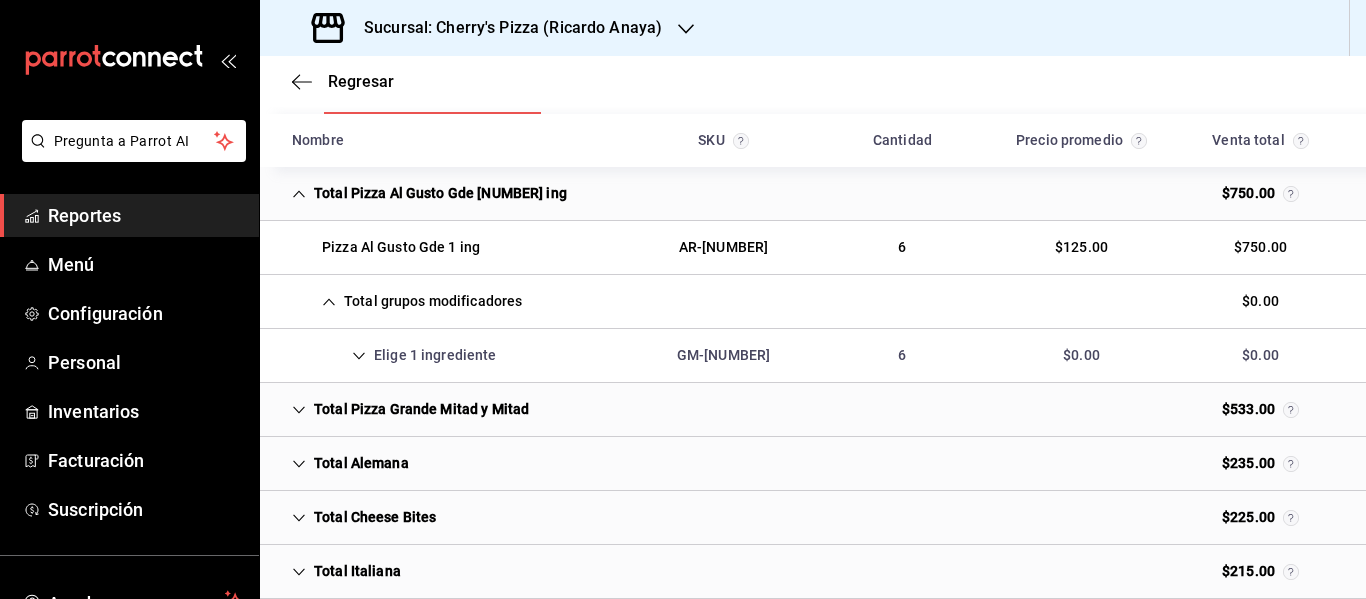 scroll, scrollTop: 300, scrollLeft: 0, axis: vertical 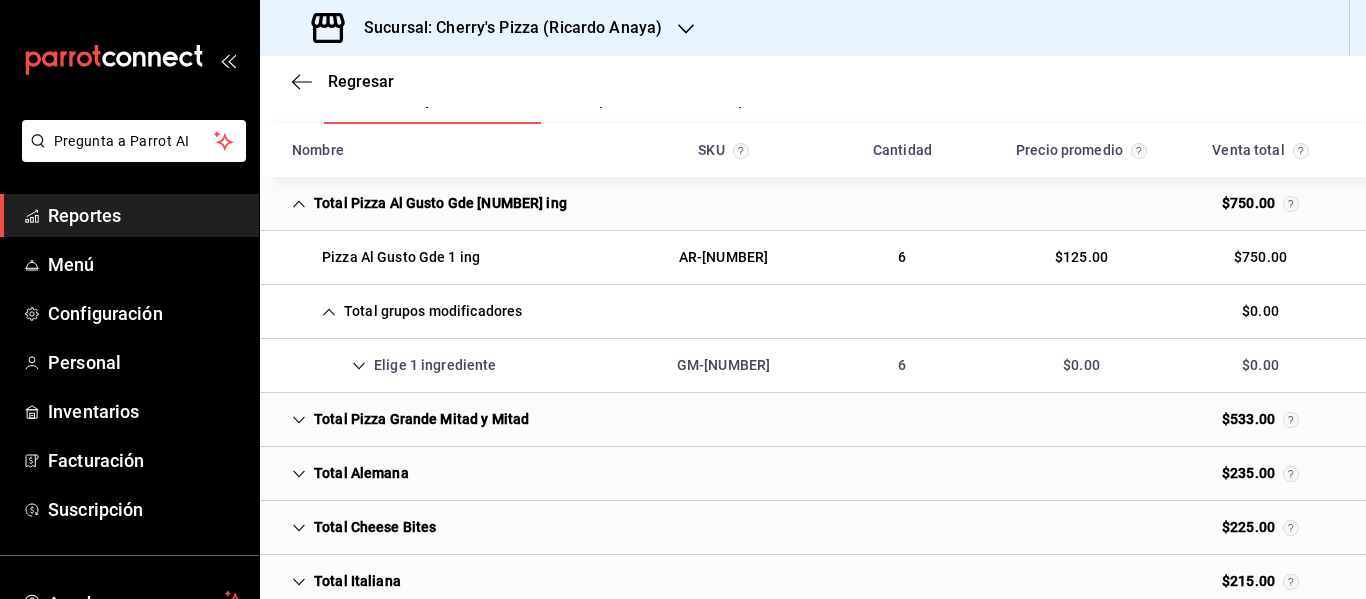 click 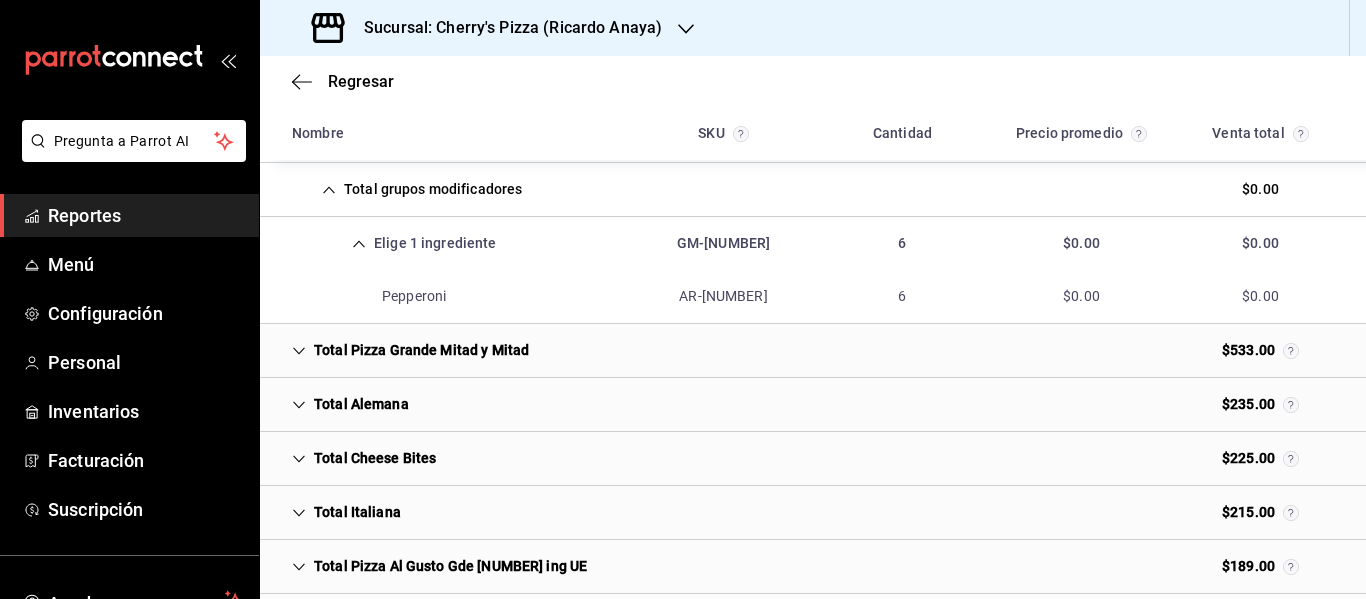 scroll, scrollTop: 500, scrollLeft: 0, axis: vertical 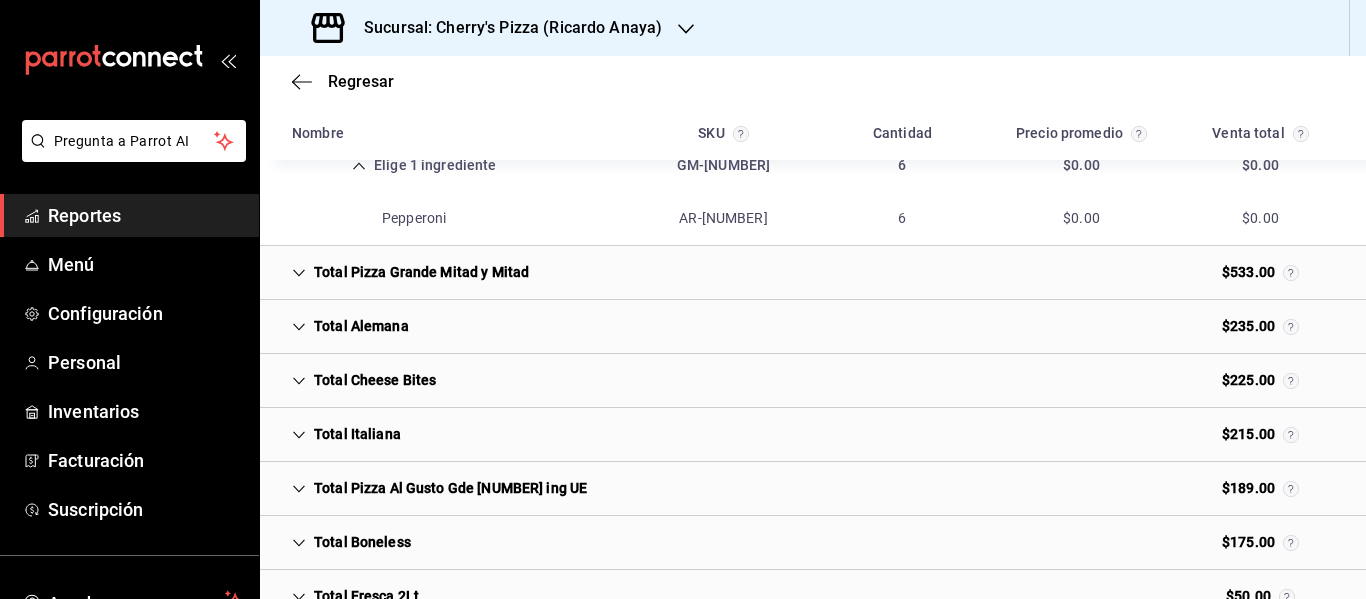 click 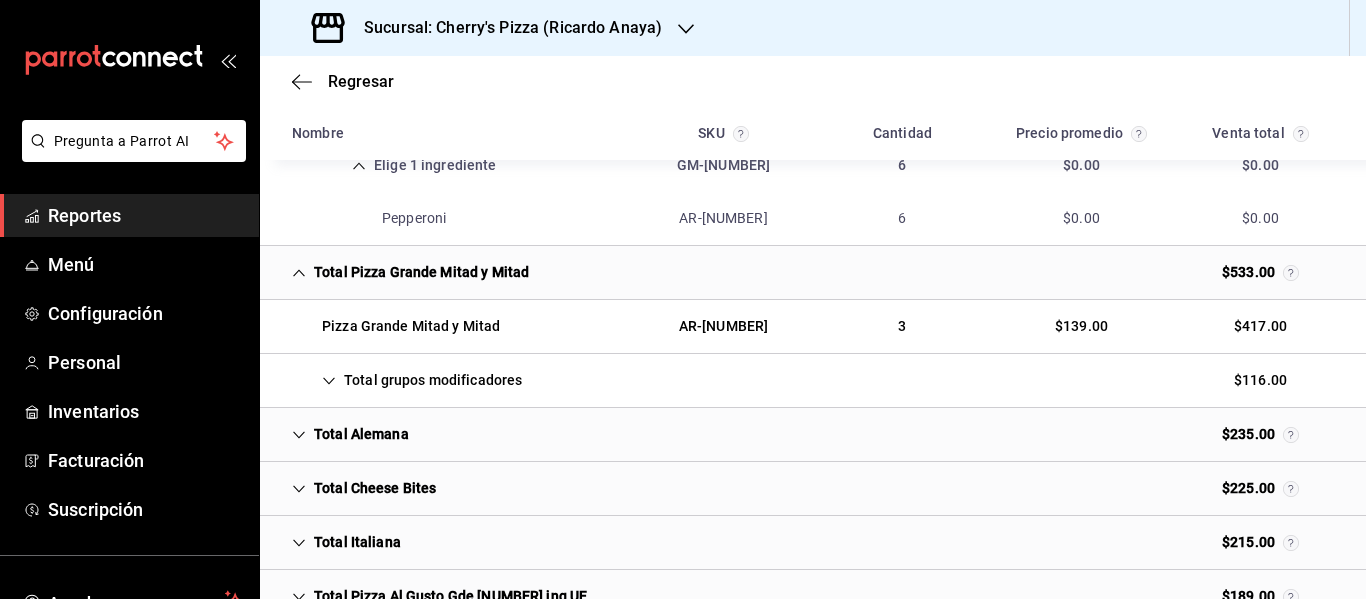 click 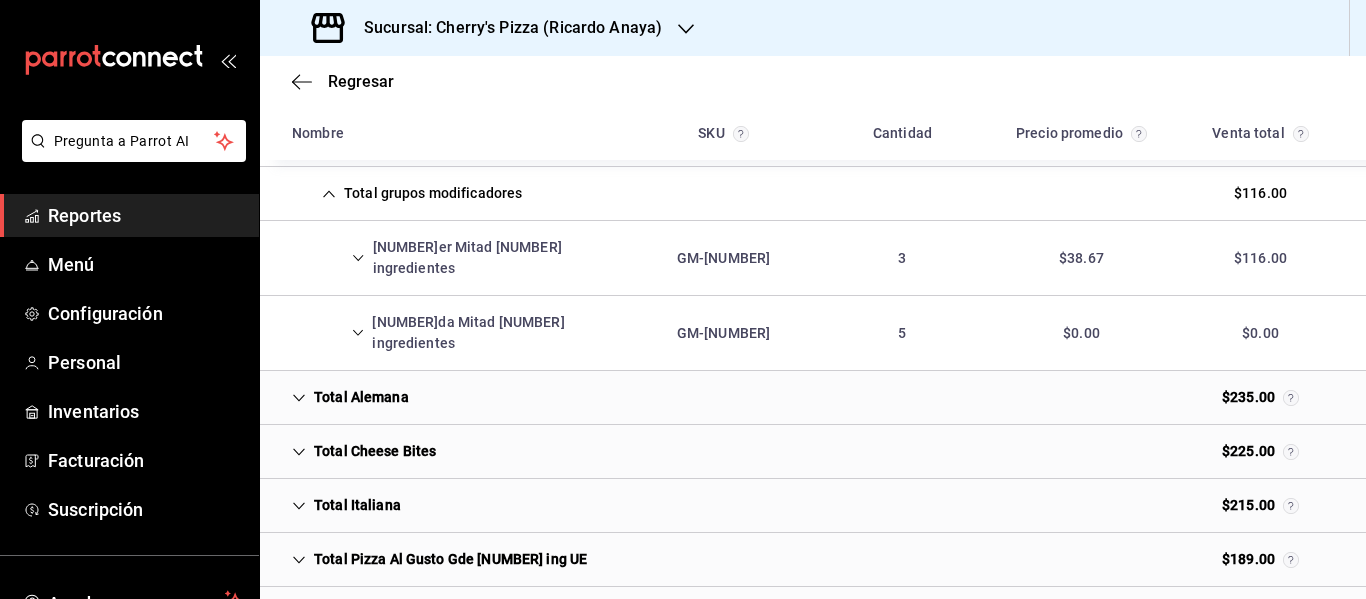 scroll, scrollTop: 700, scrollLeft: 0, axis: vertical 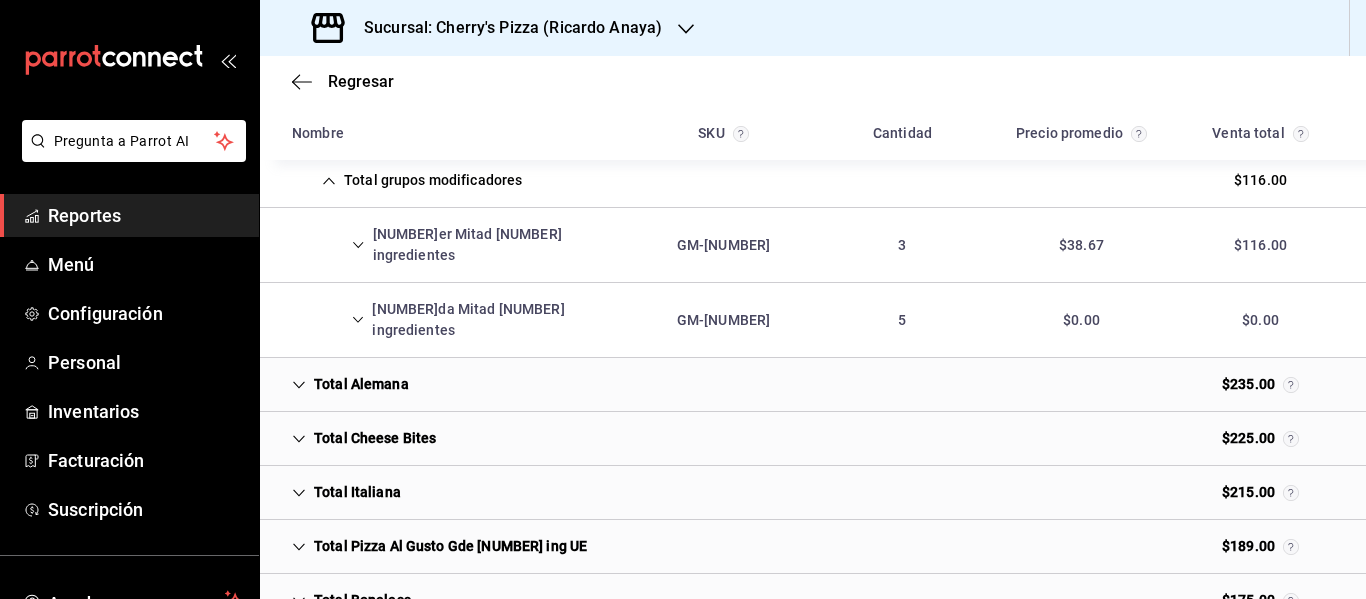 click 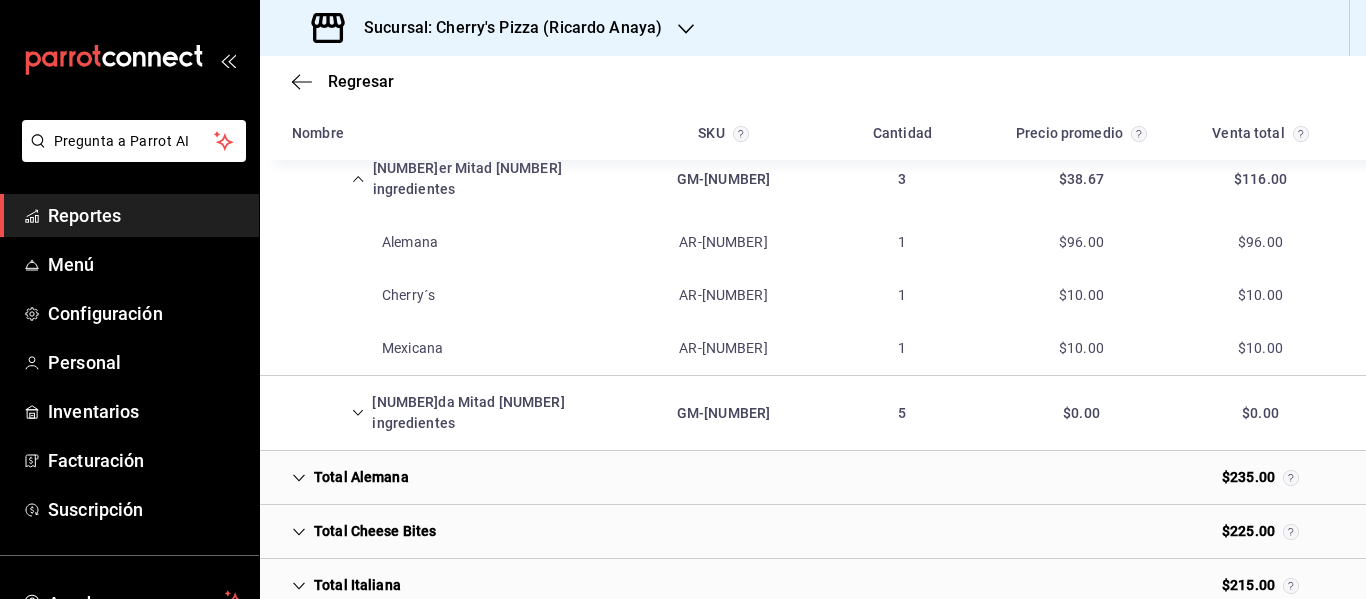 scroll, scrollTop: 800, scrollLeft: 0, axis: vertical 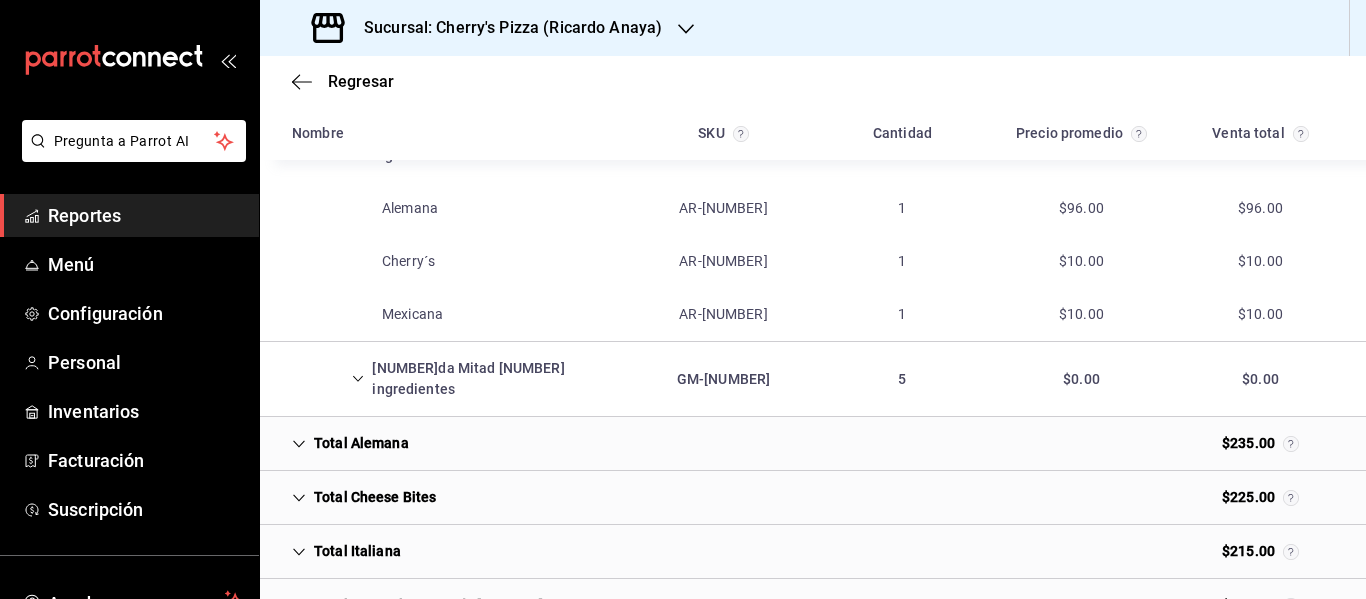 click 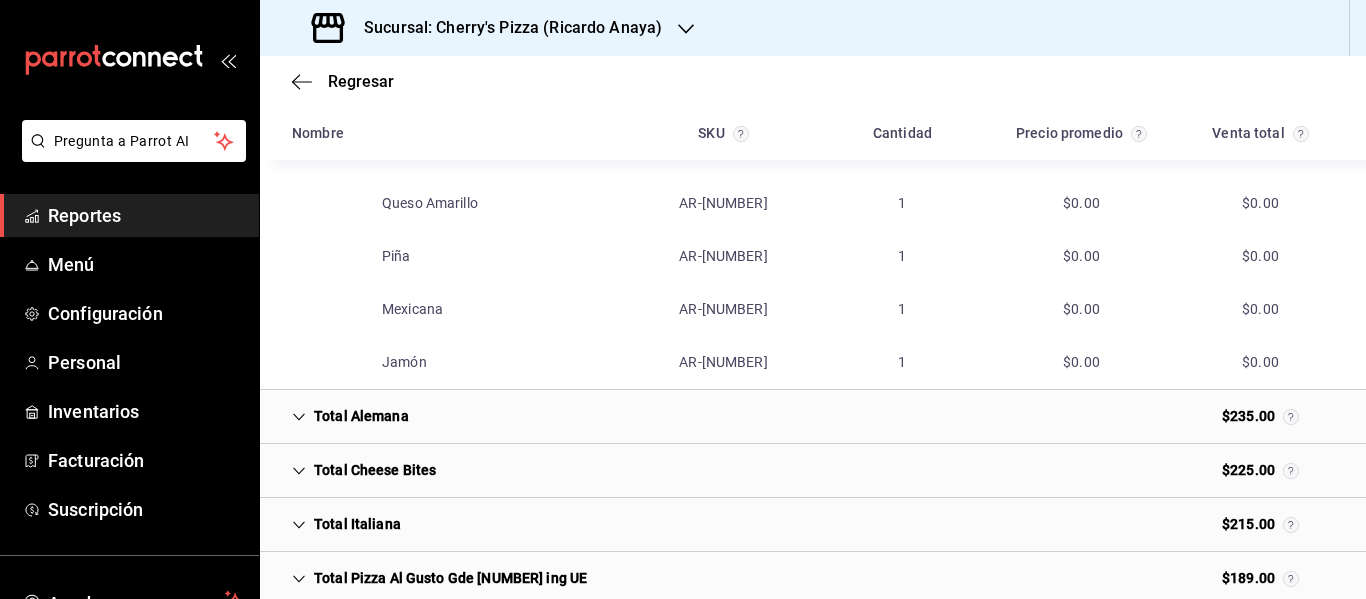 scroll, scrollTop: 1100, scrollLeft: 0, axis: vertical 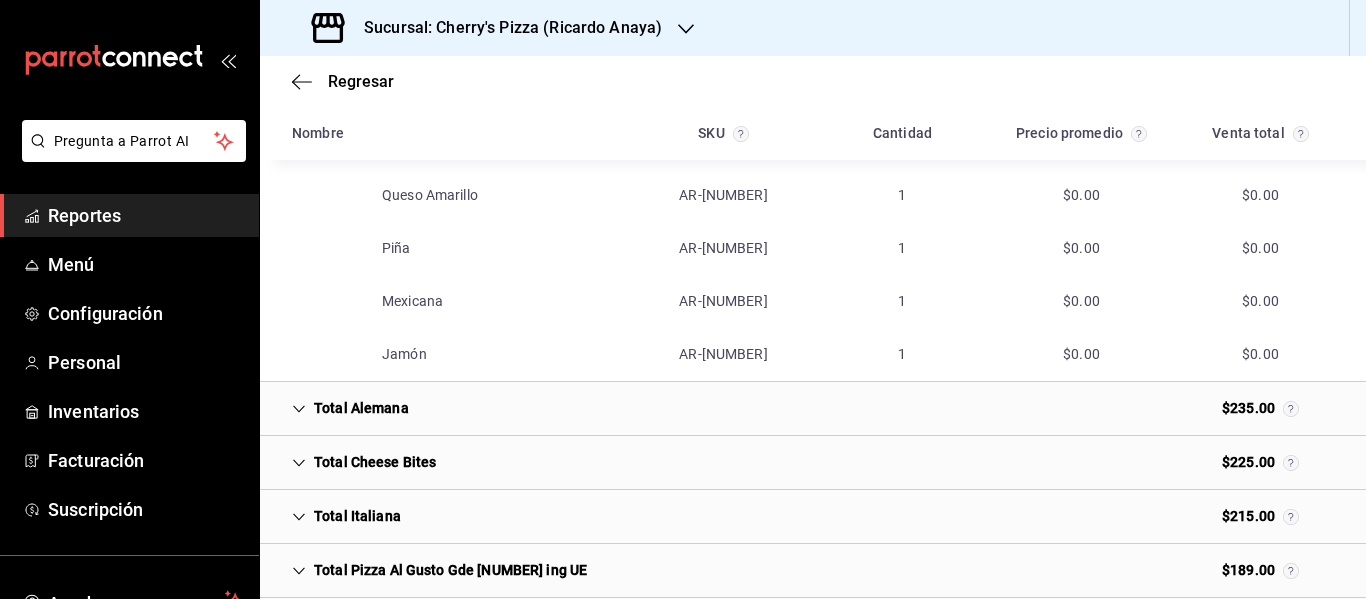 click on "Total Pizza Al Gusto Gde [NUMBER] ing UE" at bounding box center [439, 570] 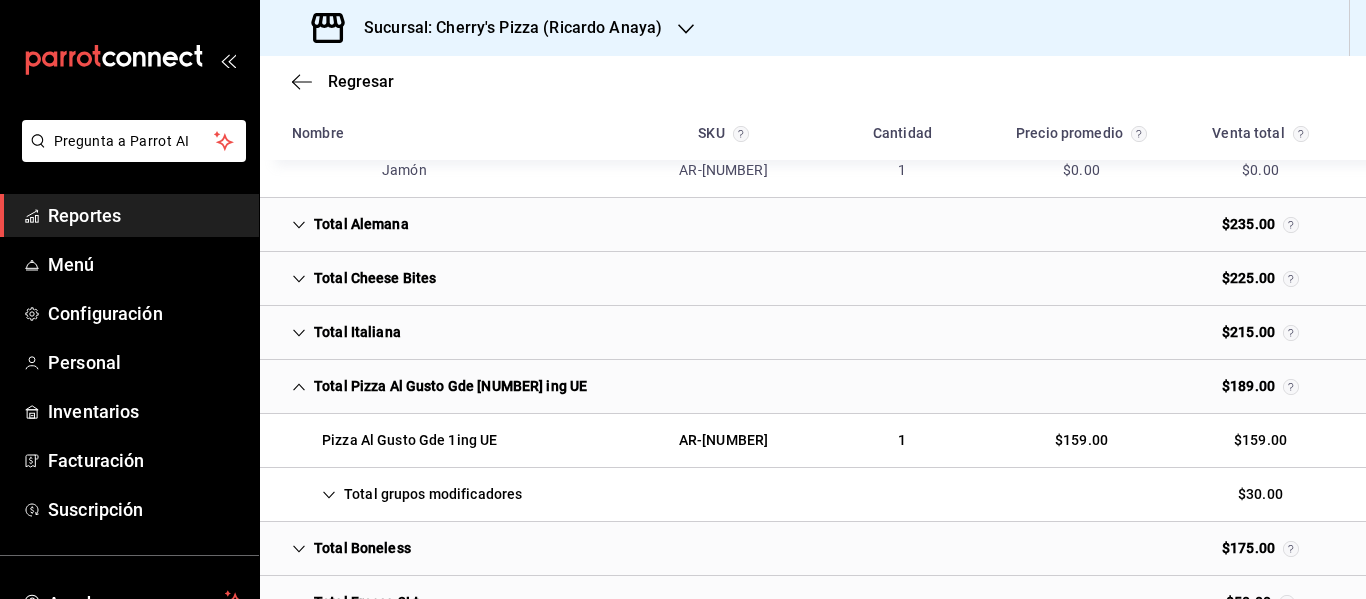 scroll, scrollTop: 1300, scrollLeft: 0, axis: vertical 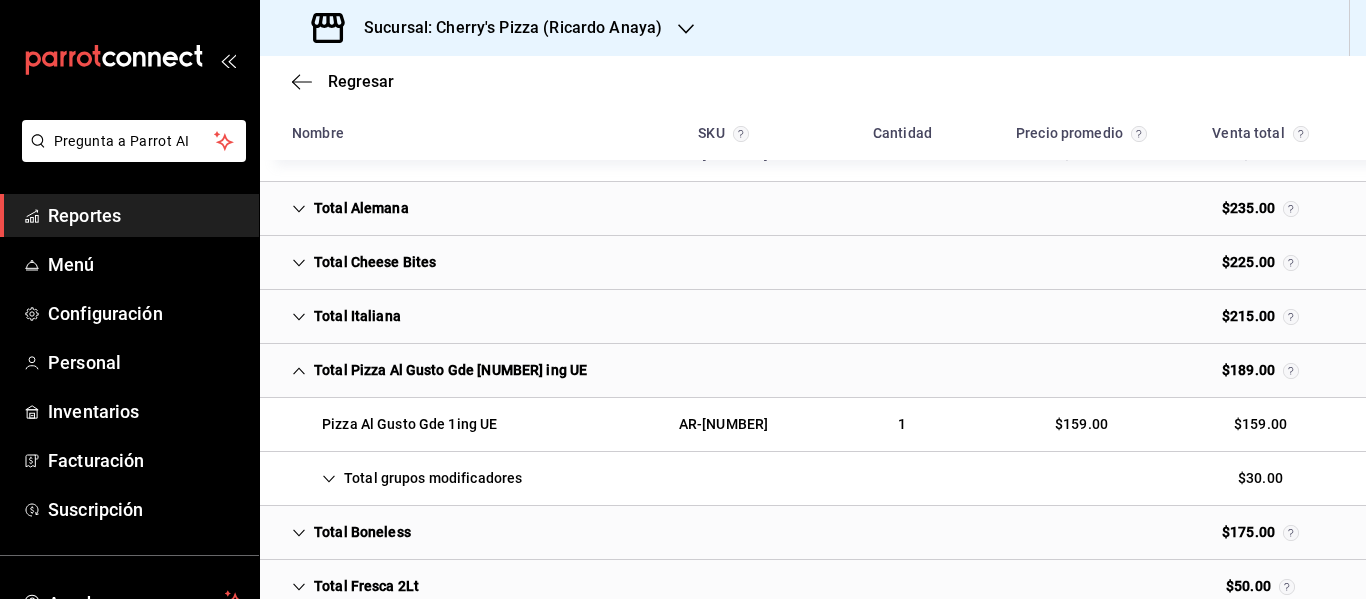 click 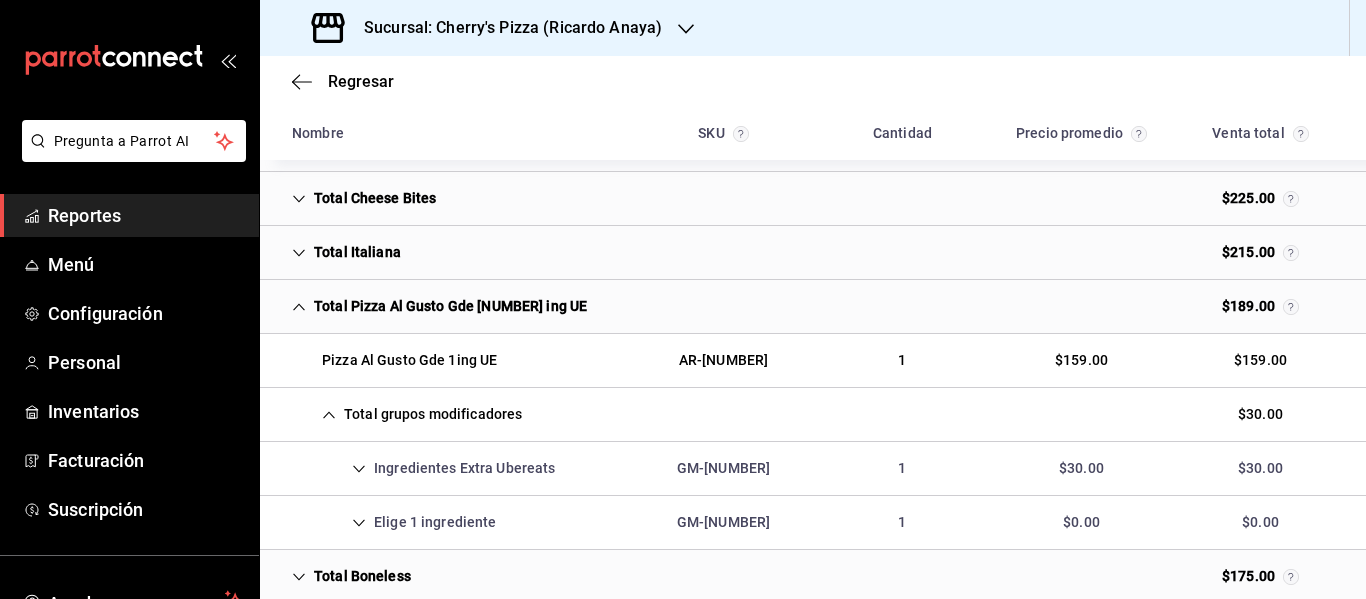 scroll, scrollTop: 1400, scrollLeft: 0, axis: vertical 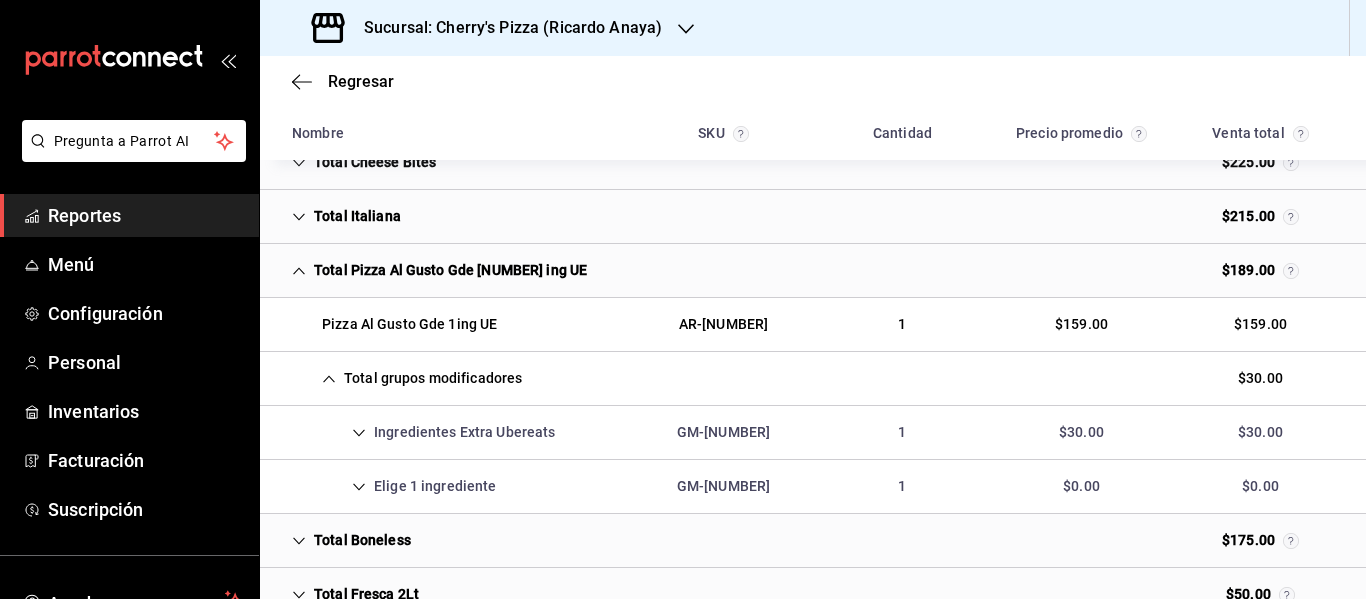 click 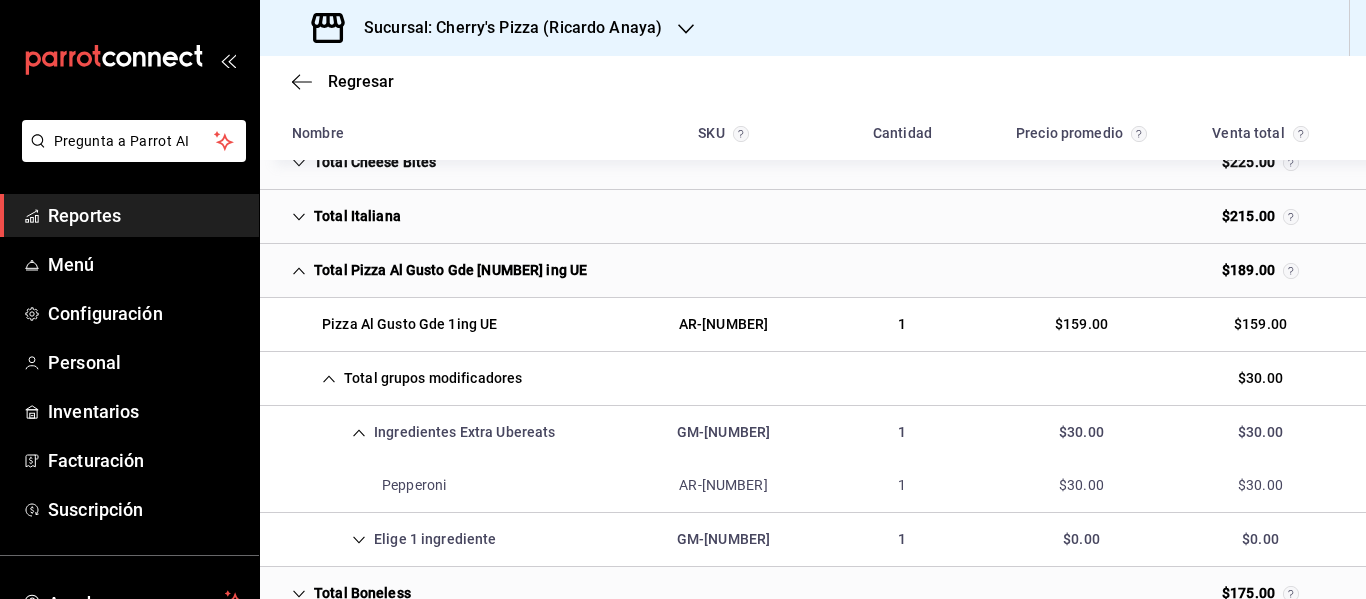 click 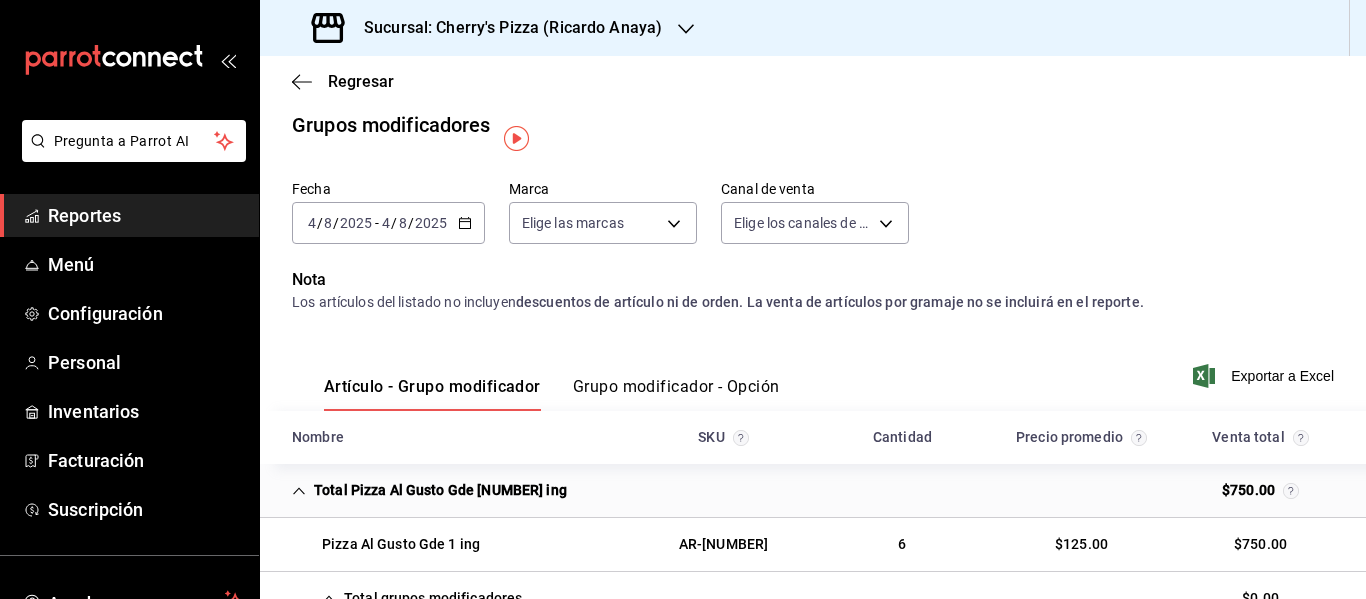 scroll, scrollTop: 0, scrollLeft: 0, axis: both 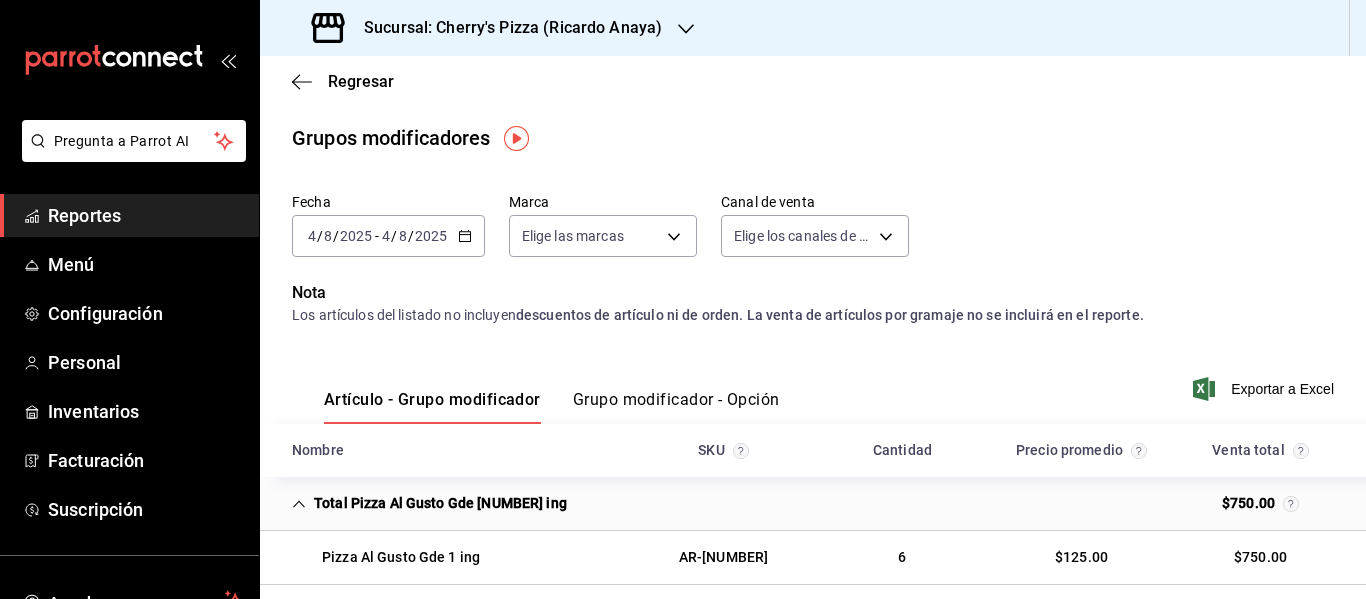 click on "4" at bounding box center [386, 236] 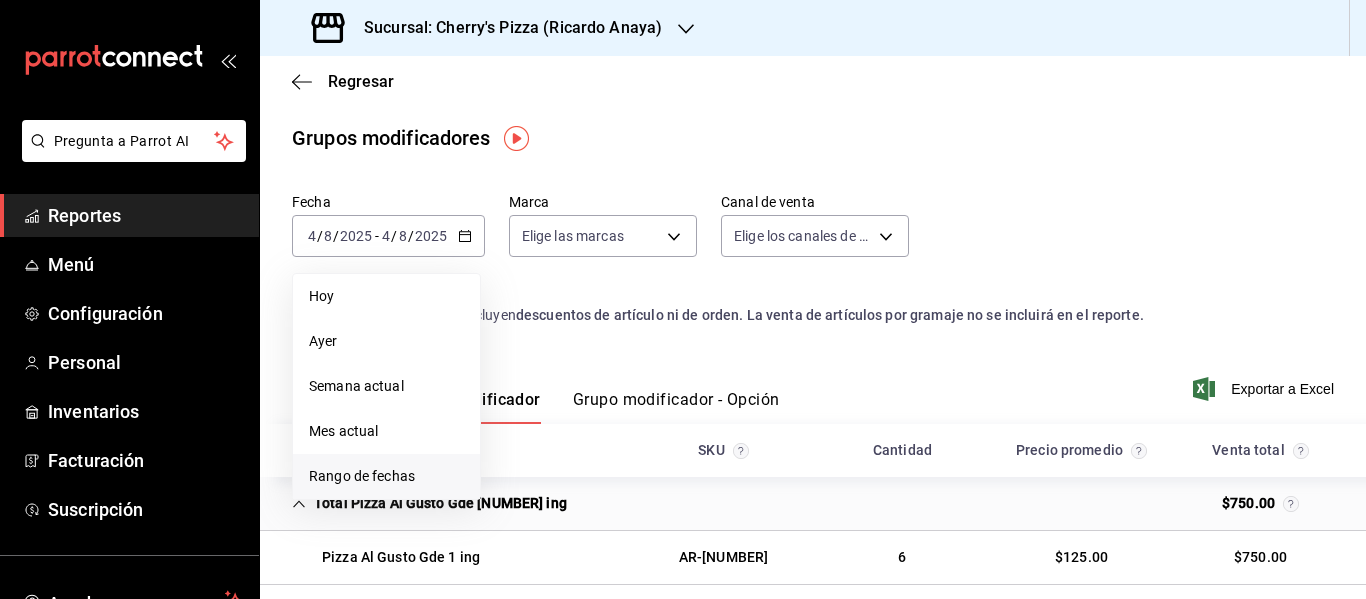 click on "Rango de fechas" at bounding box center (386, 476) 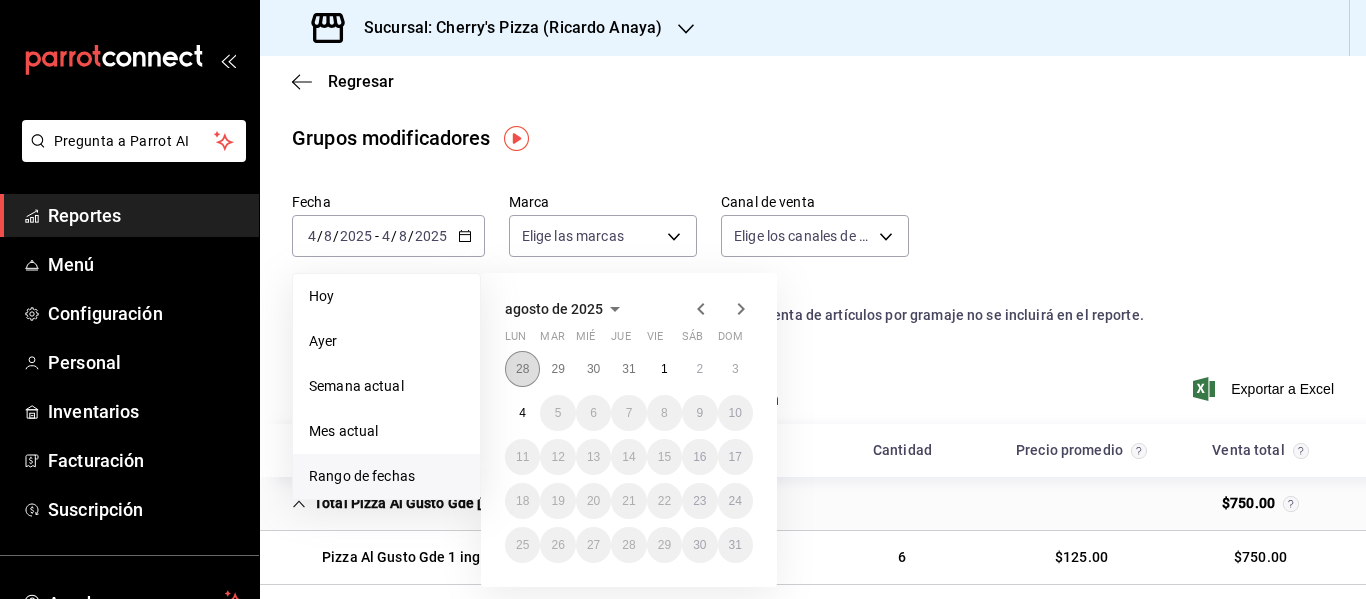 click on "28" at bounding box center [522, 369] 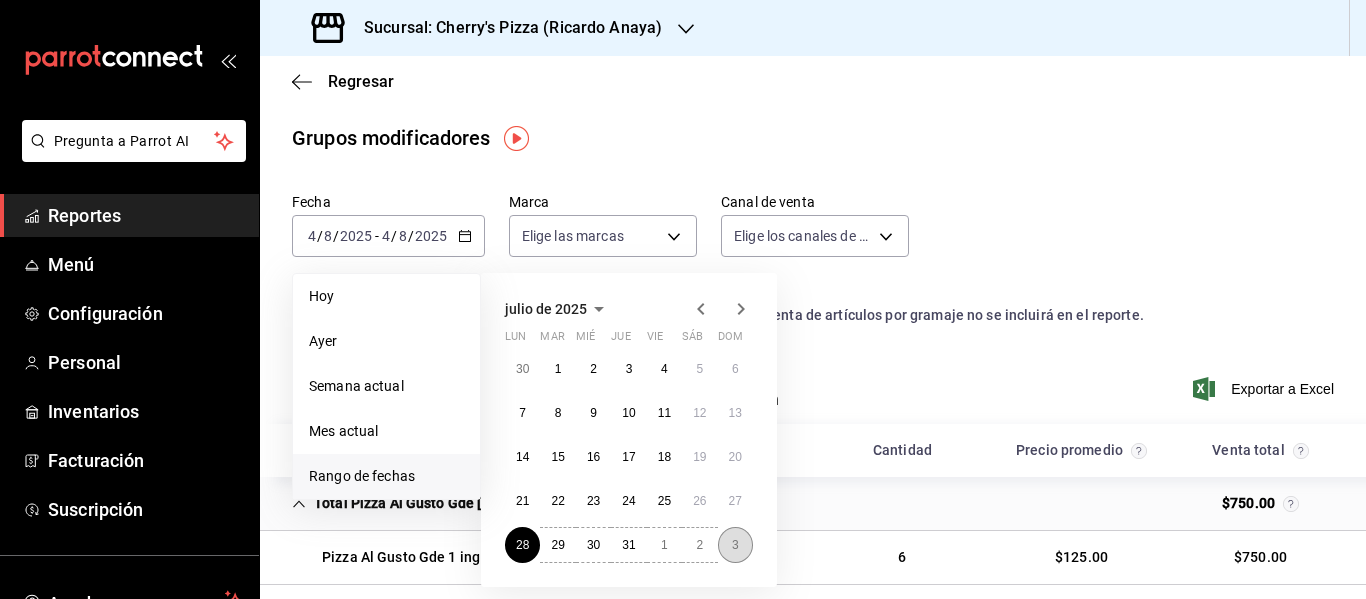 click on "3" at bounding box center (735, 545) 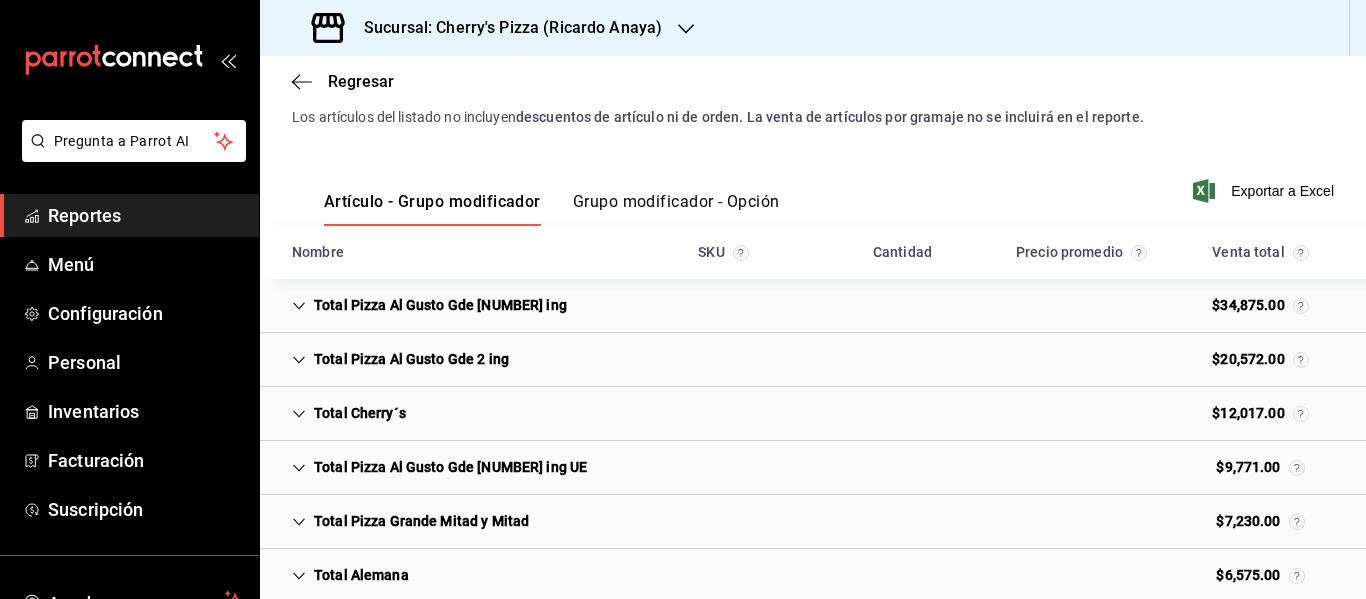 scroll, scrollTop: 200, scrollLeft: 0, axis: vertical 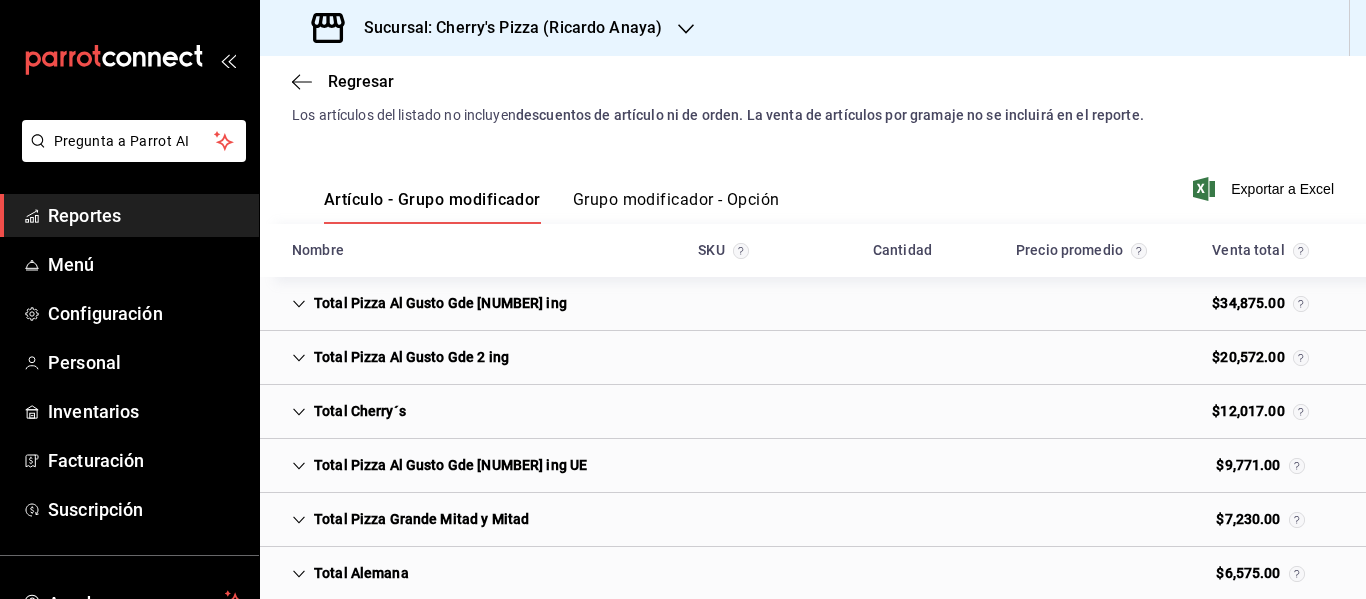 click on "Total Pizza Al Gusto Gde [NUMBER] ing" at bounding box center [429, 303] 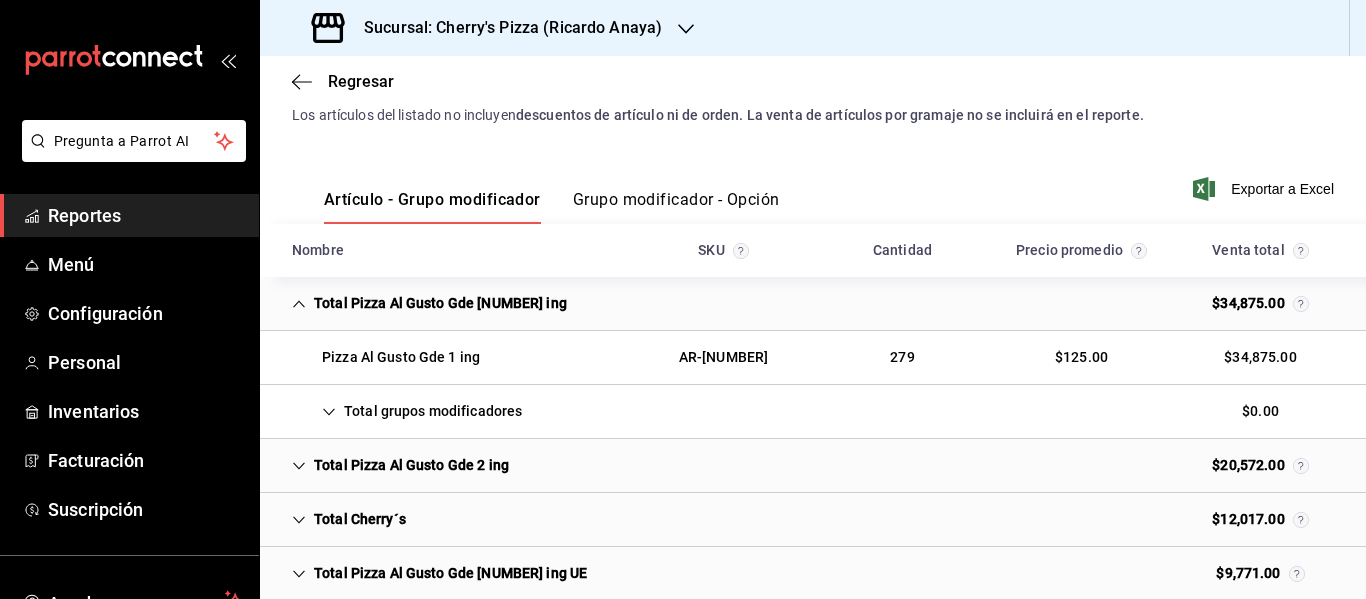 click 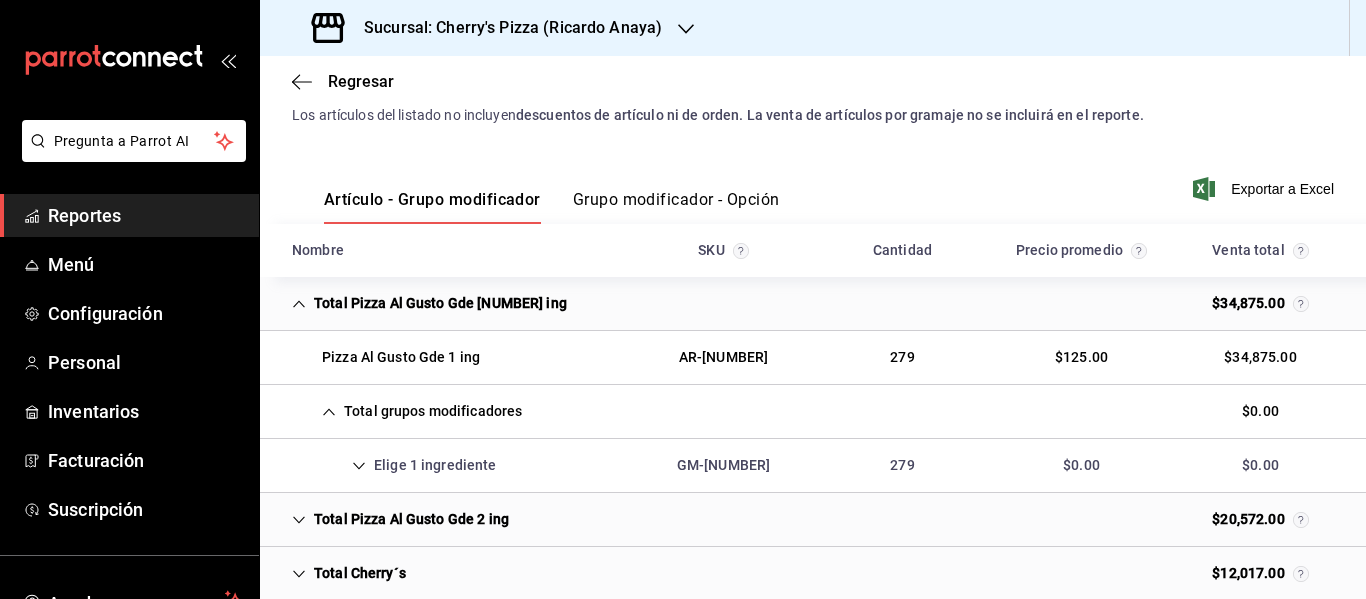 click 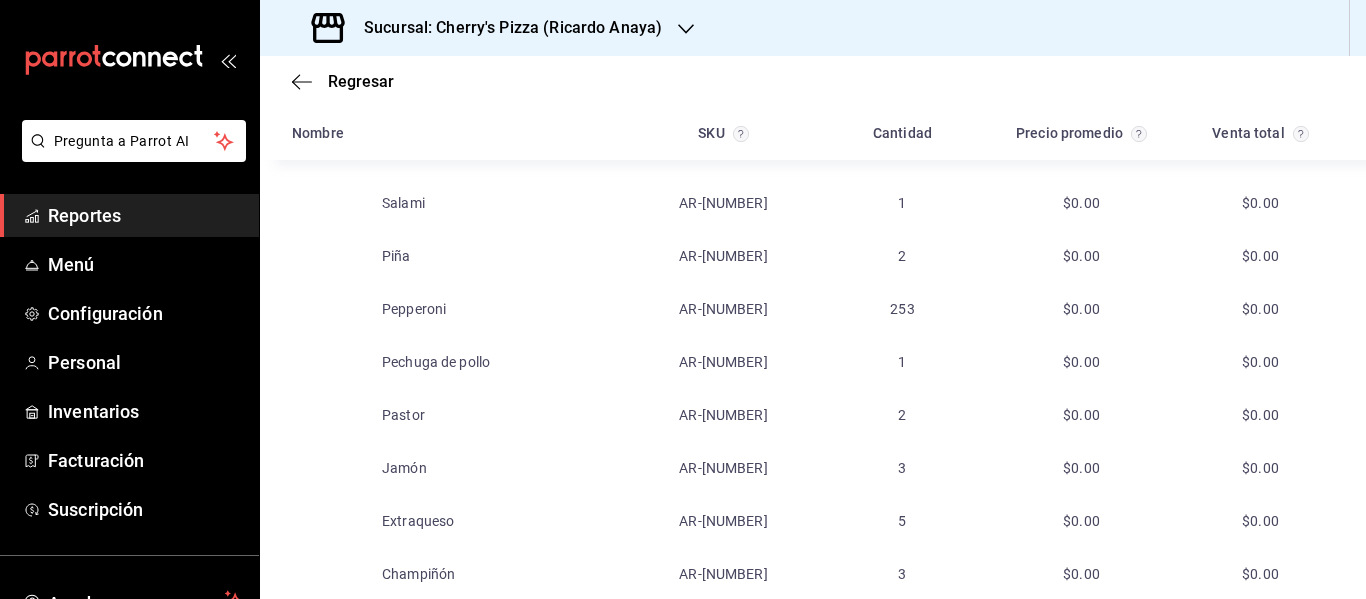 scroll, scrollTop: 1100, scrollLeft: 0, axis: vertical 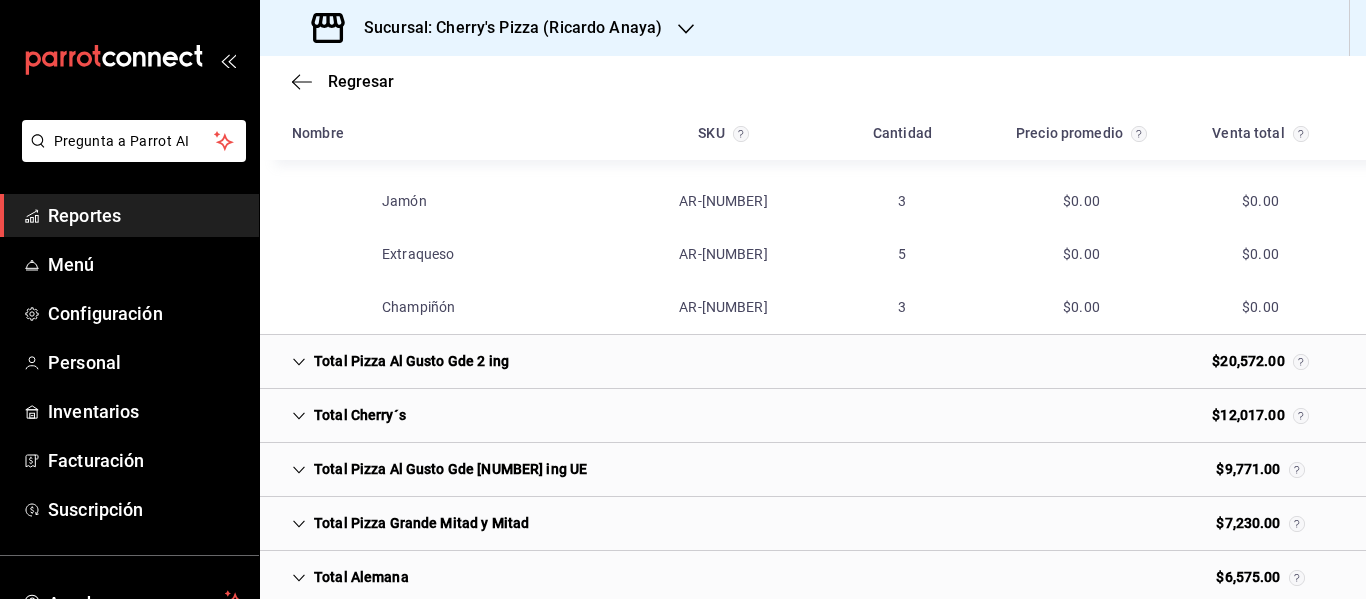 click on "Total Pizza Al Gusto Gde 2 ing" at bounding box center [400, 361] 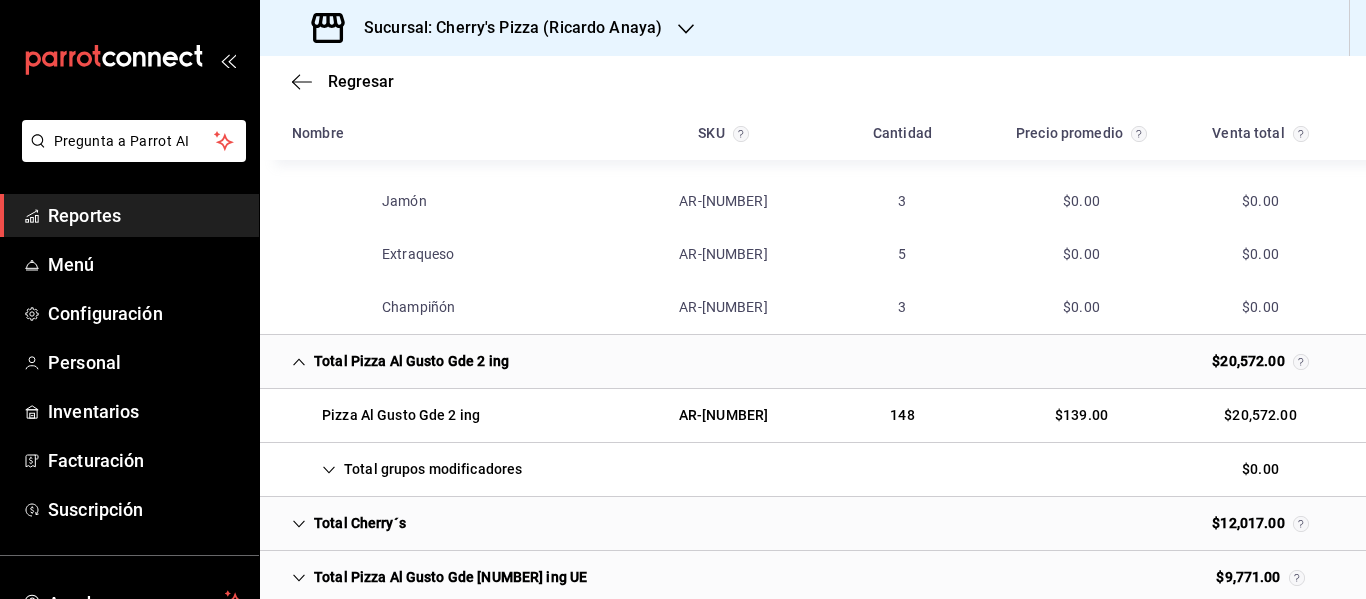click 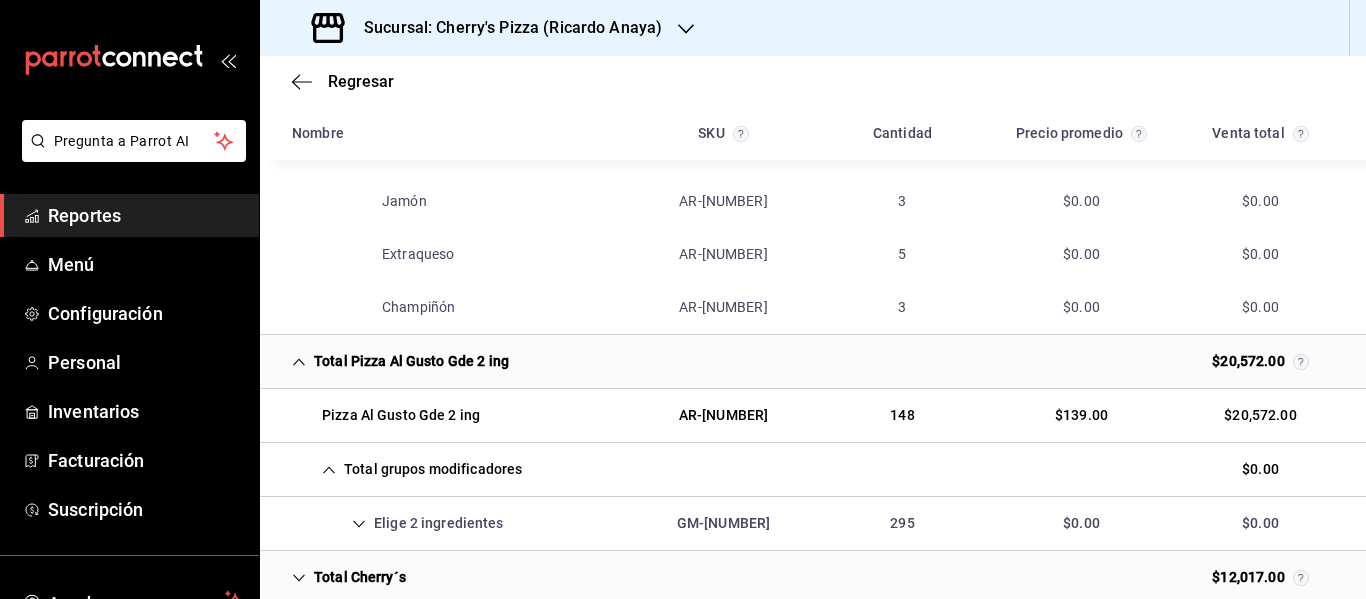 click 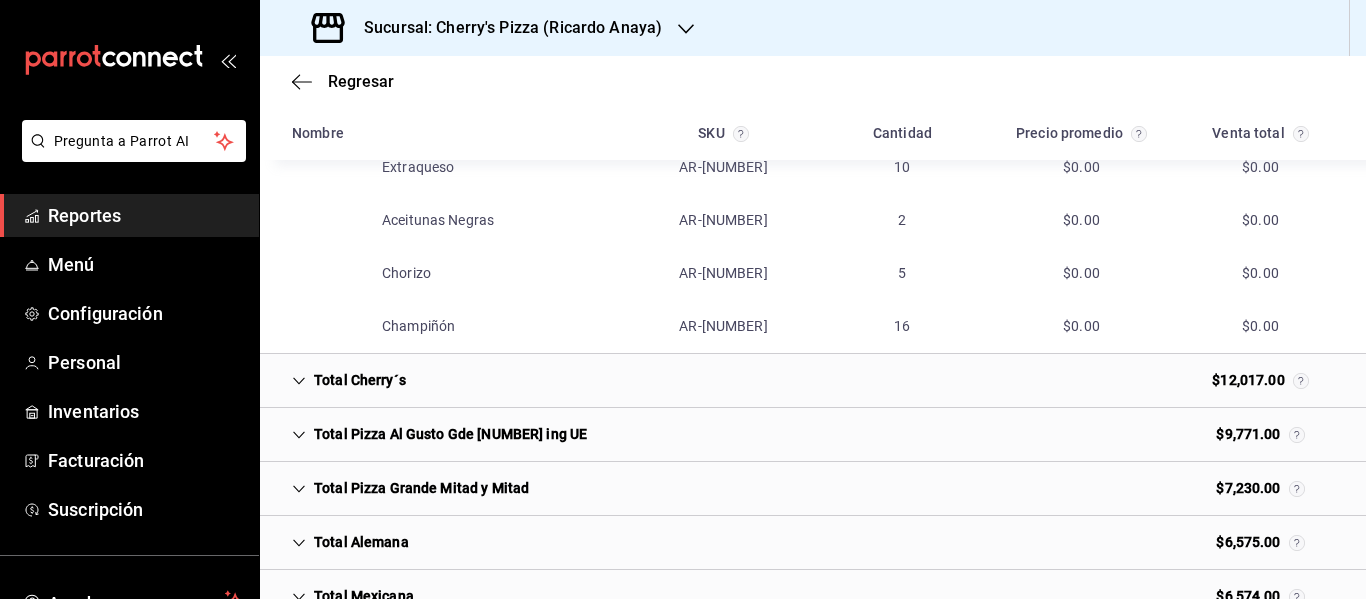 scroll, scrollTop: 2100, scrollLeft: 0, axis: vertical 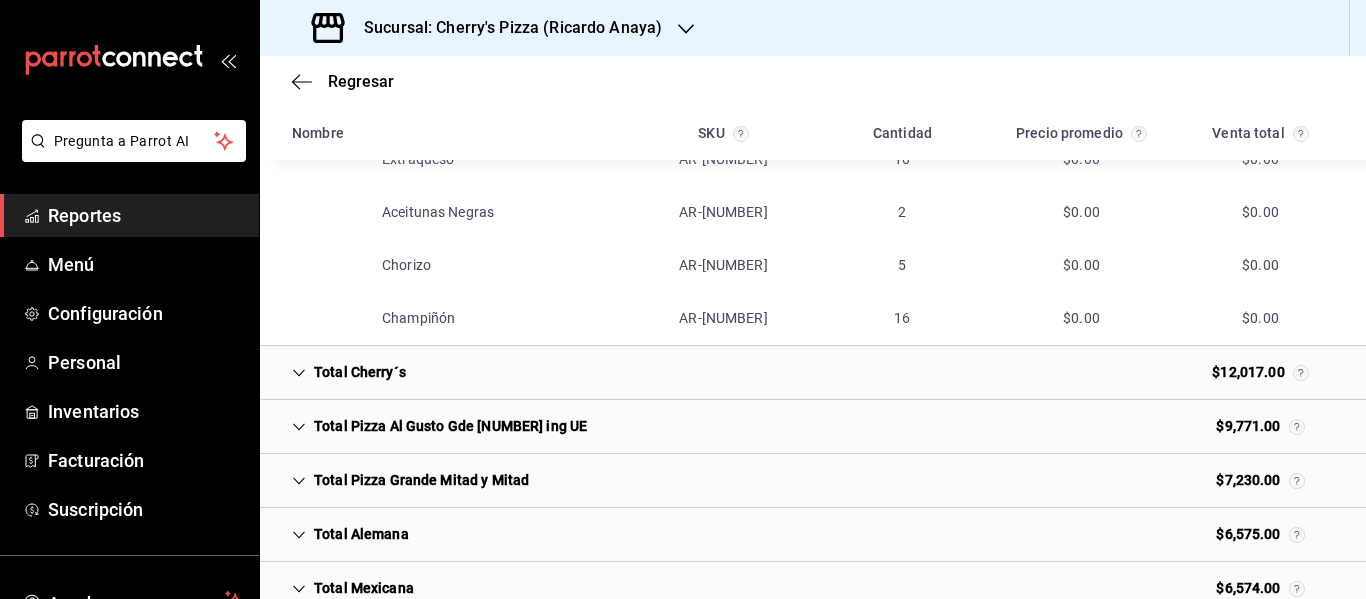 click 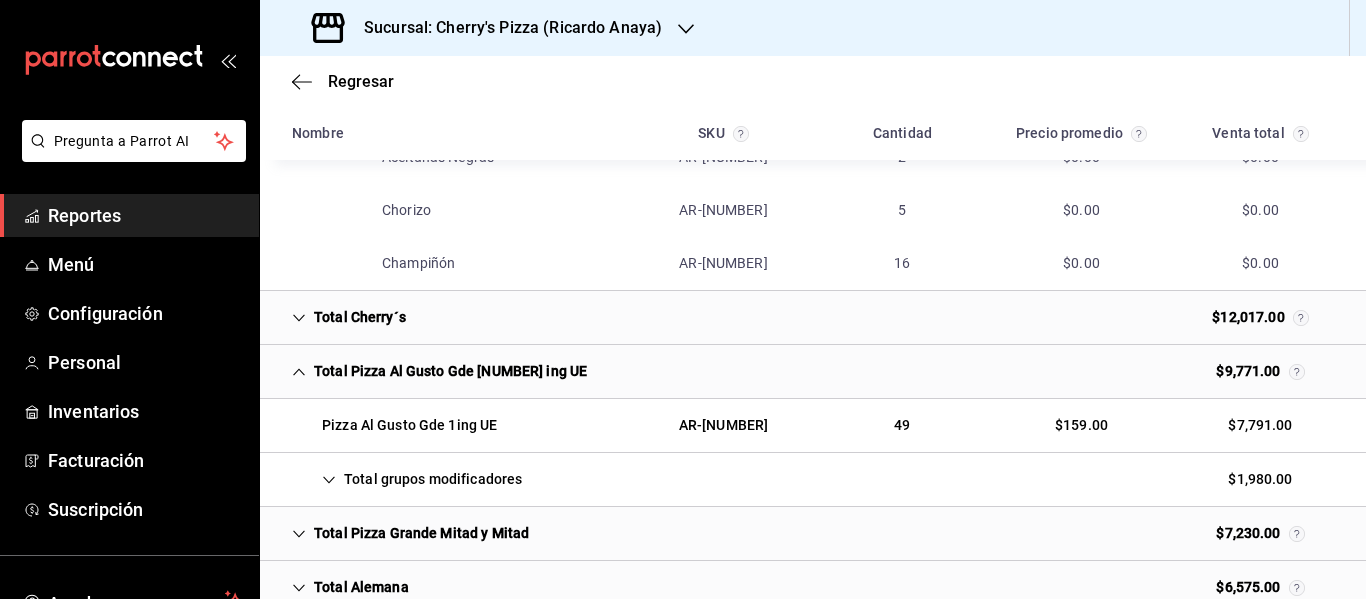 scroll, scrollTop: 2200, scrollLeft: 0, axis: vertical 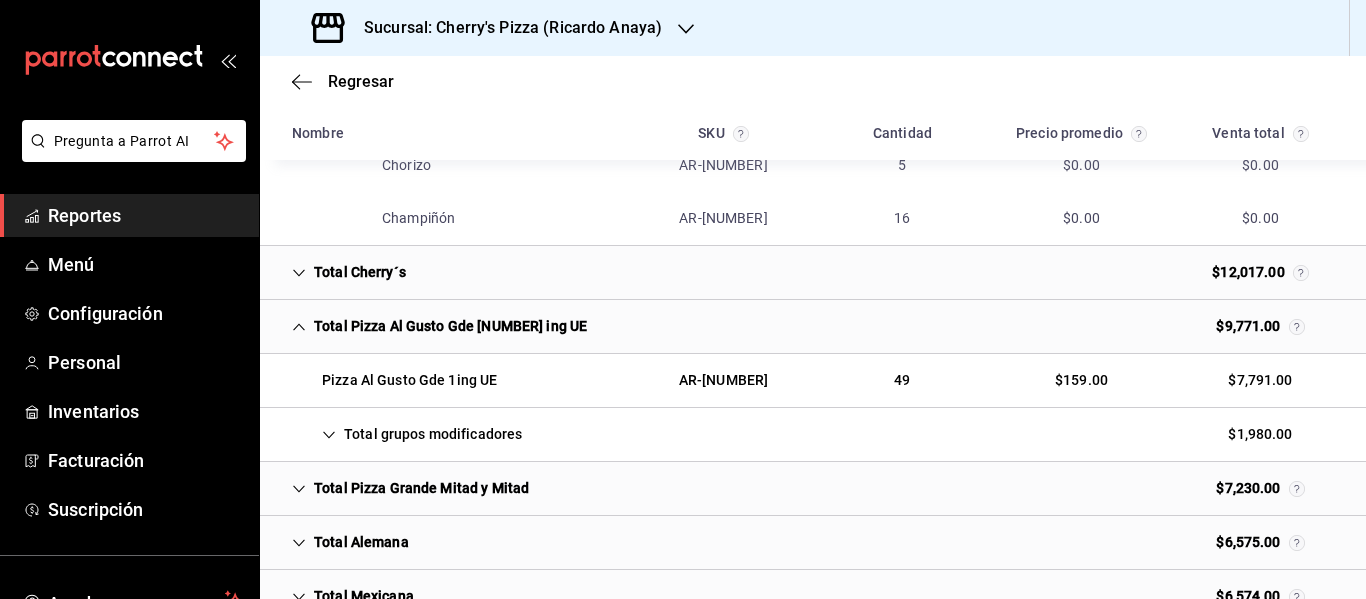 click on "Total grupos modificadores" at bounding box center (407, 434) 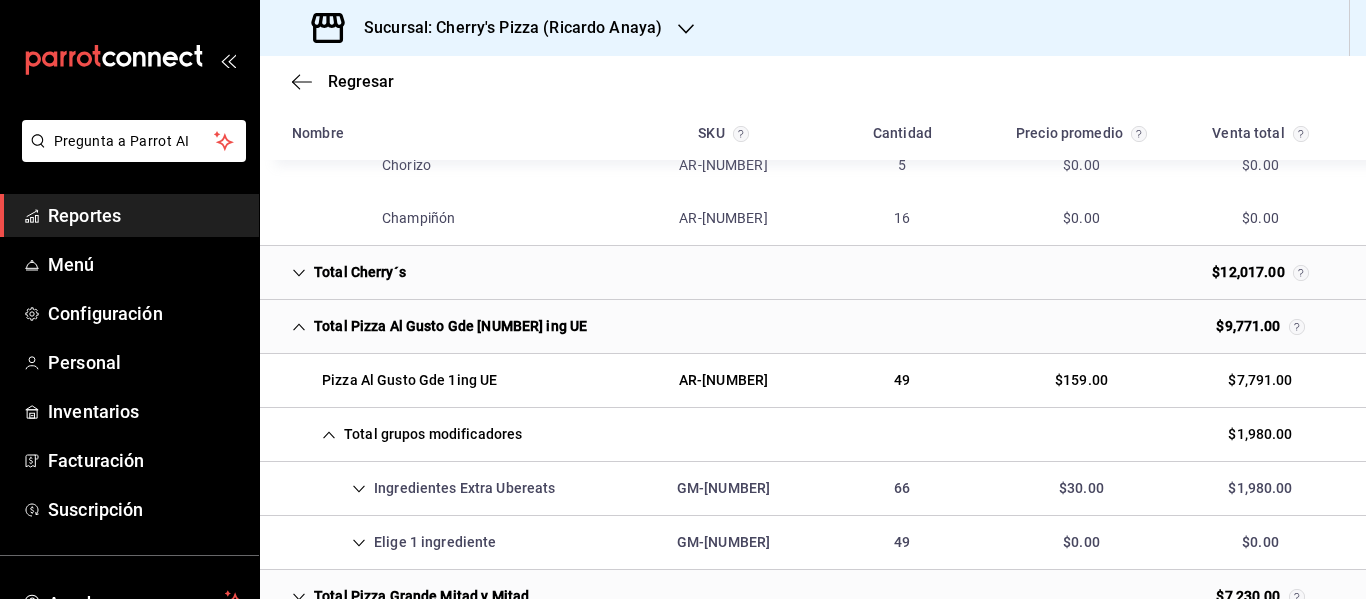 click on "Ingredientes Extra Ubereats" at bounding box center [424, 488] 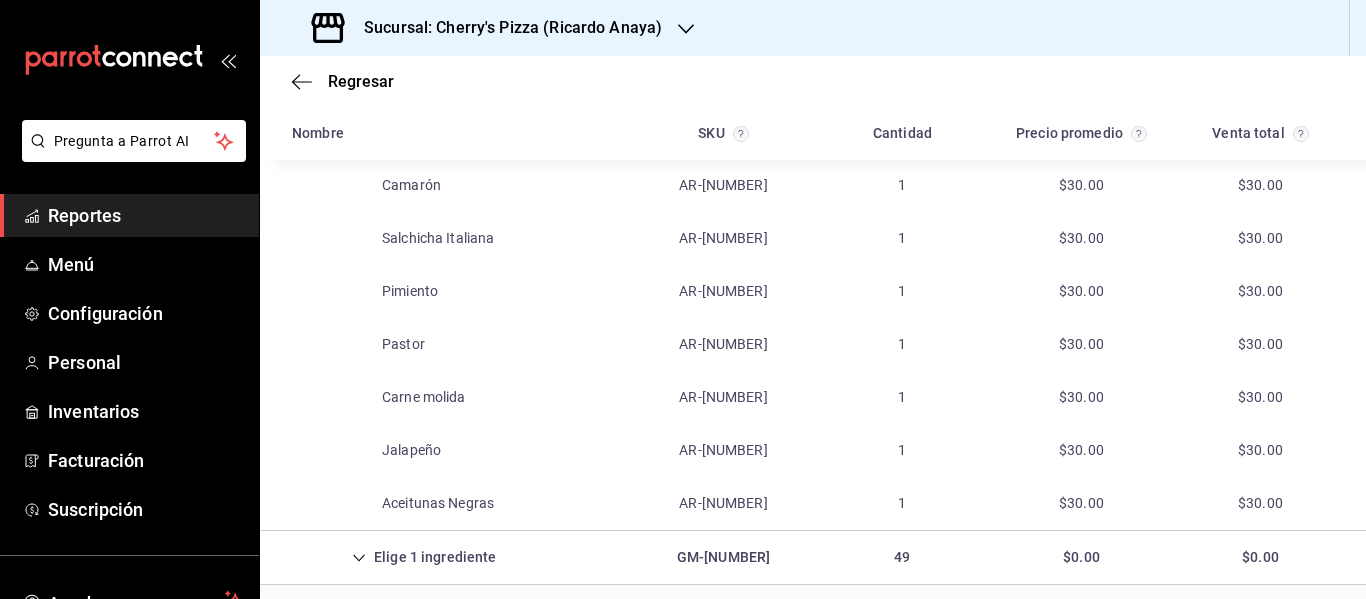 scroll, scrollTop: 3100, scrollLeft: 0, axis: vertical 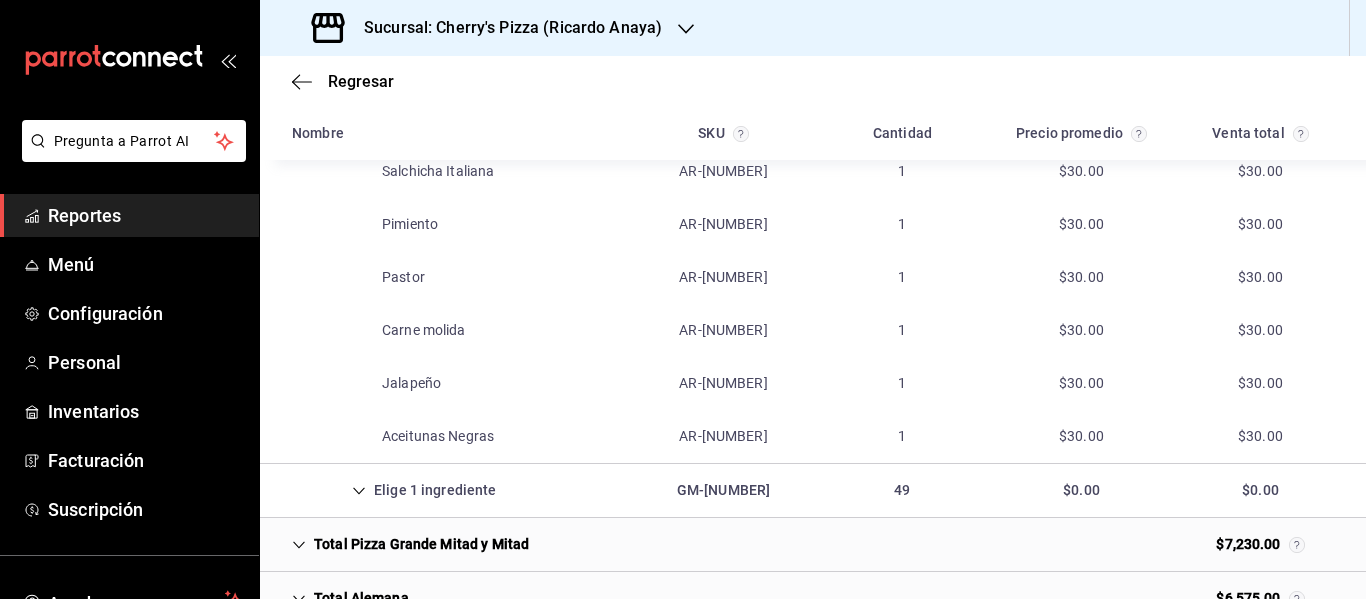 click 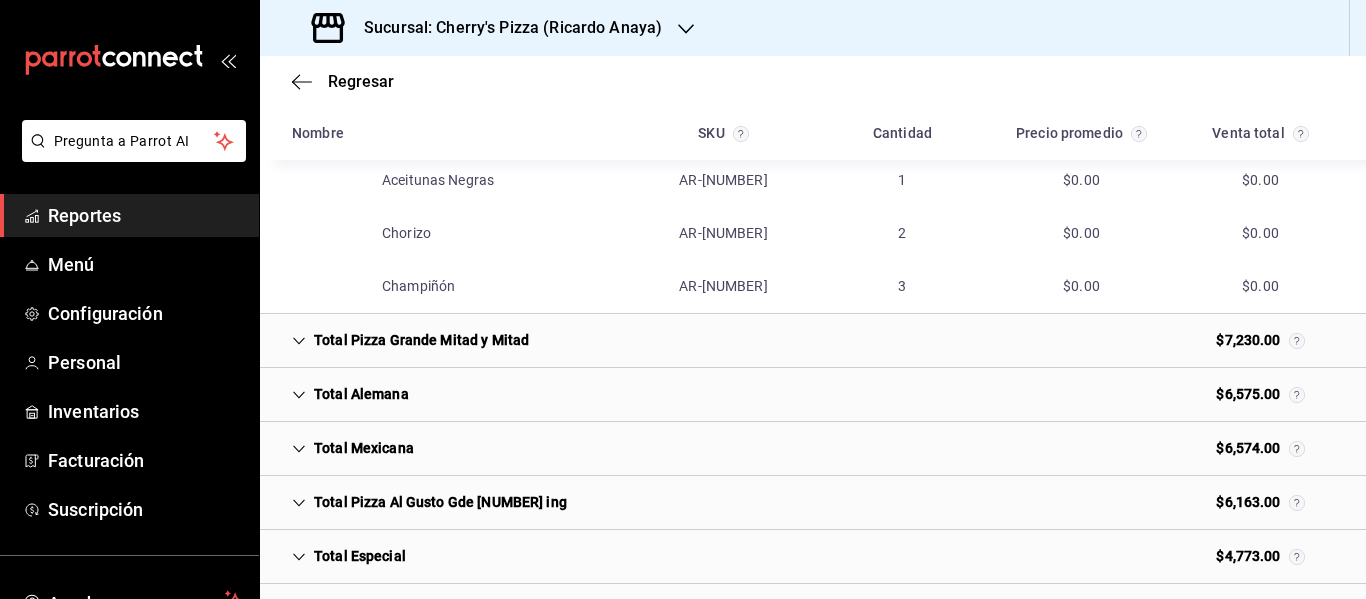 scroll, scrollTop: 3900, scrollLeft: 0, axis: vertical 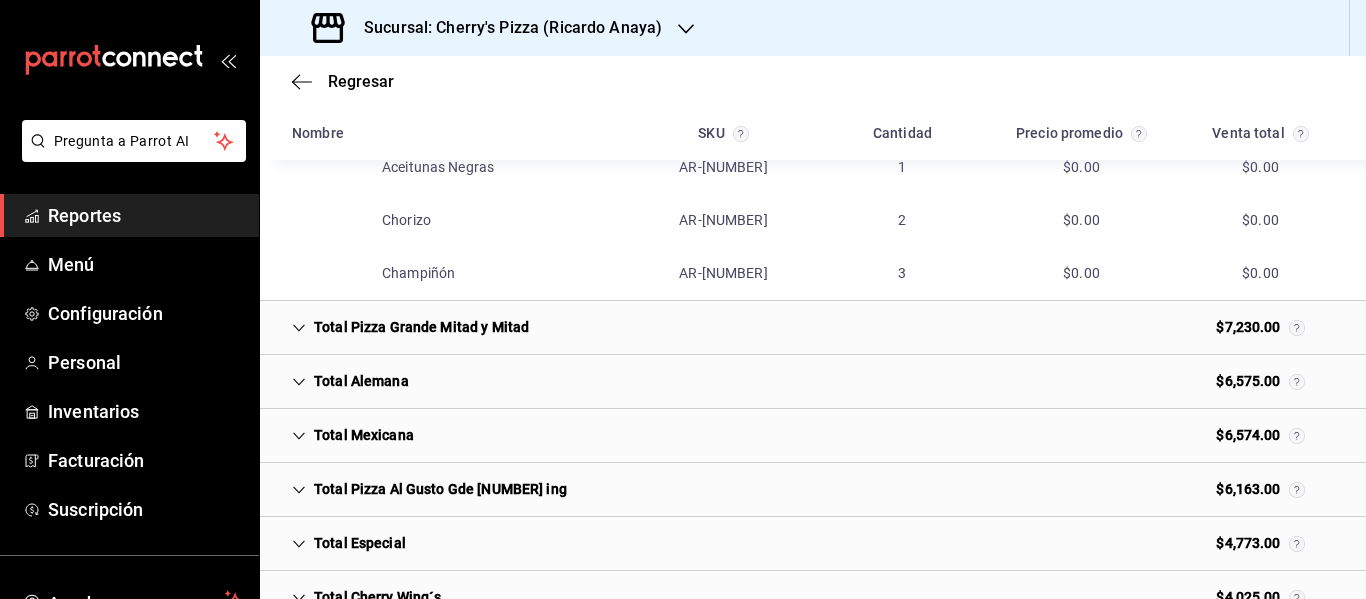 click 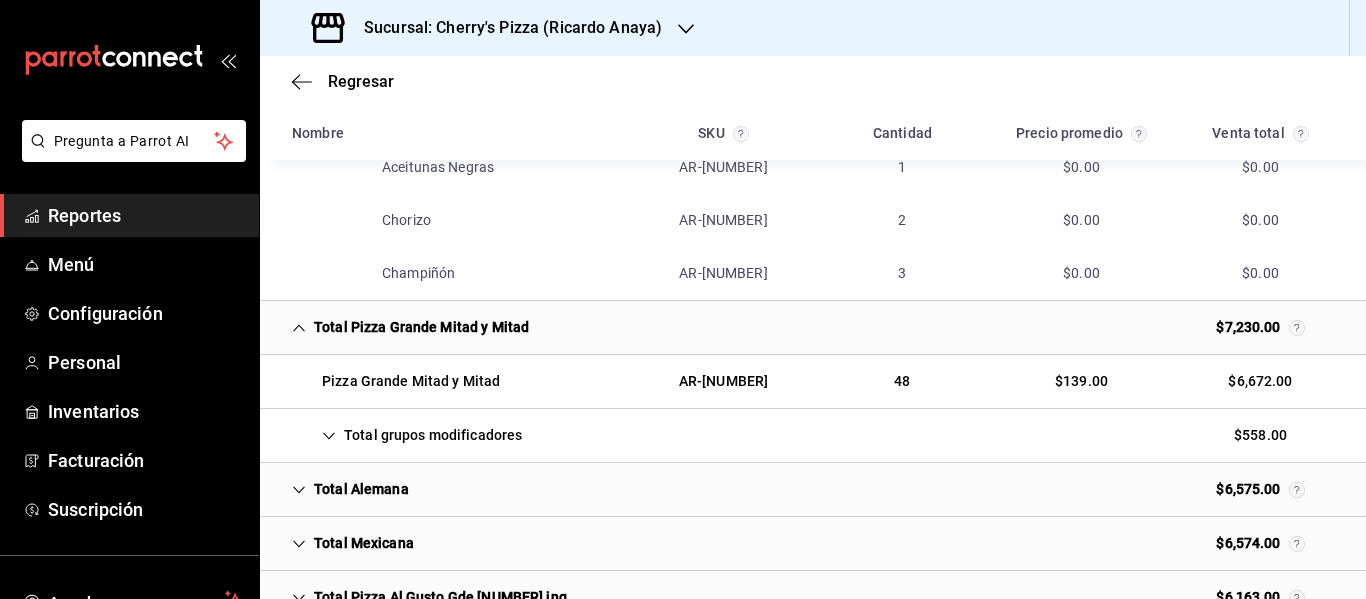 click 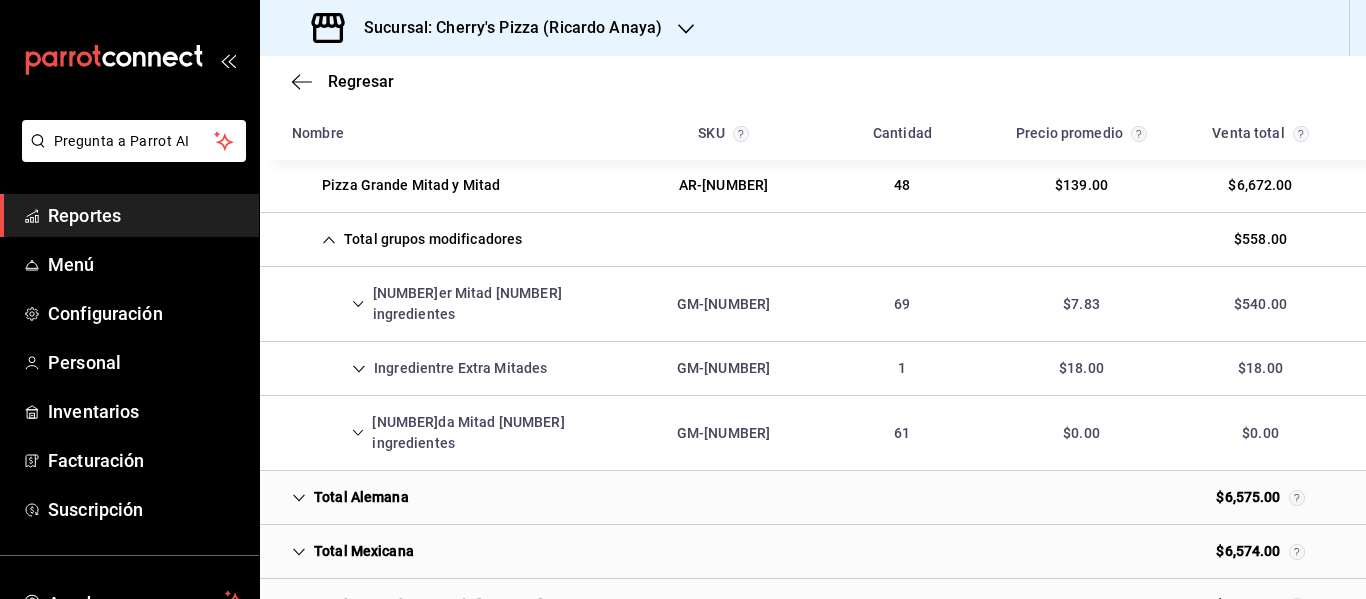scroll, scrollTop: 4100, scrollLeft: 0, axis: vertical 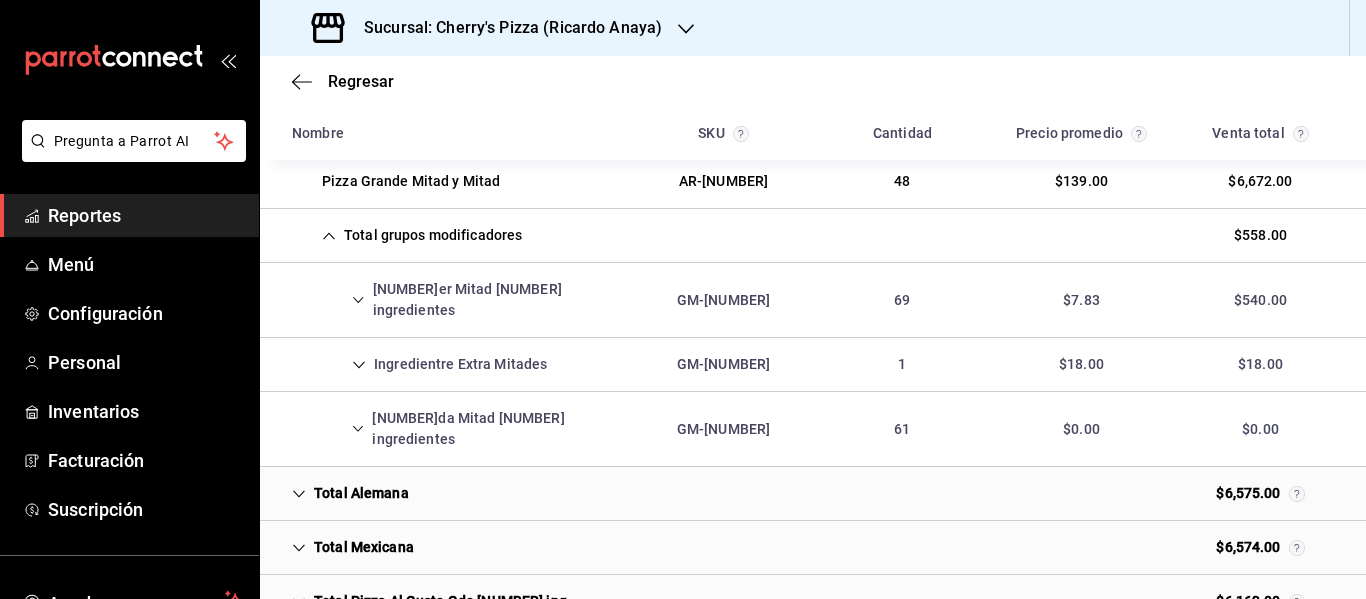 click on "[NUMBER]er Mitad [NUMBER] ingredientes" at bounding box center (455, 300) 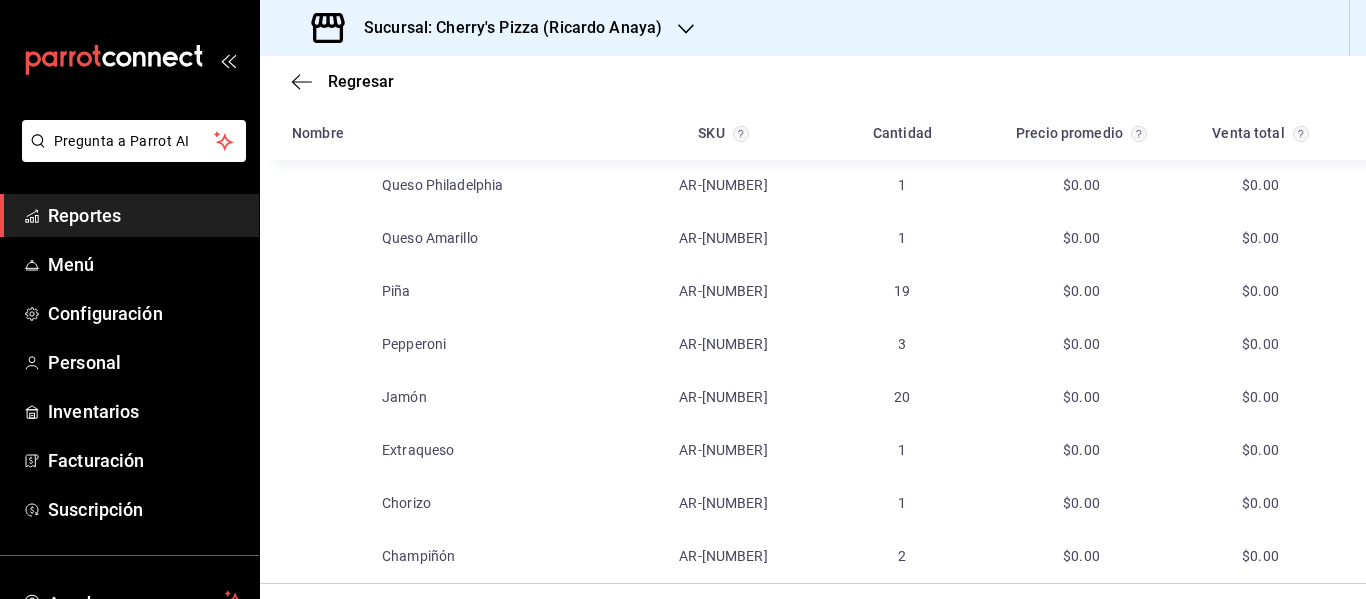 scroll, scrollTop: 4900, scrollLeft: 0, axis: vertical 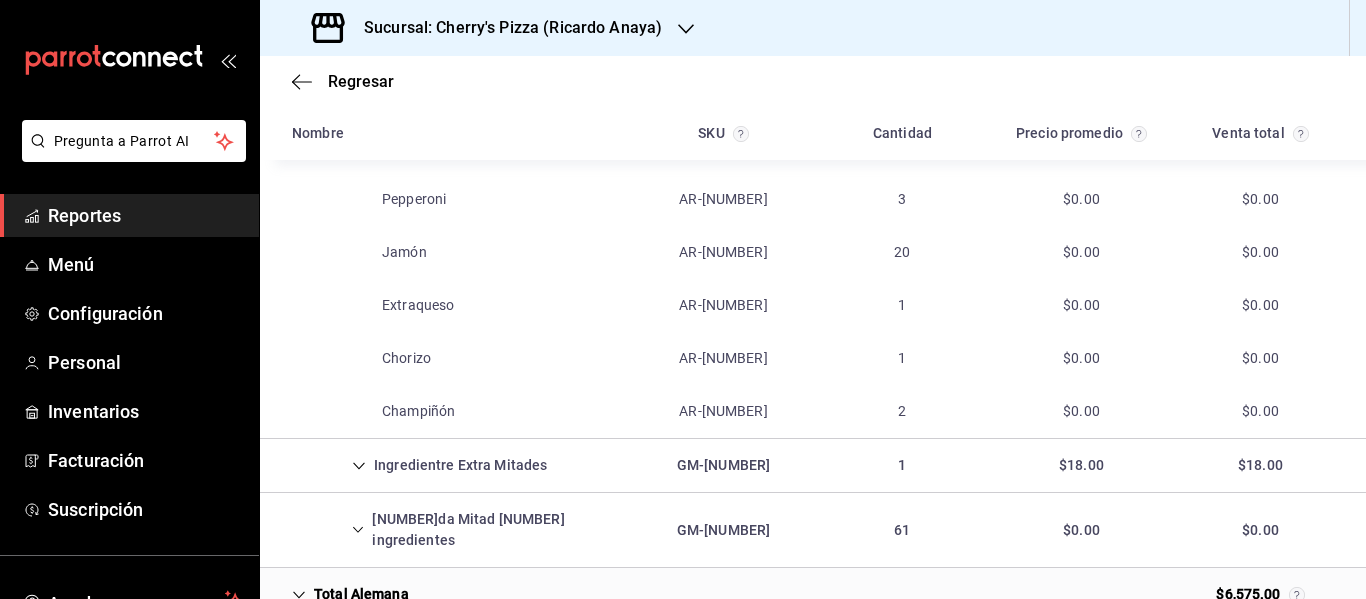 click on "Ingredientre Extra Mitades" at bounding box center (419, 465) 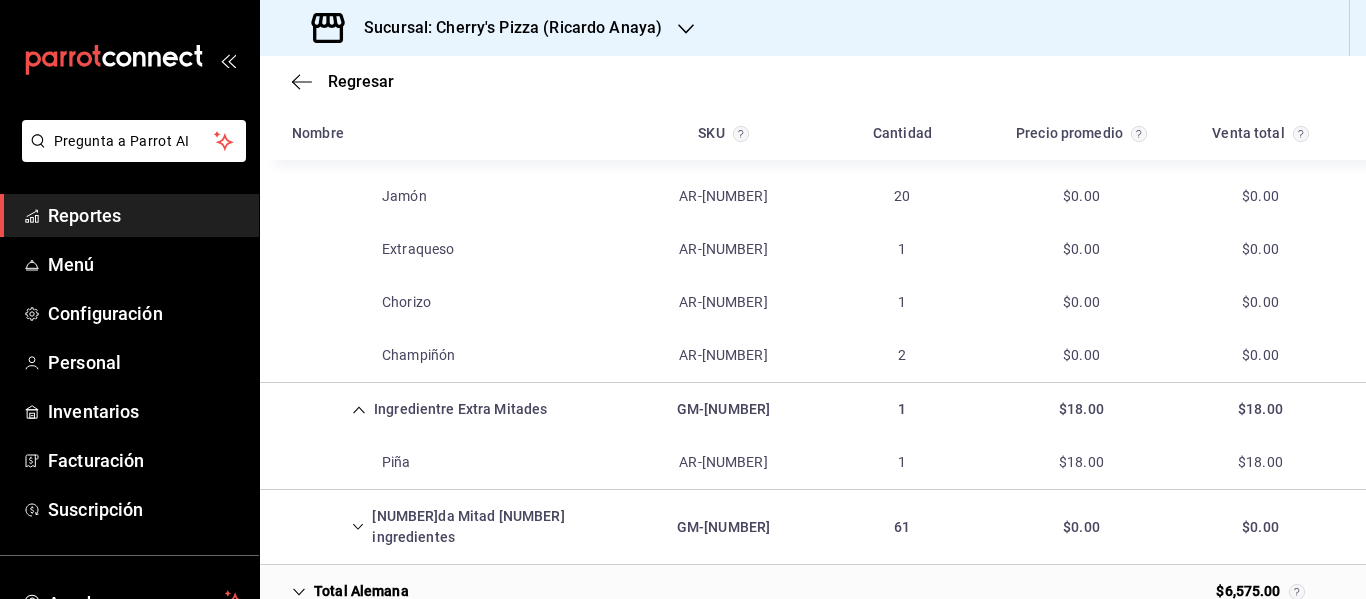 scroll, scrollTop: 5000, scrollLeft: 0, axis: vertical 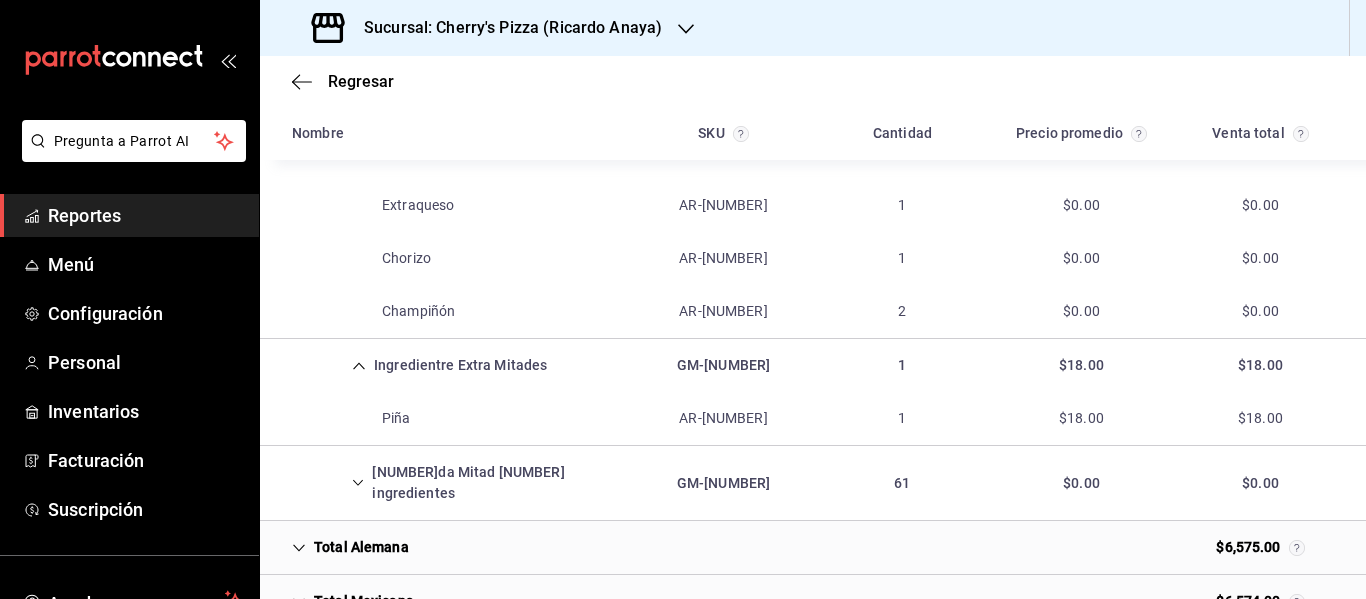click on "[NUMBER]da Mitad [NUMBER] ingredientes" at bounding box center (455, 483) 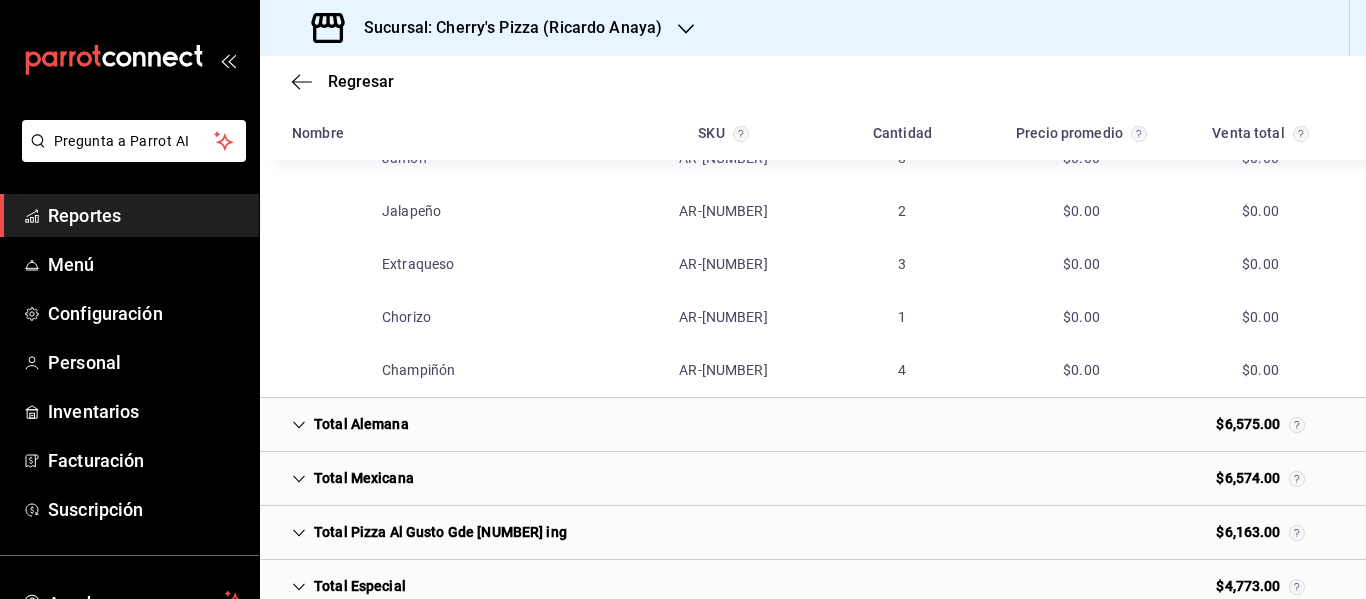 scroll, scrollTop: 5900, scrollLeft: 0, axis: vertical 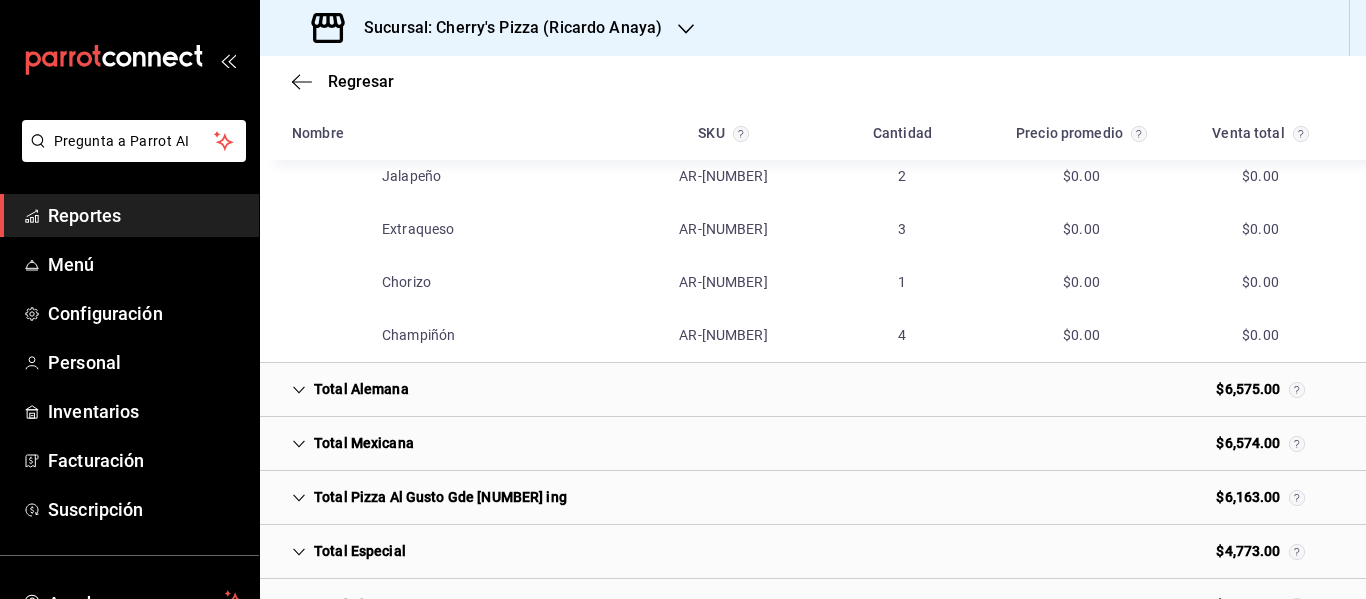 click 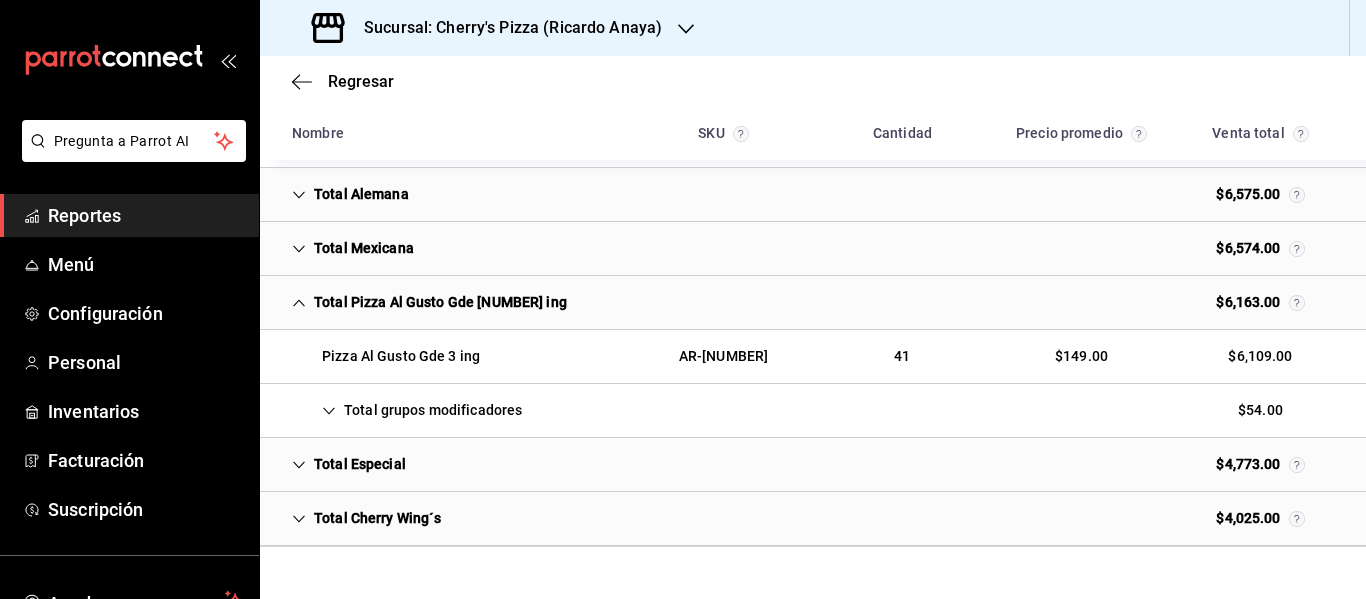 scroll, scrollTop: 6097, scrollLeft: 0, axis: vertical 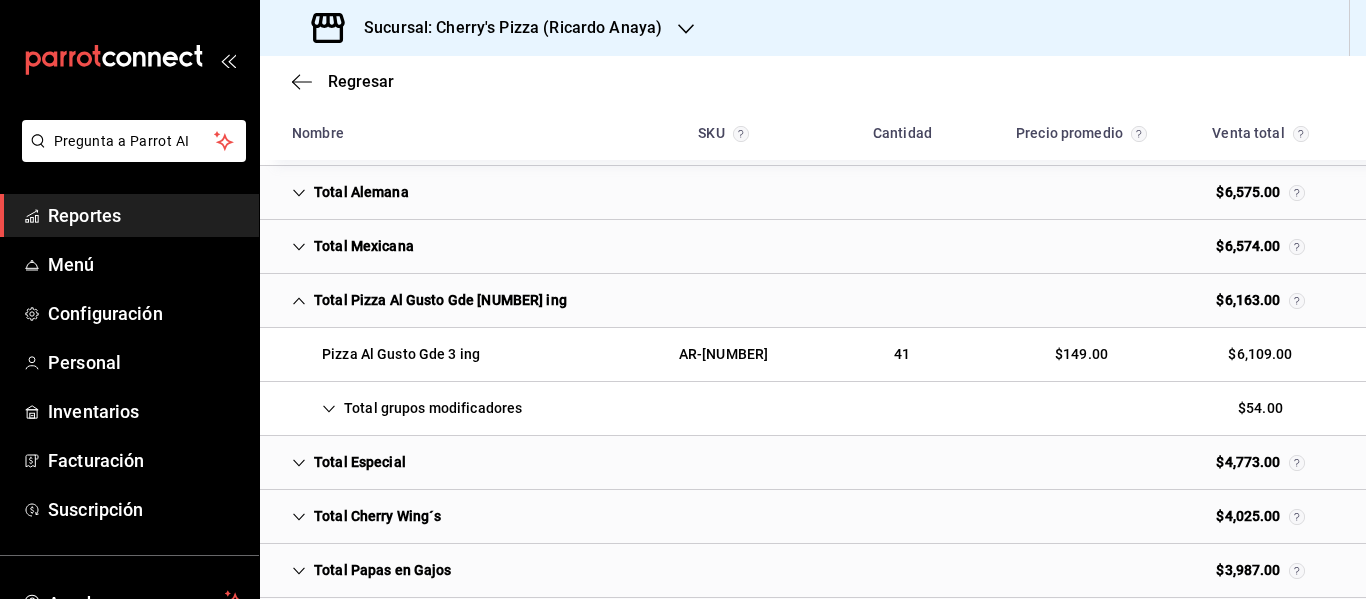 click on "Total grupos modificadores" at bounding box center (407, 408) 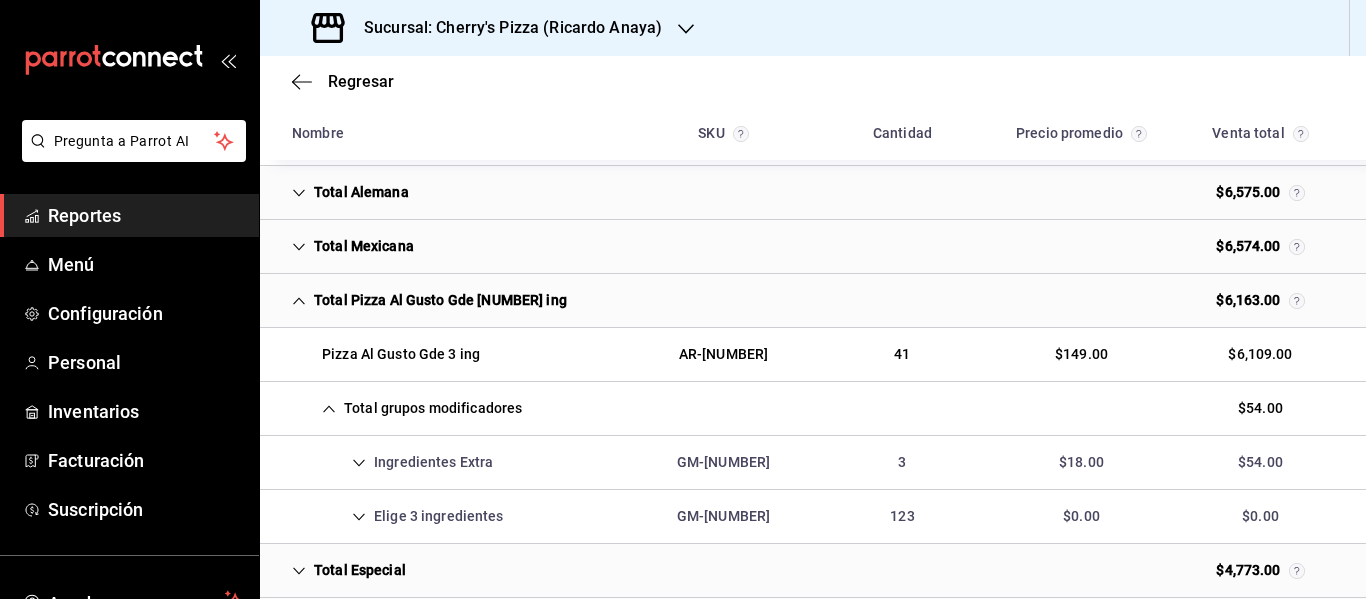 click on "Ingredientes Extra" at bounding box center [392, 462] 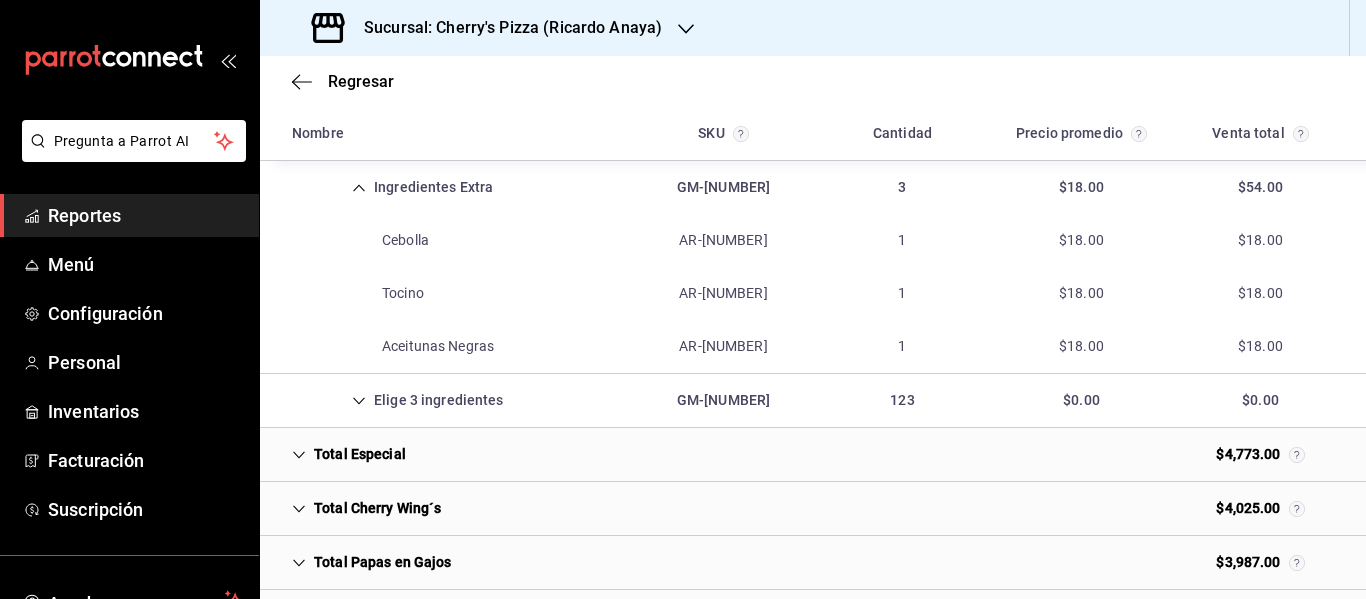 scroll, scrollTop: 6397, scrollLeft: 0, axis: vertical 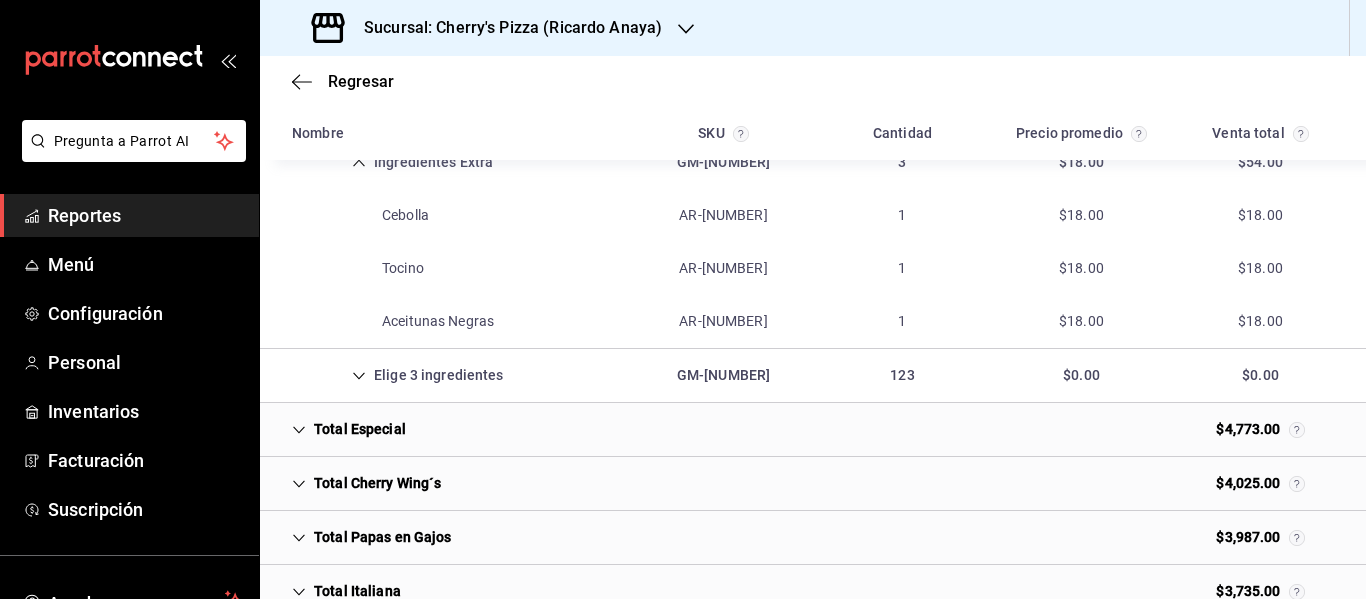 click on "Elige [NUMBER] ingredientes GM-[NUMBER] [NUMBER] $[NUMBER]" at bounding box center [813, 376] 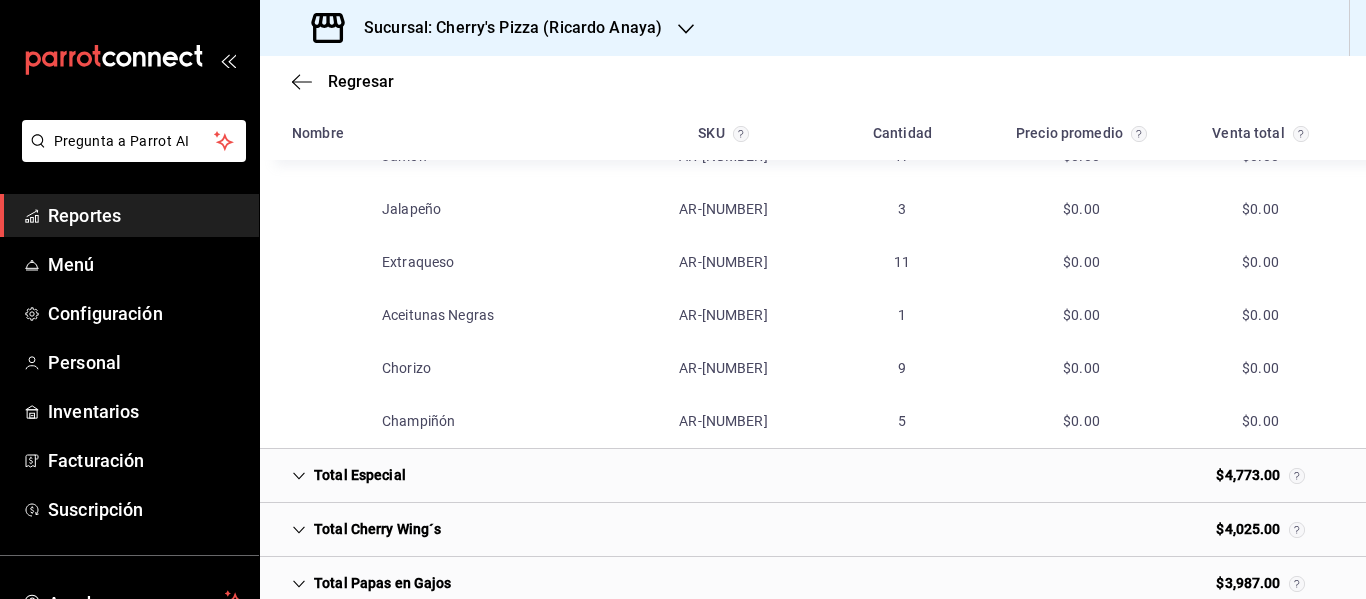 scroll, scrollTop: 7597, scrollLeft: 0, axis: vertical 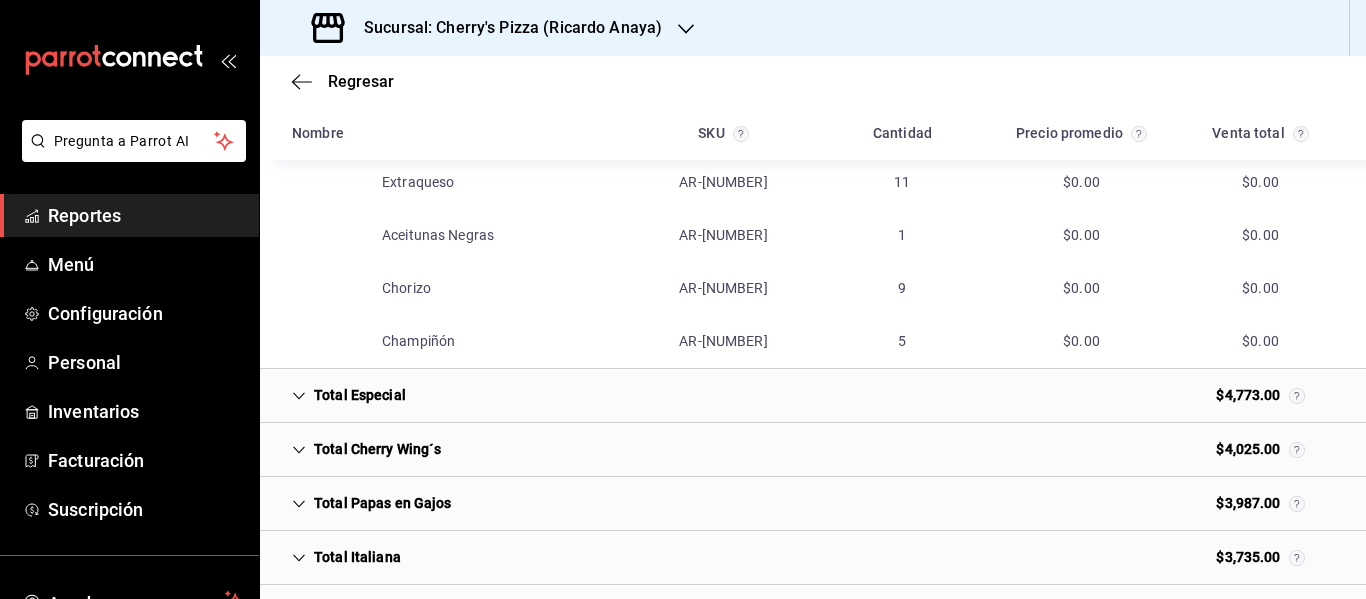 click 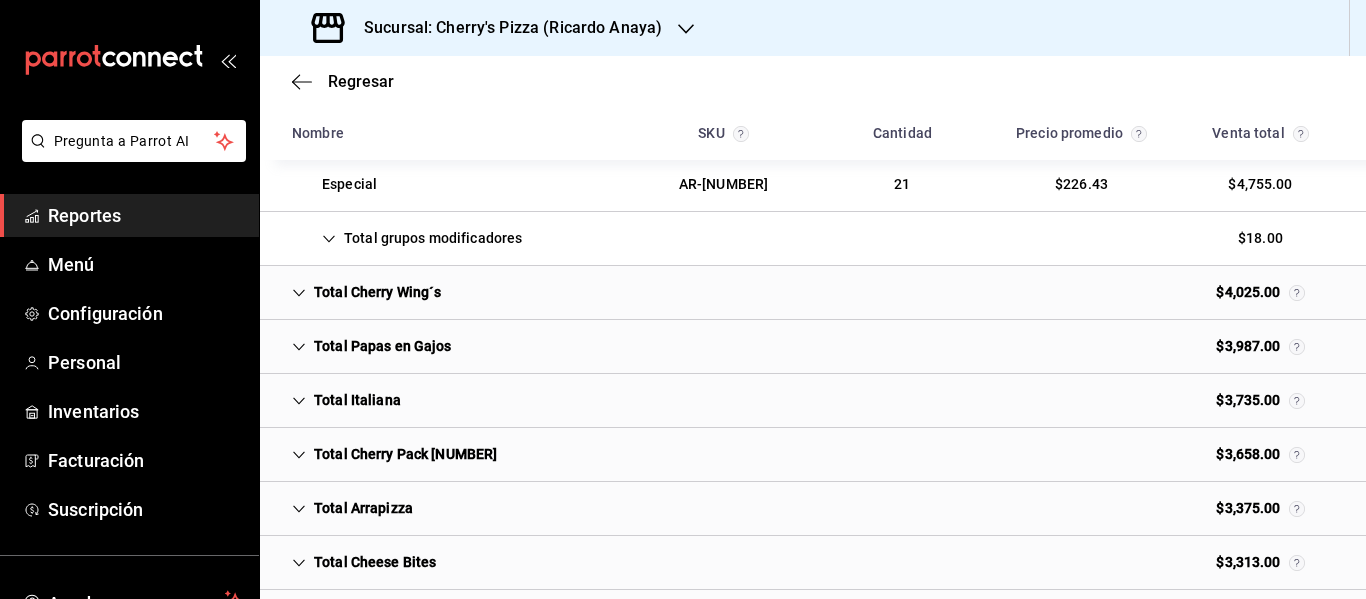 scroll, scrollTop: 7897, scrollLeft: 0, axis: vertical 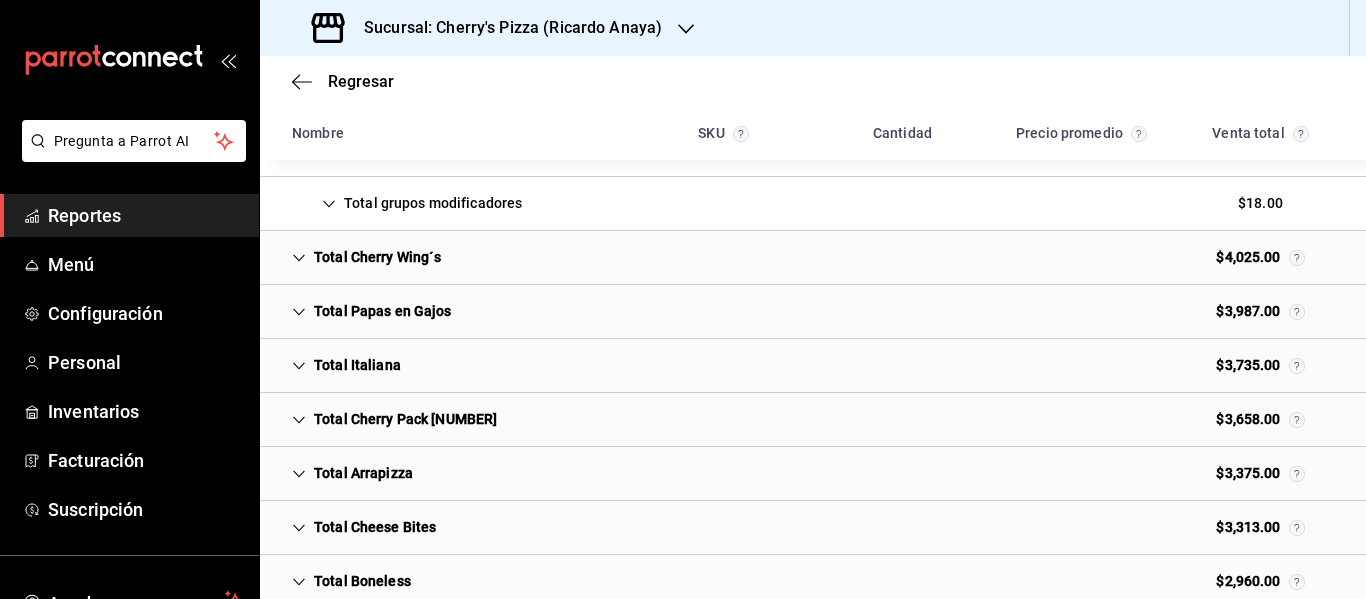 click on "Total Cherry Pack [NUMBER]" at bounding box center [394, 419] 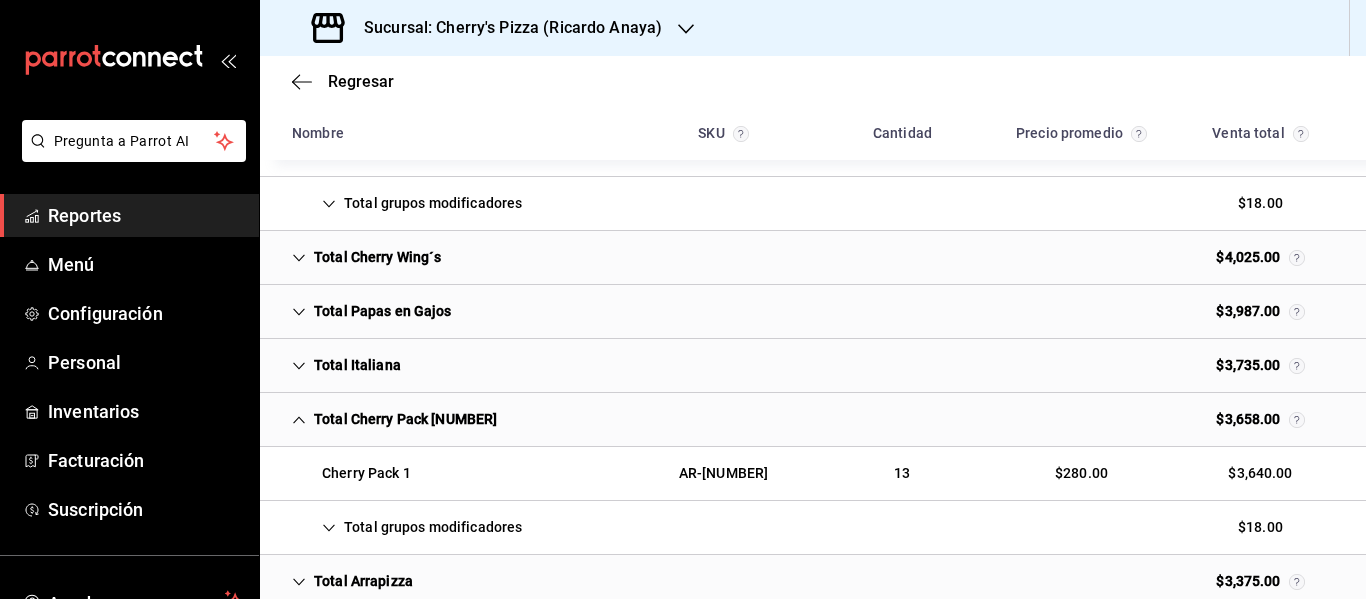 click on "Total grupos modificadores" at bounding box center (407, 527) 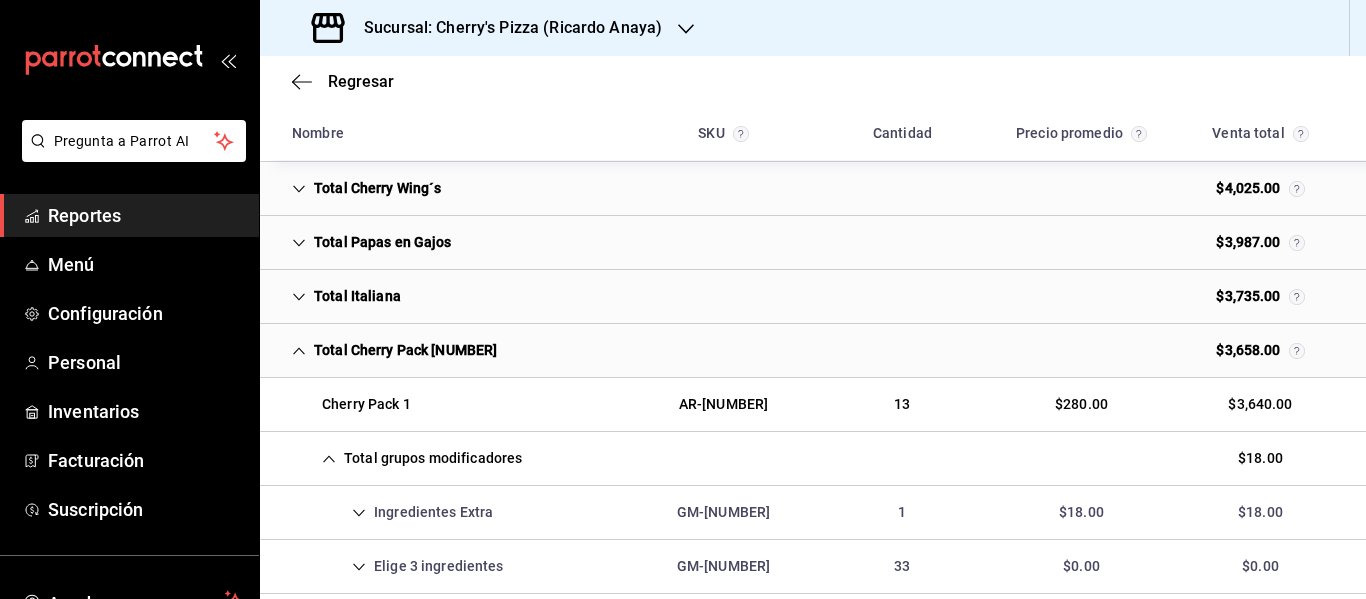 scroll, scrollTop: 7997, scrollLeft: 0, axis: vertical 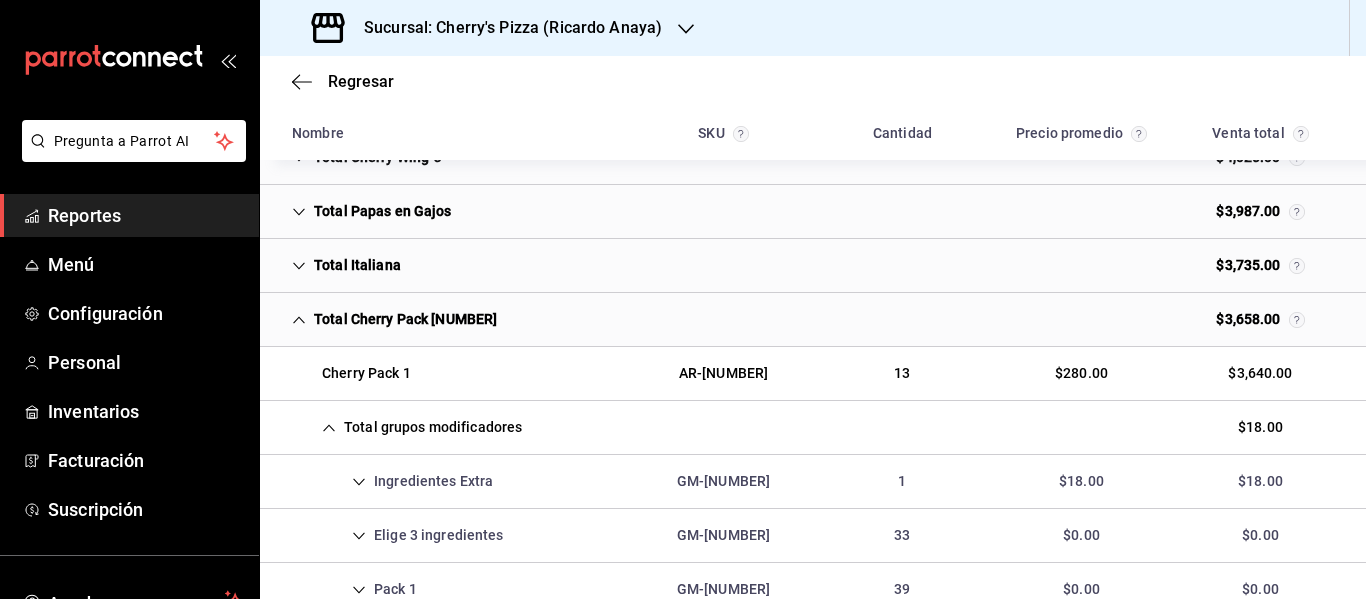 click on "Ingredientes Extra" at bounding box center [392, 481] 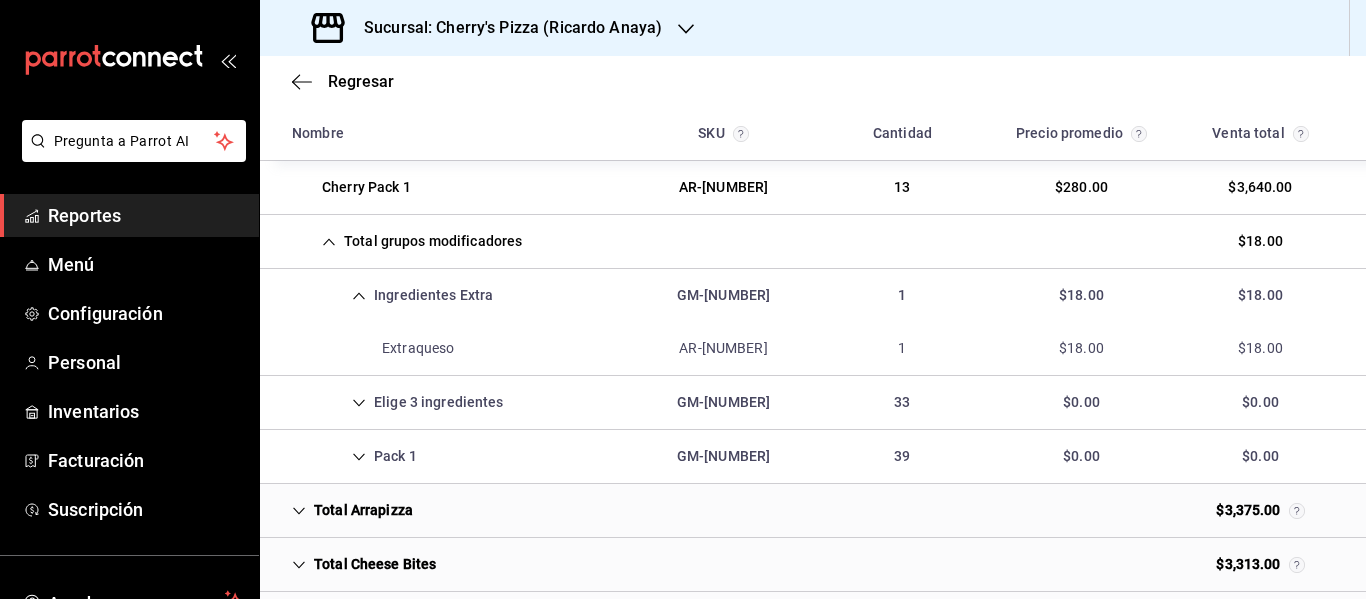 scroll, scrollTop: 8197, scrollLeft: 0, axis: vertical 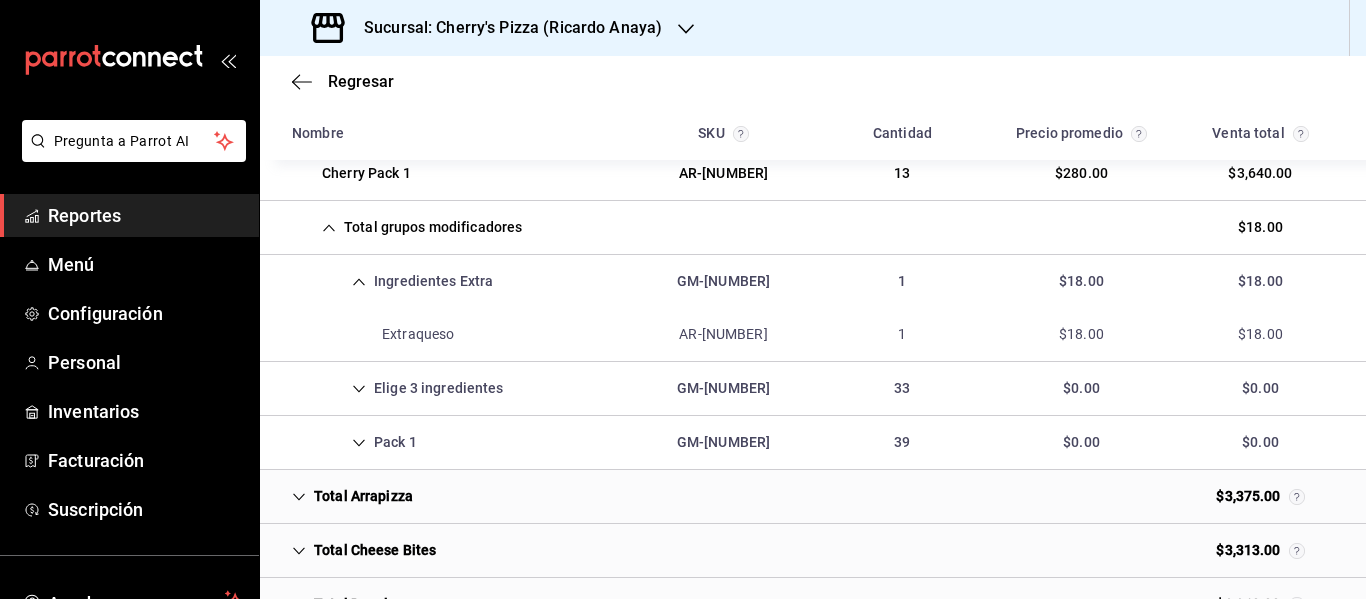 click on "Elige 3 ingredientes" at bounding box center (398, 388) 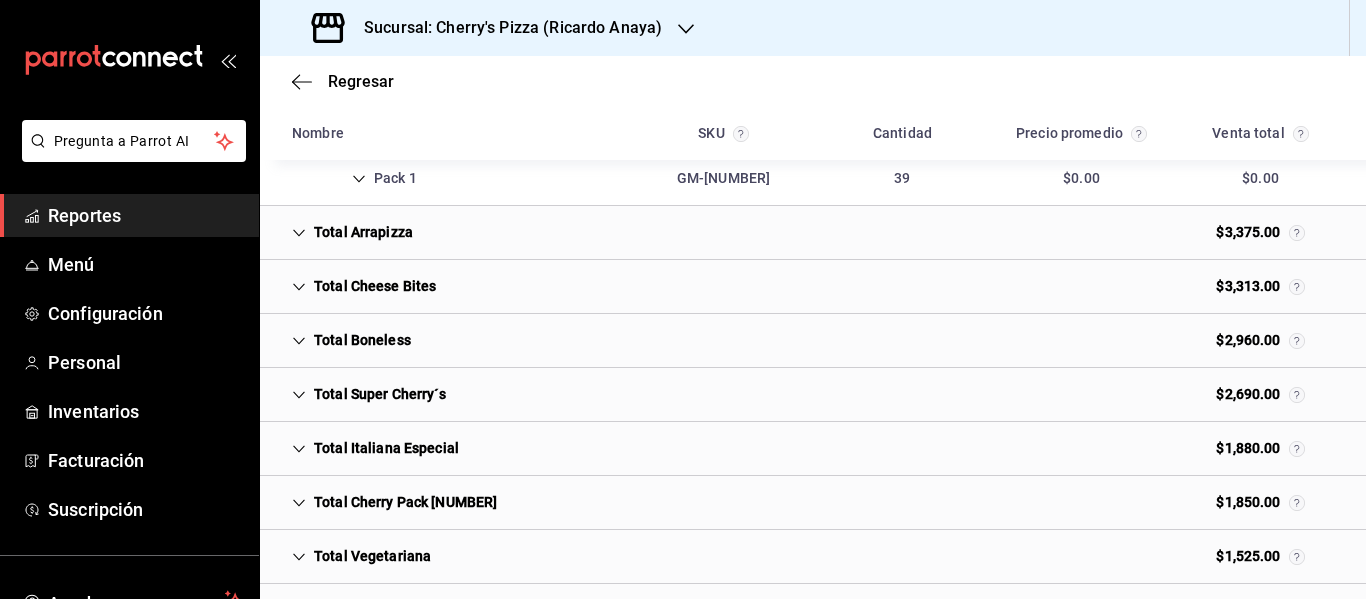 scroll, scrollTop: 9197, scrollLeft: 0, axis: vertical 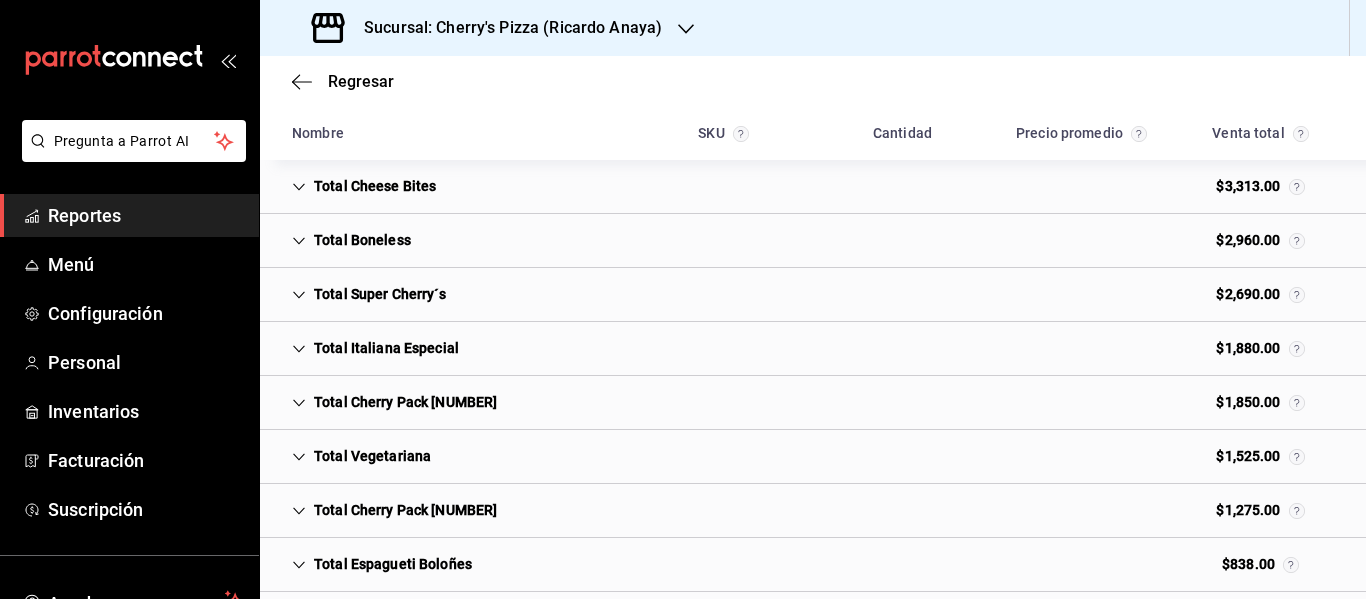 click 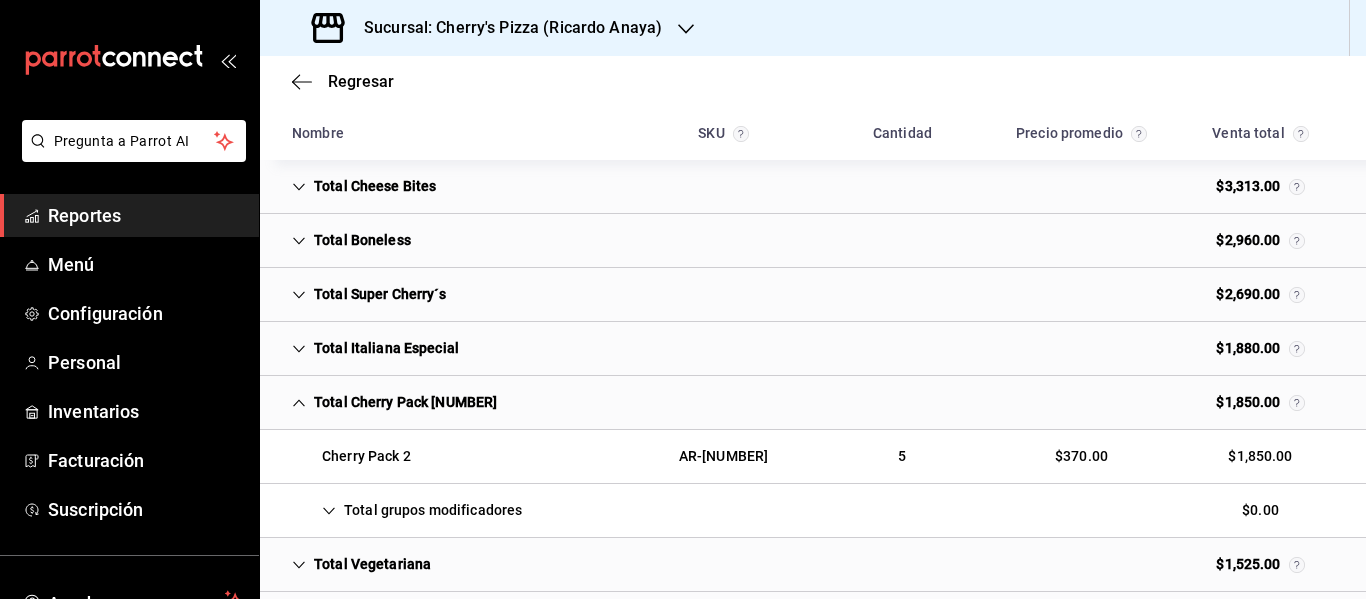 click 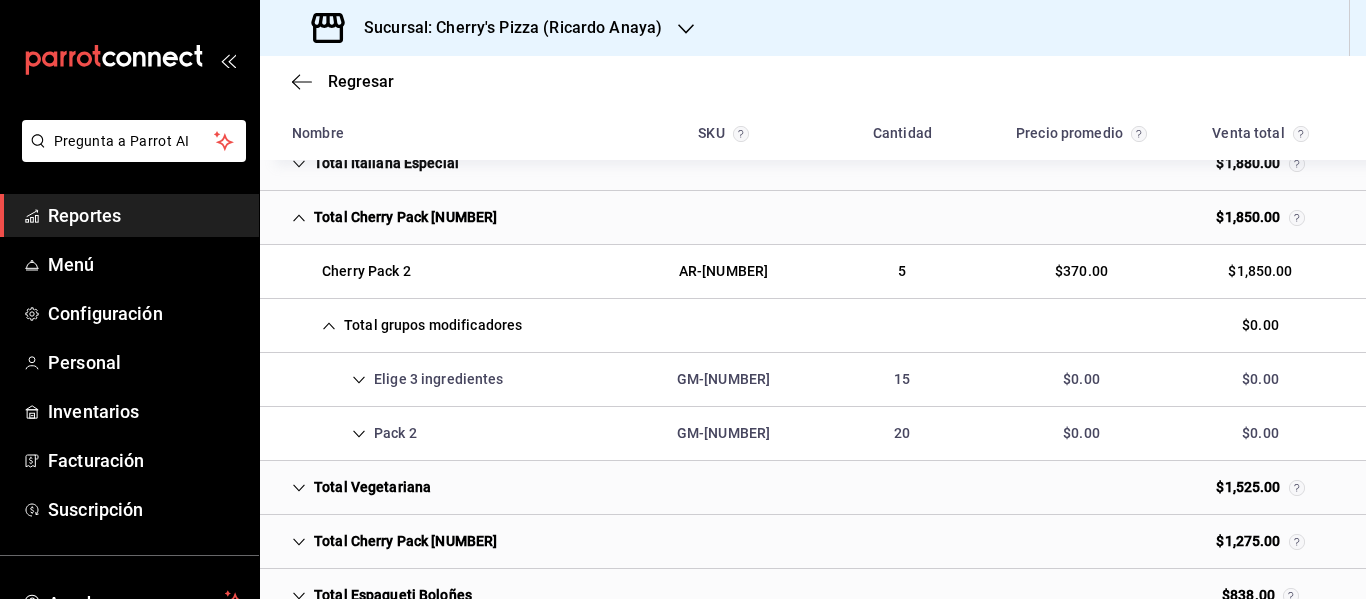 scroll, scrollTop: 9397, scrollLeft: 0, axis: vertical 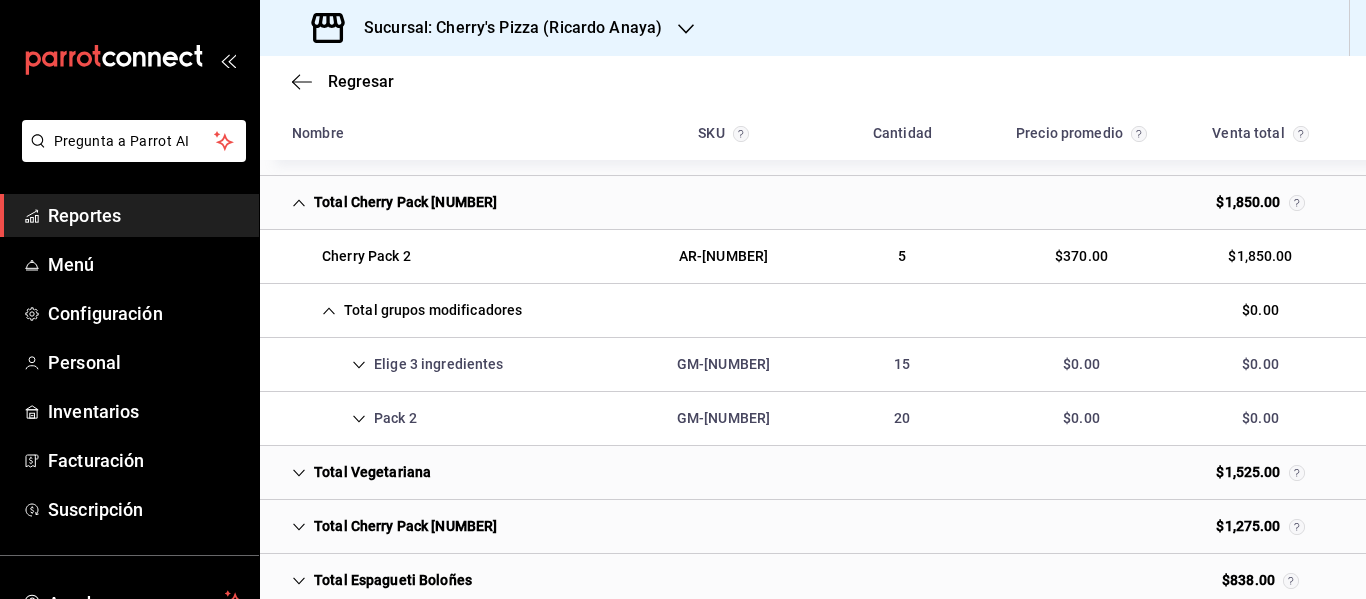 click on "Elige 3 ingredientes" at bounding box center (398, 364) 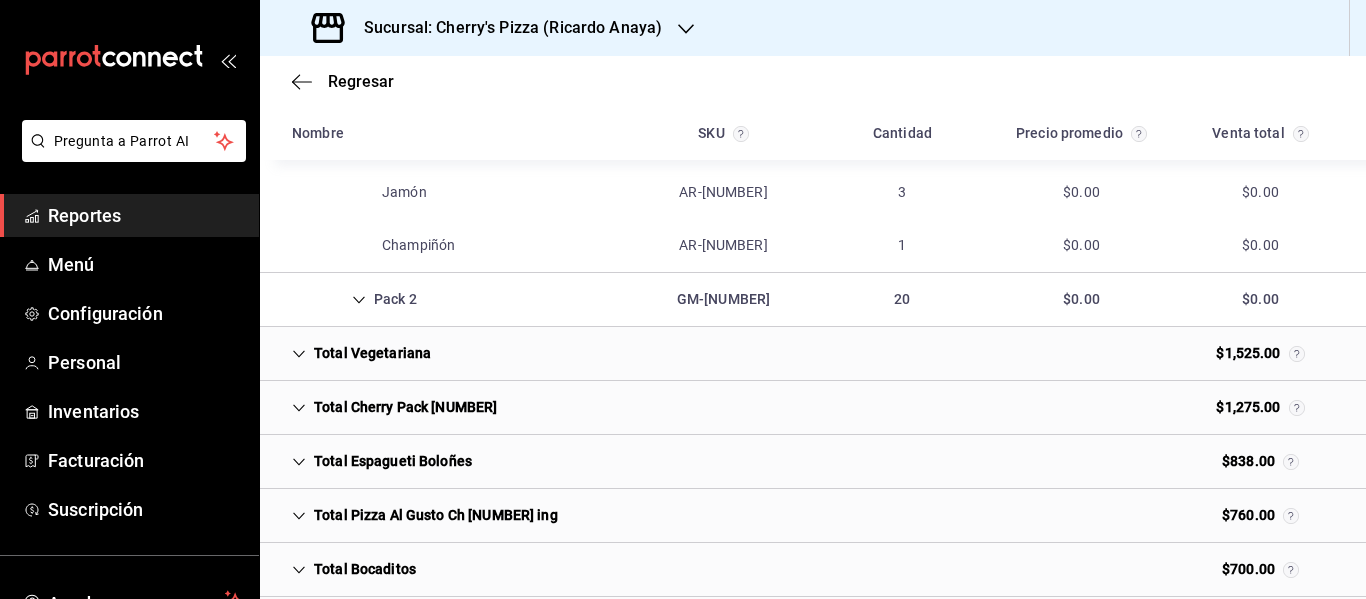 scroll, scrollTop: 9997, scrollLeft: 0, axis: vertical 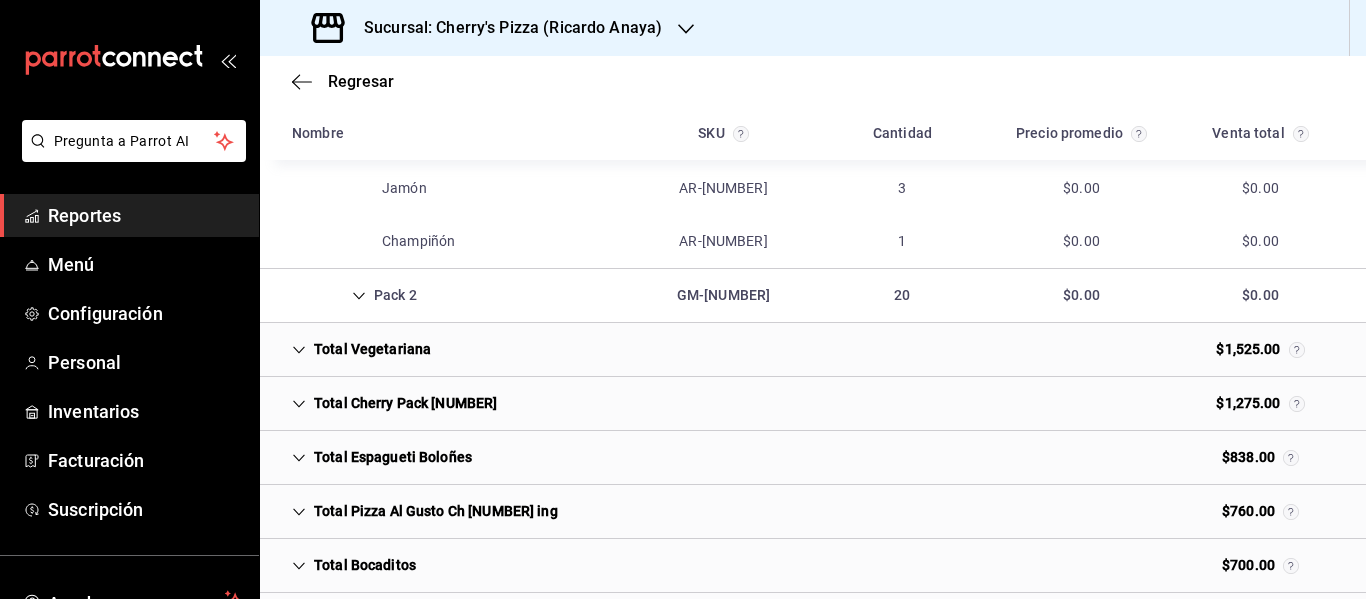 click on "Total Cherry Pack [NUMBER]" at bounding box center (394, 403) 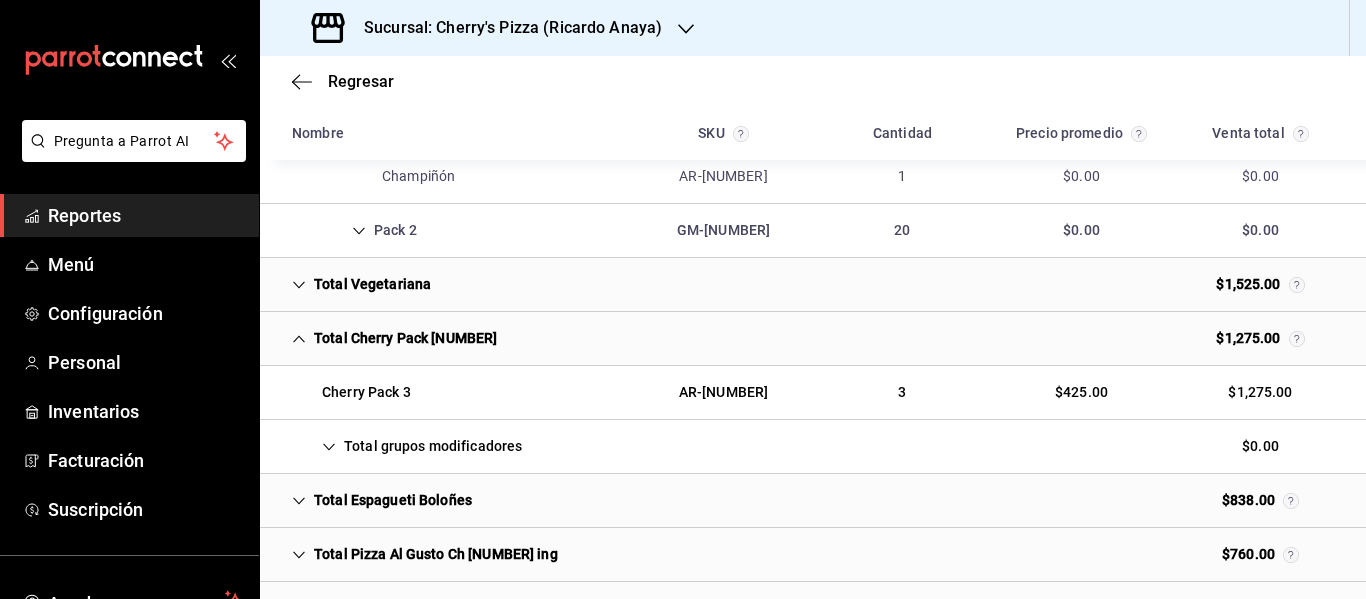 scroll, scrollTop: 10097, scrollLeft: 0, axis: vertical 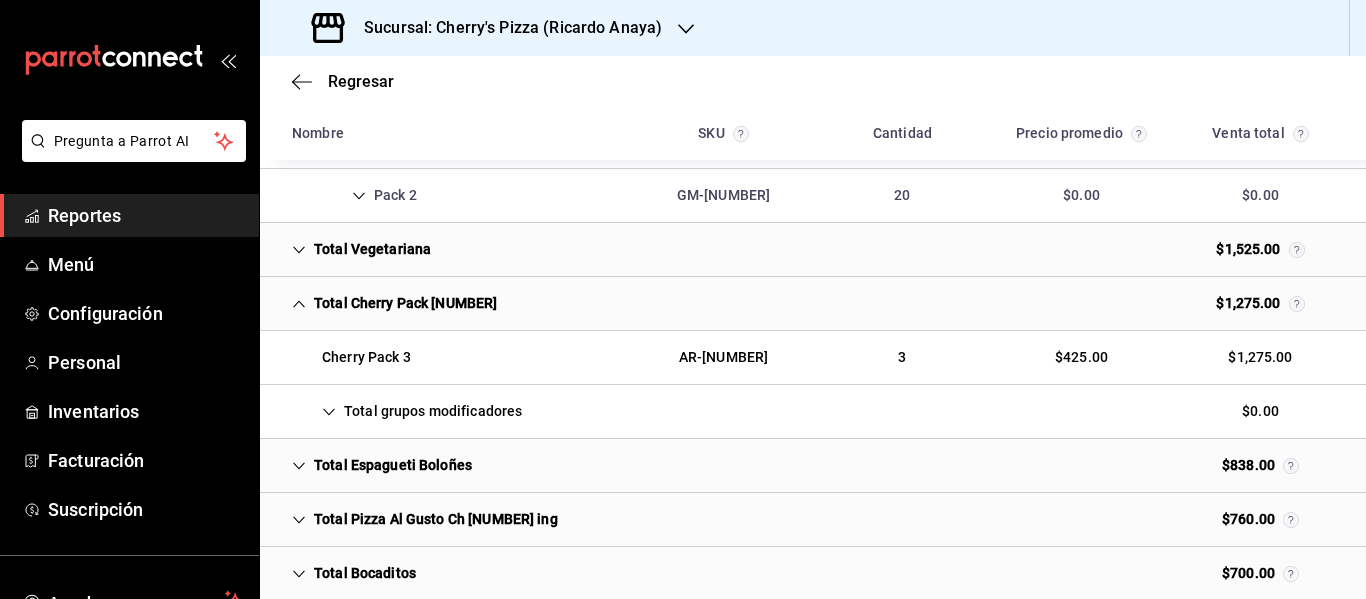 click on "Total grupos modificadores" at bounding box center (407, 411) 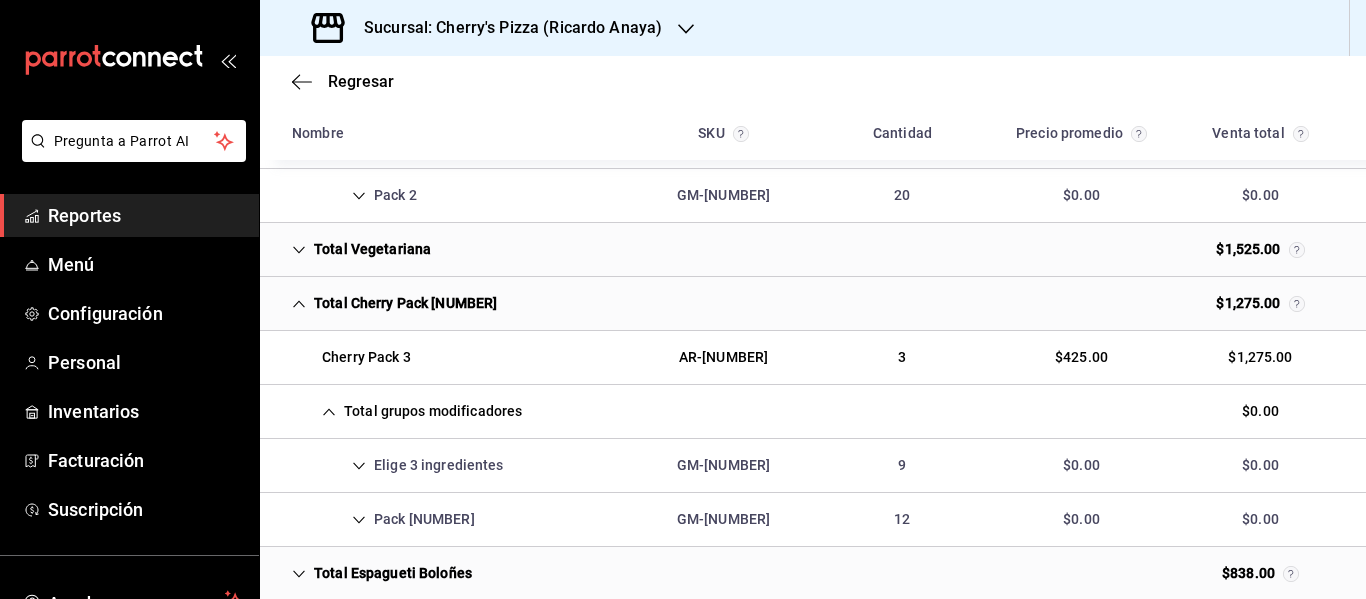 click on "Elige 3 ingredientes" at bounding box center (398, 465) 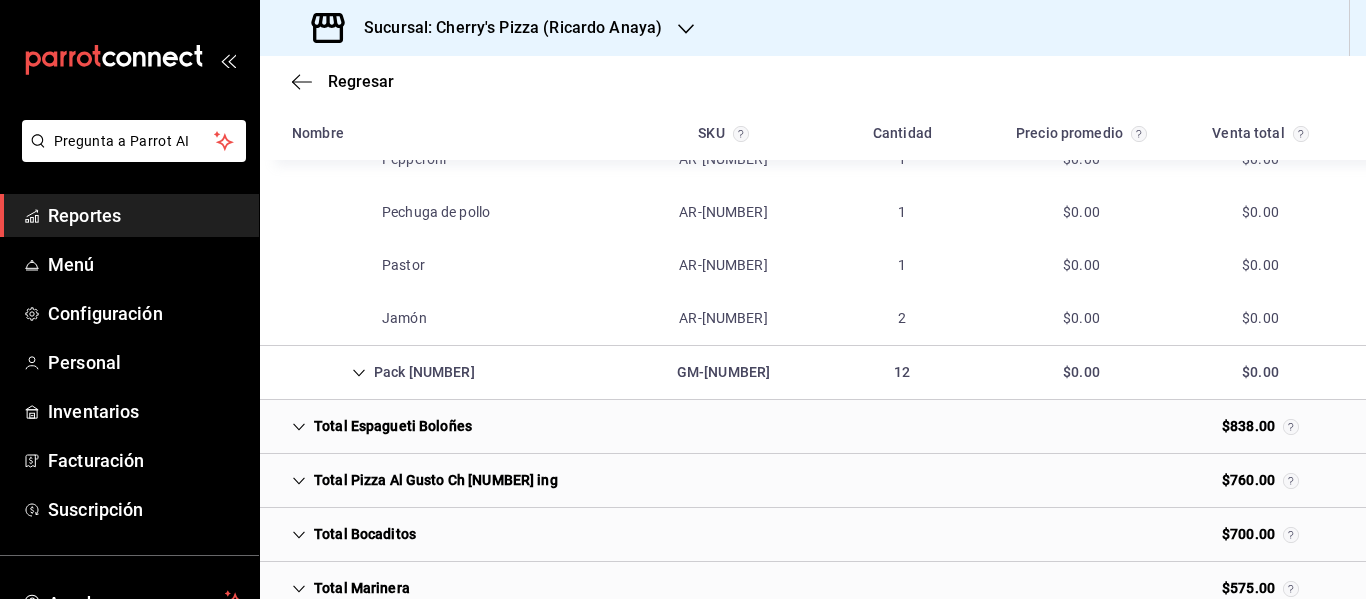 scroll, scrollTop: 10597, scrollLeft: 0, axis: vertical 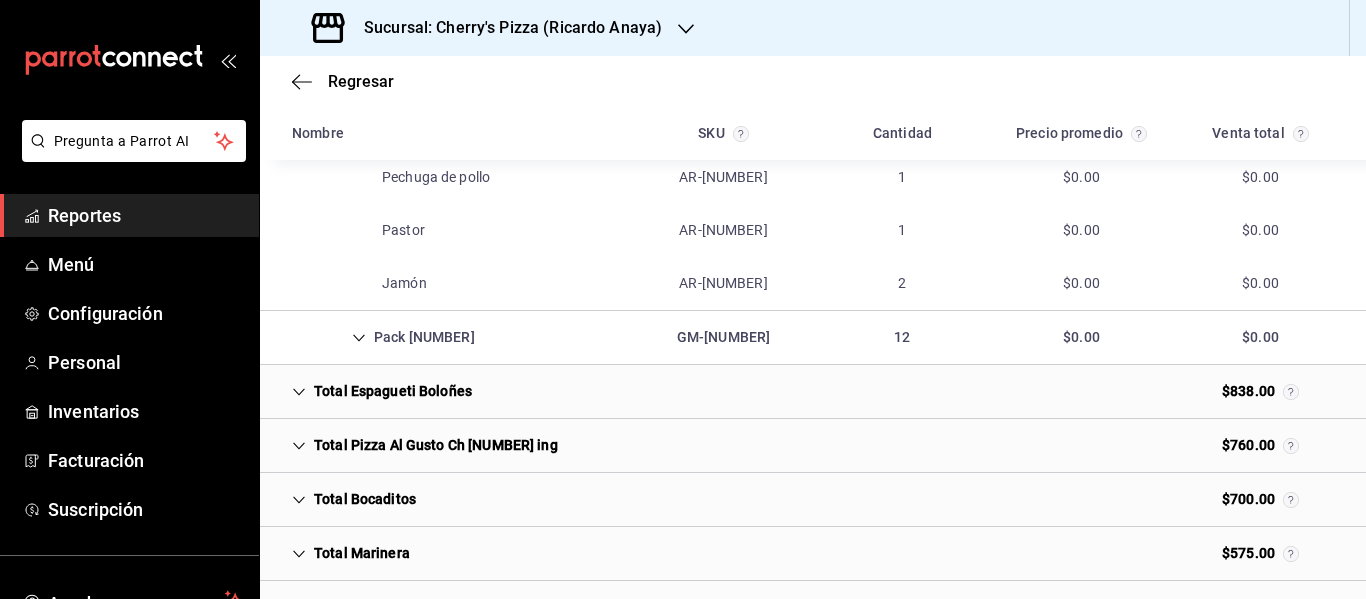 click on "Total Pizza Al Gusto Ch [NUMBER] ing" at bounding box center (425, 445) 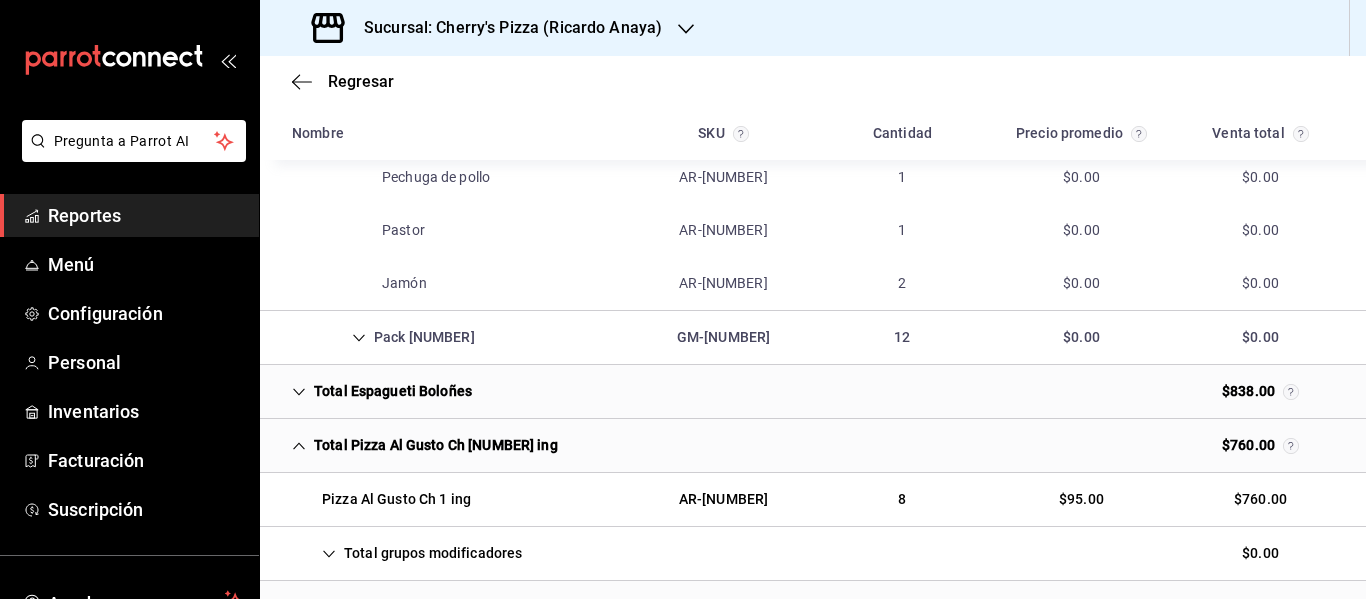 click on "Total grupos modificadores" at bounding box center (407, 553) 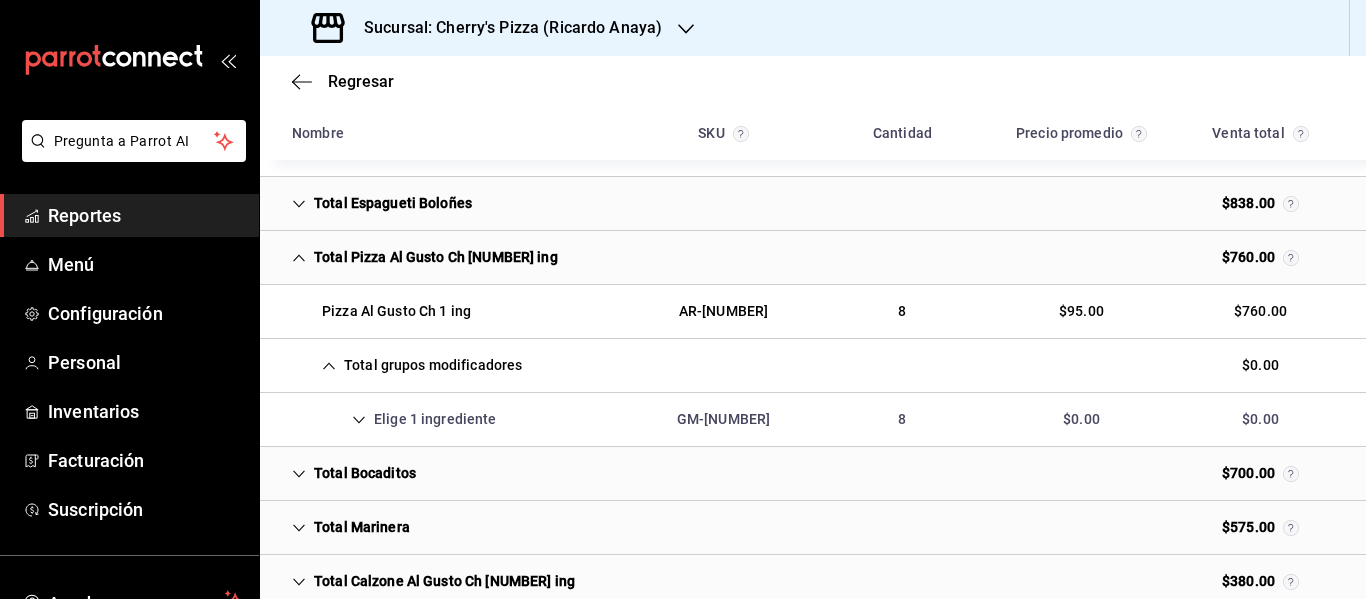 scroll, scrollTop: 10797, scrollLeft: 0, axis: vertical 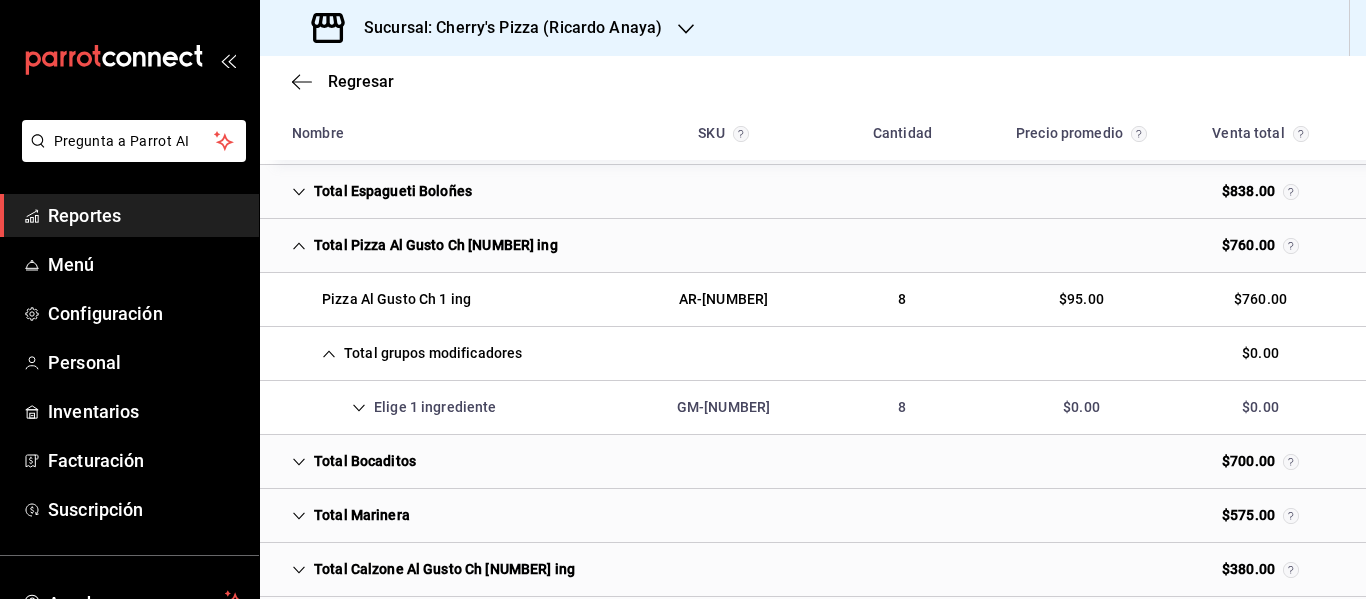 click on "Elige 1 ingrediente" at bounding box center (394, 407) 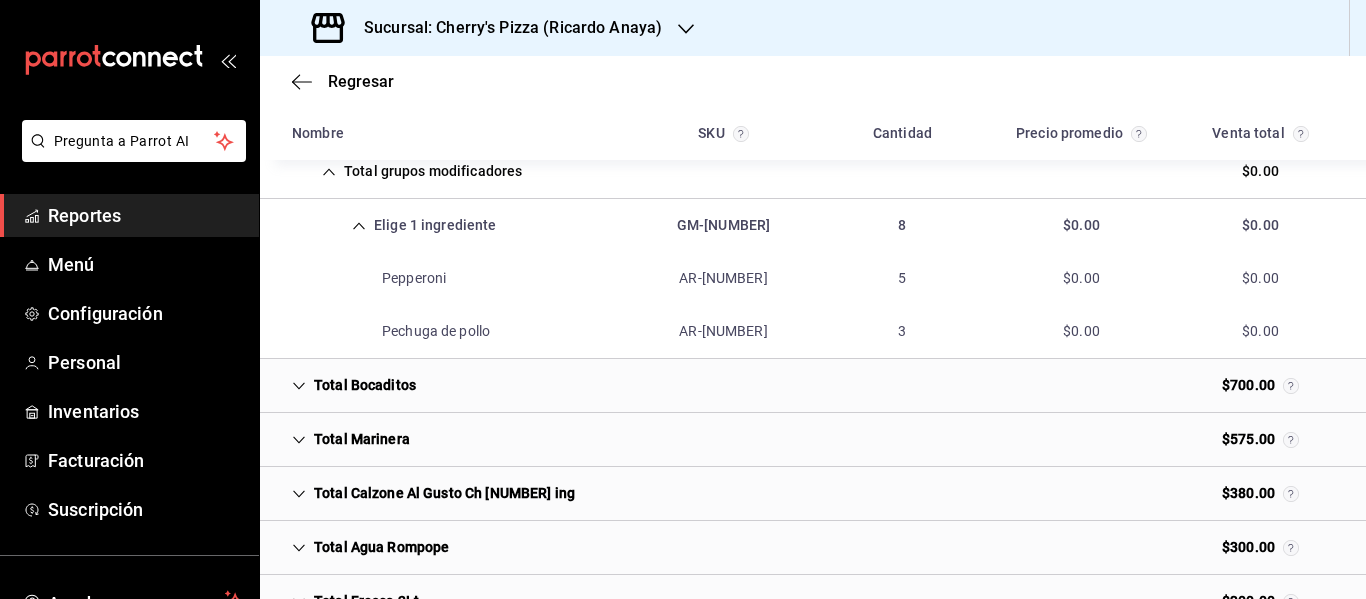 scroll, scrollTop: 10997, scrollLeft: 0, axis: vertical 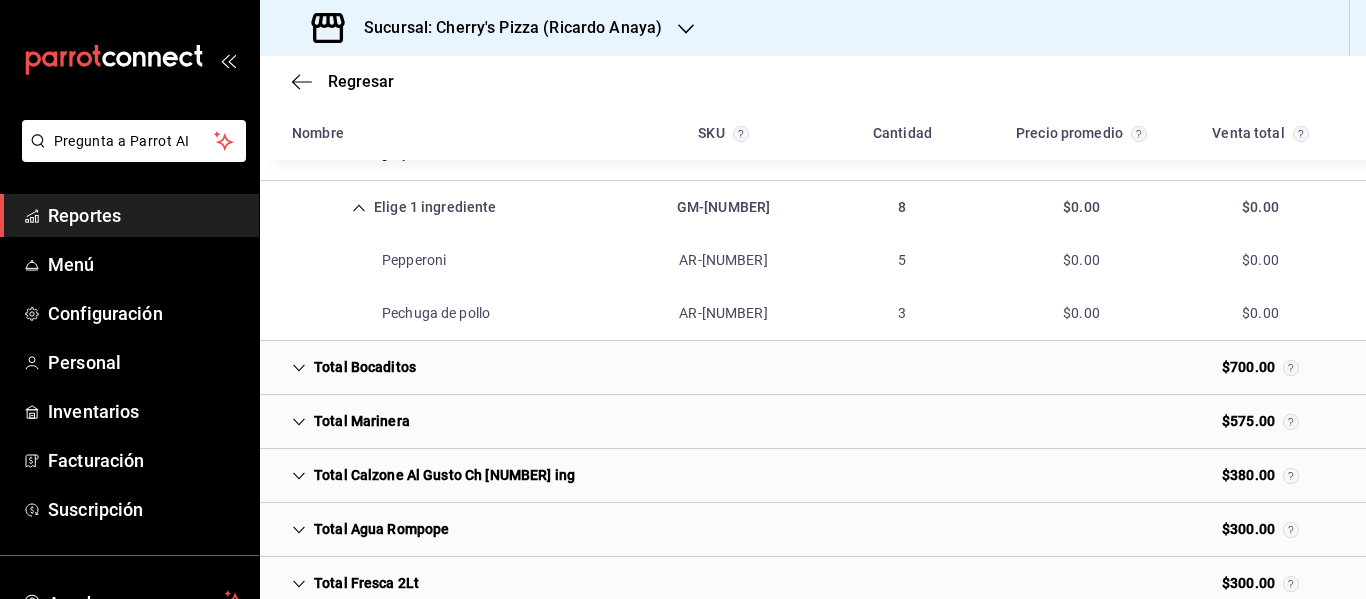 click 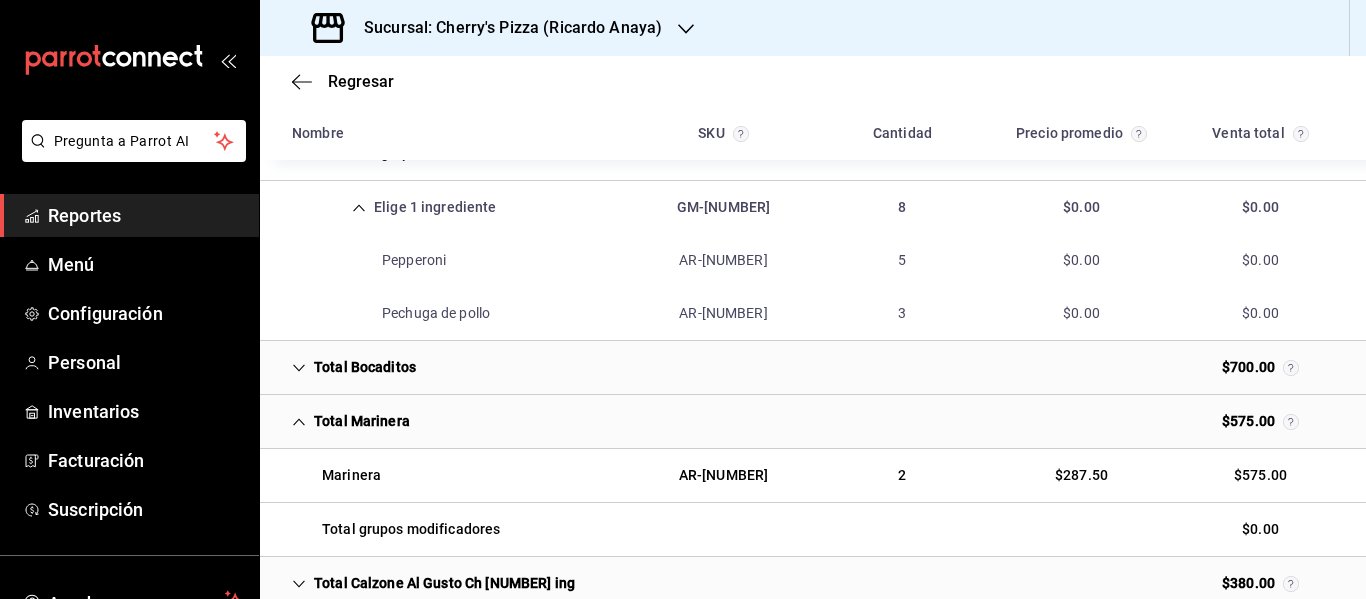 click on "Total Calzone Al Gusto Ch [NUMBER] ing" at bounding box center (433, 583) 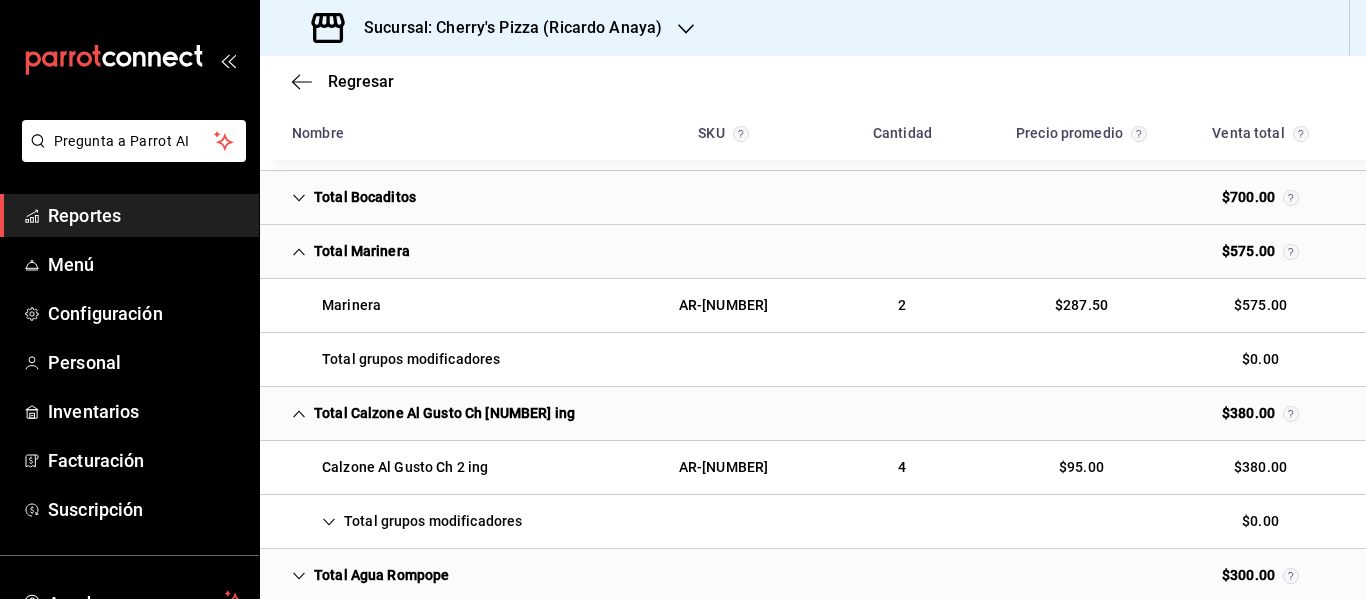scroll, scrollTop: 11197, scrollLeft: 0, axis: vertical 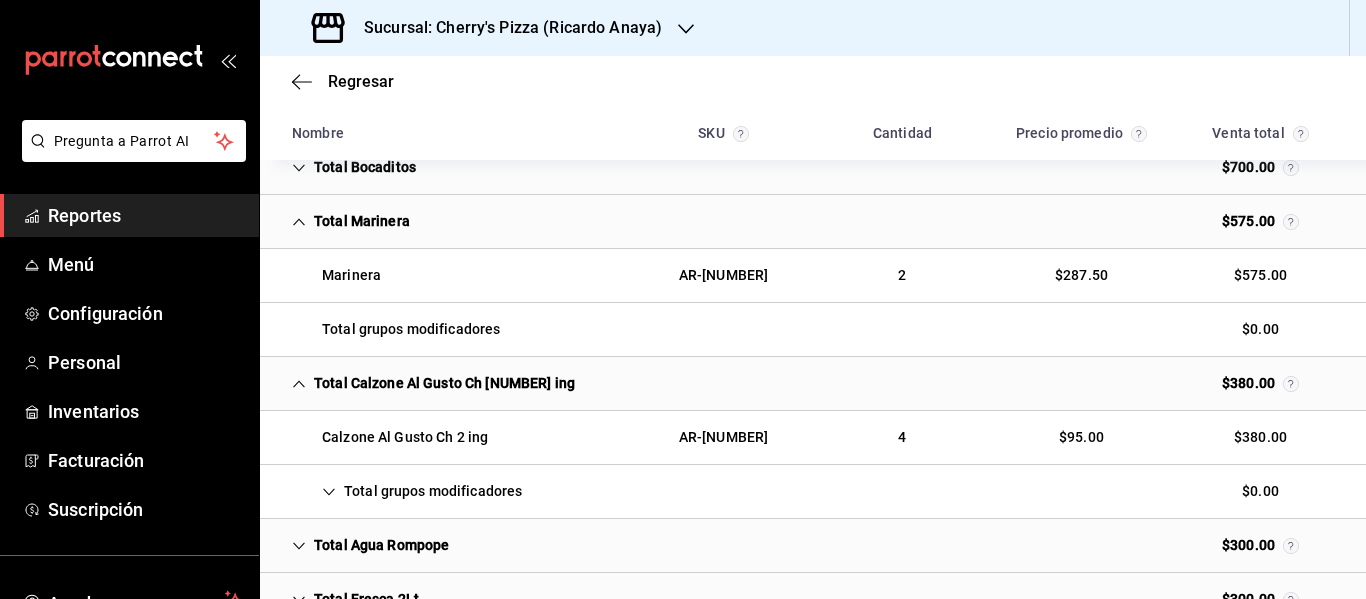 click on "Total grupos modificadores" at bounding box center (407, 491) 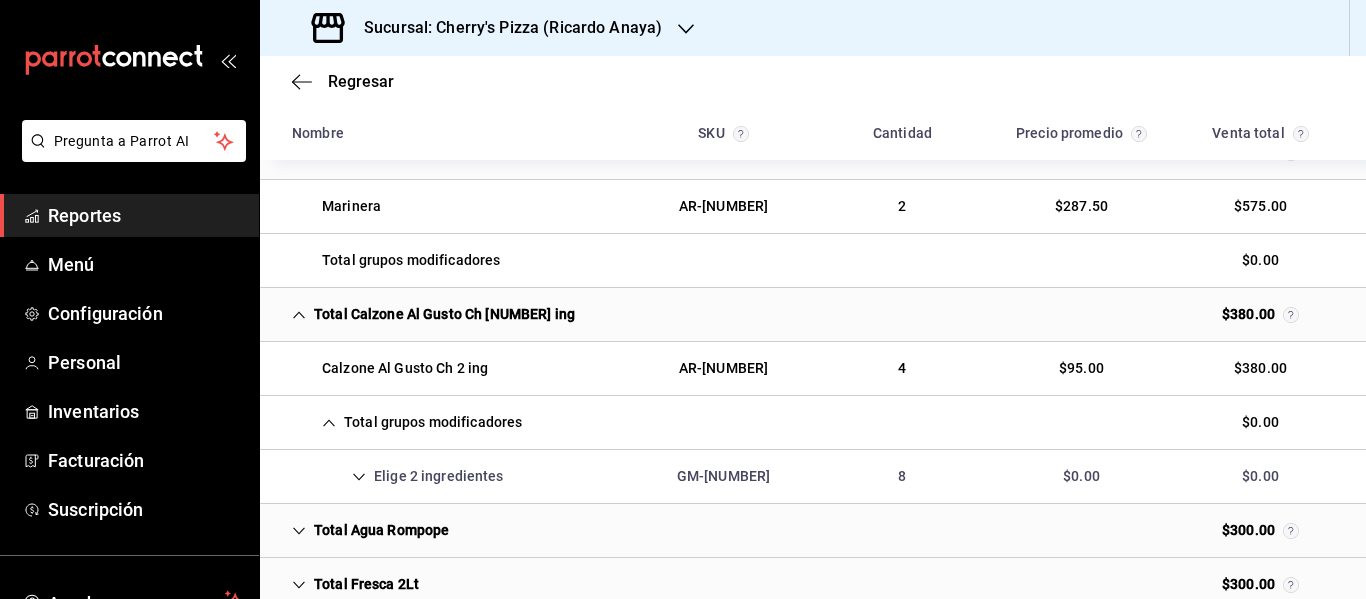 scroll, scrollTop: 11297, scrollLeft: 0, axis: vertical 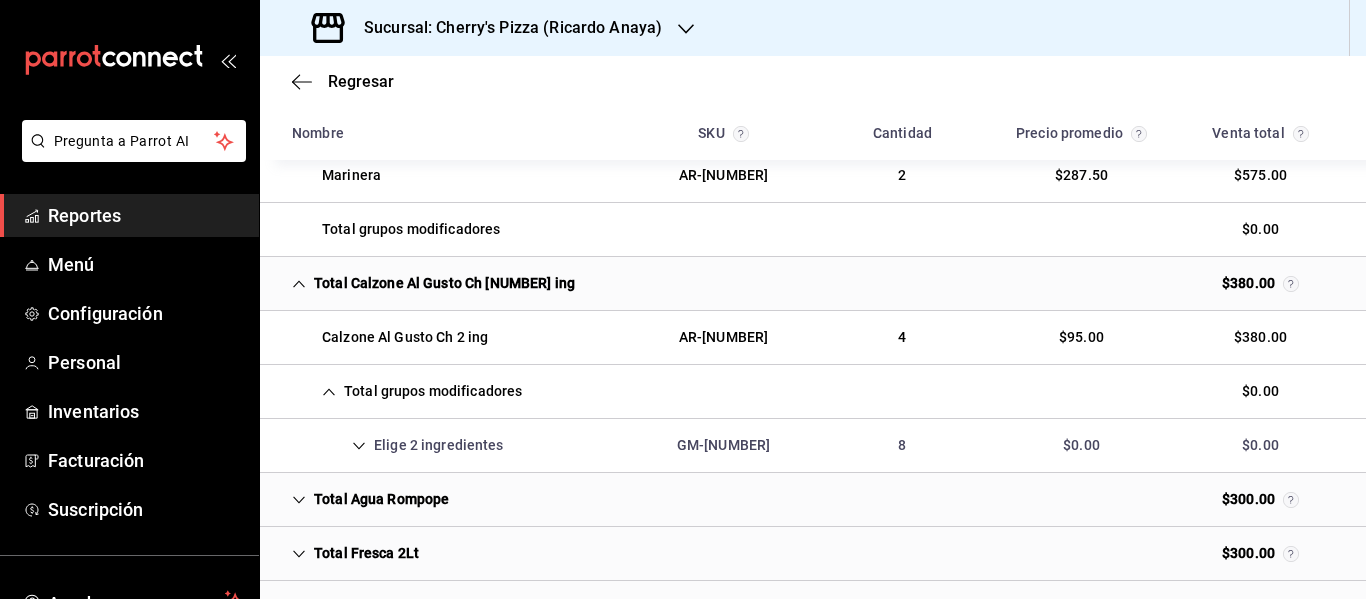 click 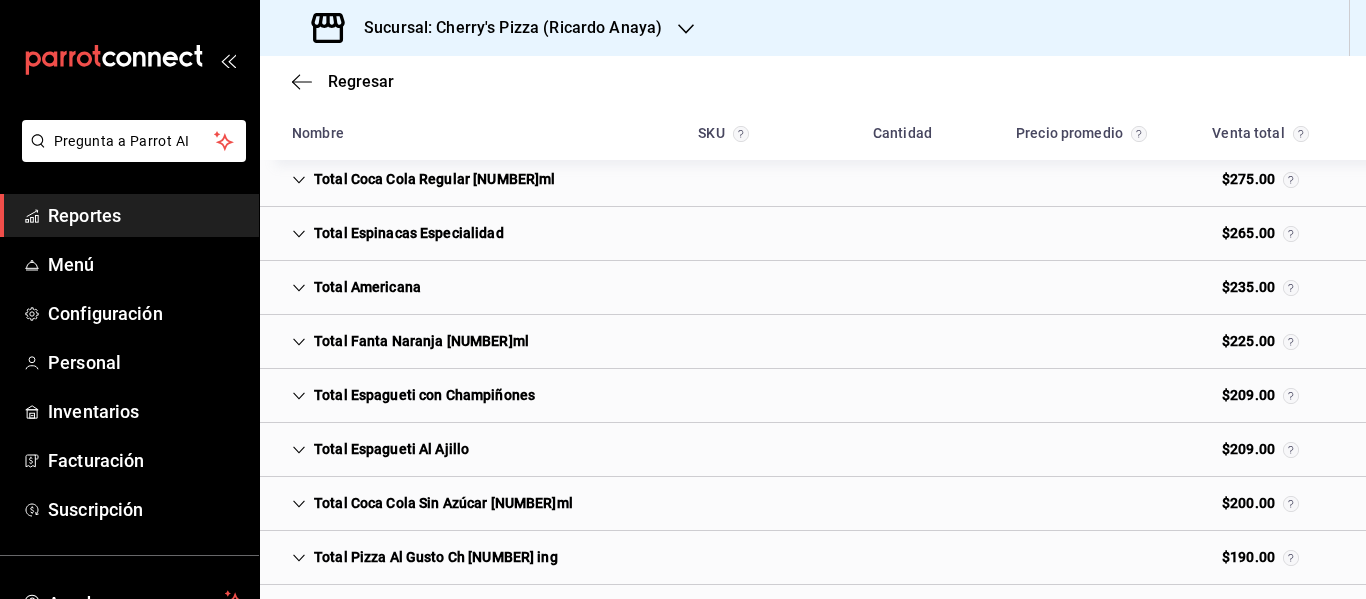 scroll, scrollTop: 12197, scrollLeft: 0, axis: vertical 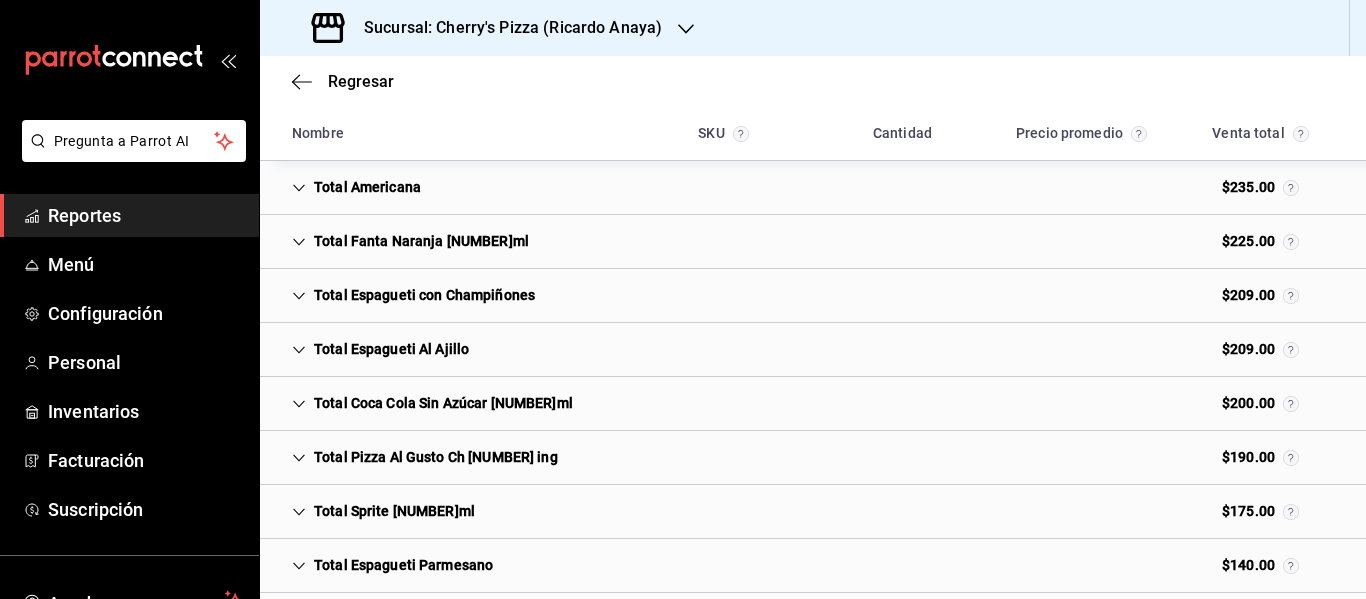 click 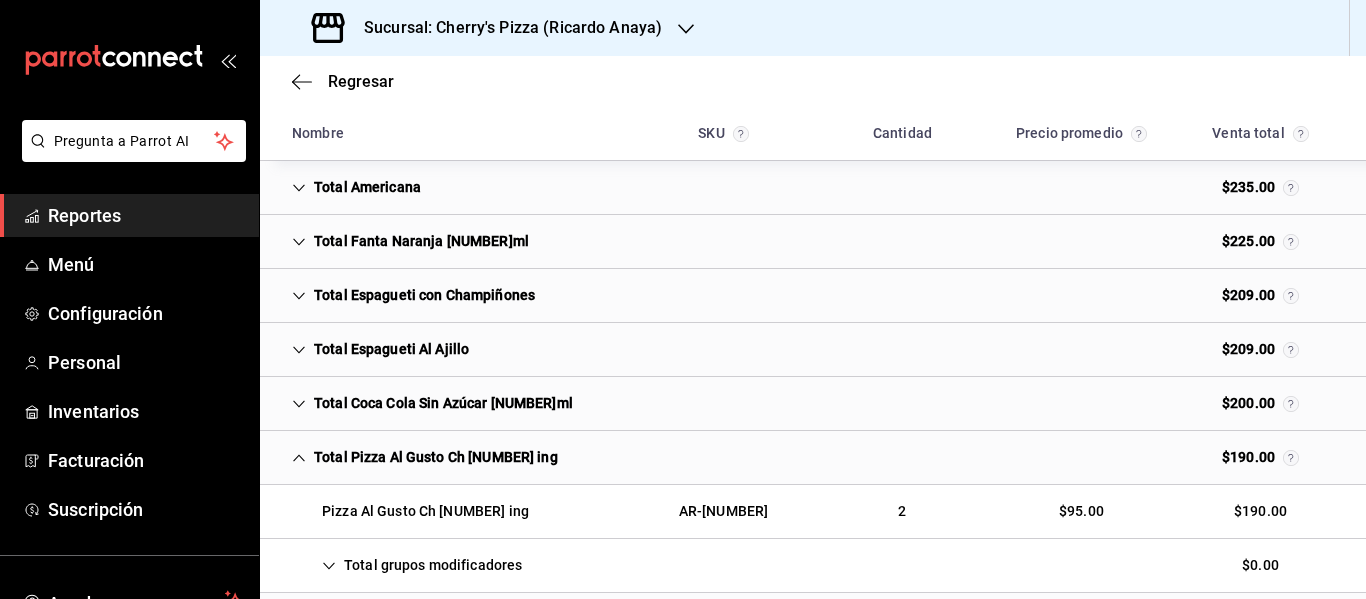 click 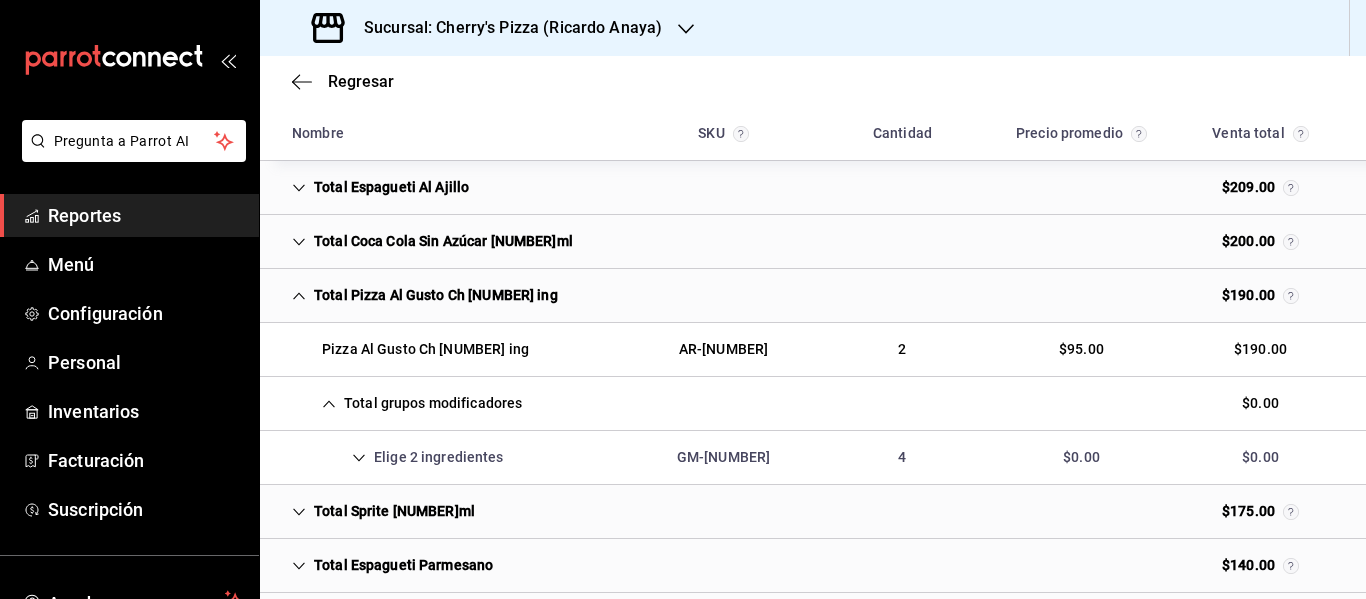 scroll, scrollTop: 12397, scrollLeft: 0, axis: vertical 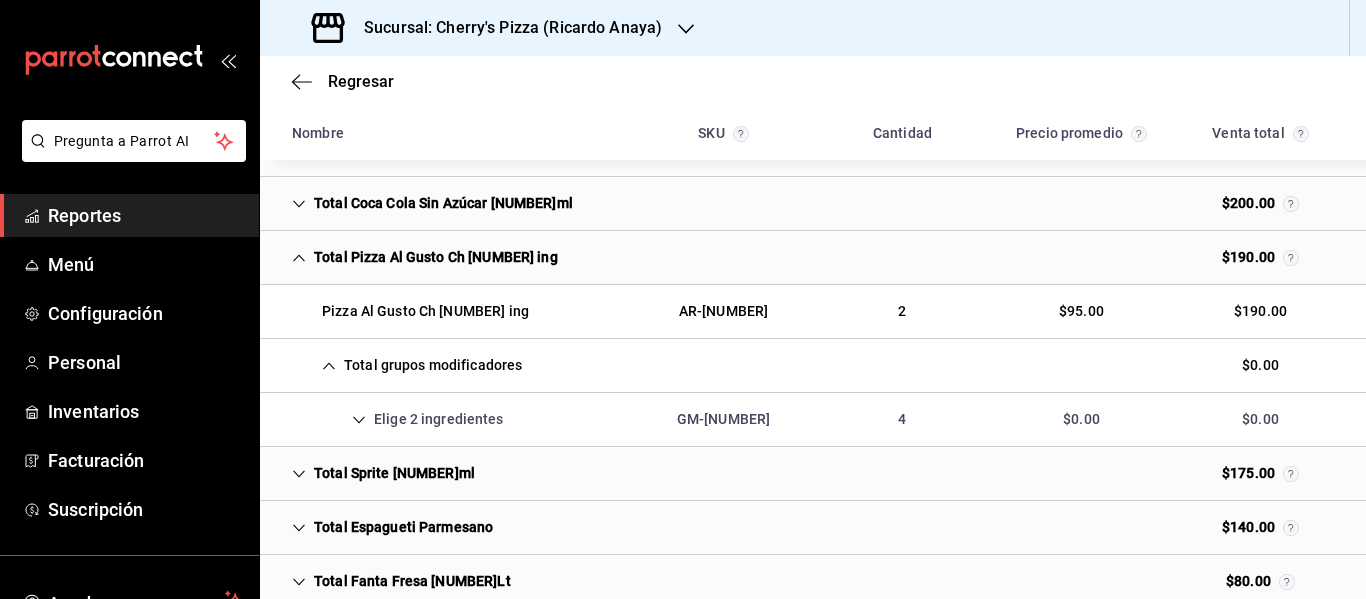 click on "Elige 2 ingredientes" at bounding box center (398, 419) 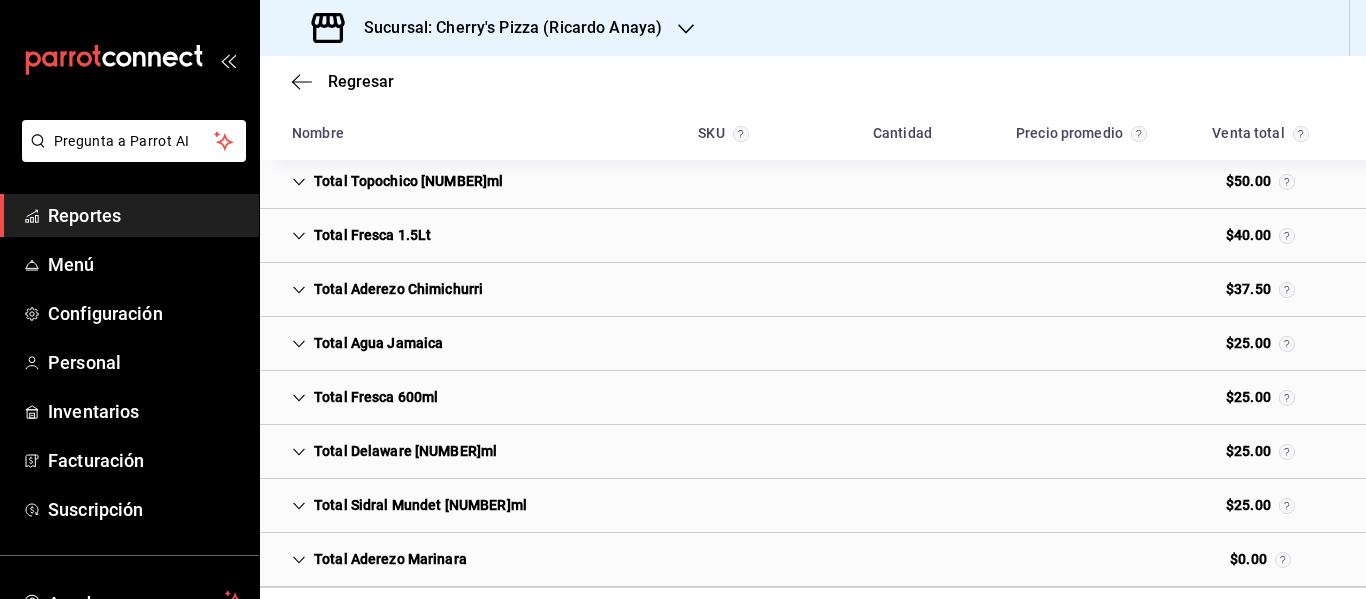 scroll, scrollTop: 13097, scrollLeft: 0, axis: vertical 